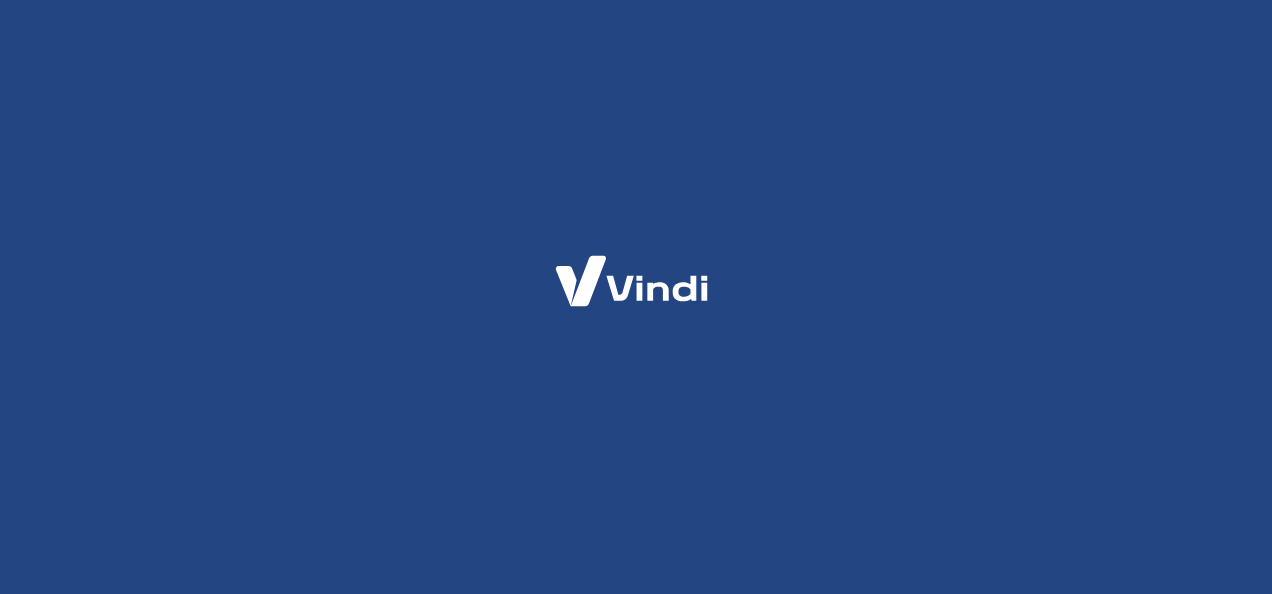 scroll, scrollTop: 0, scrollLeft: 0, axis: both 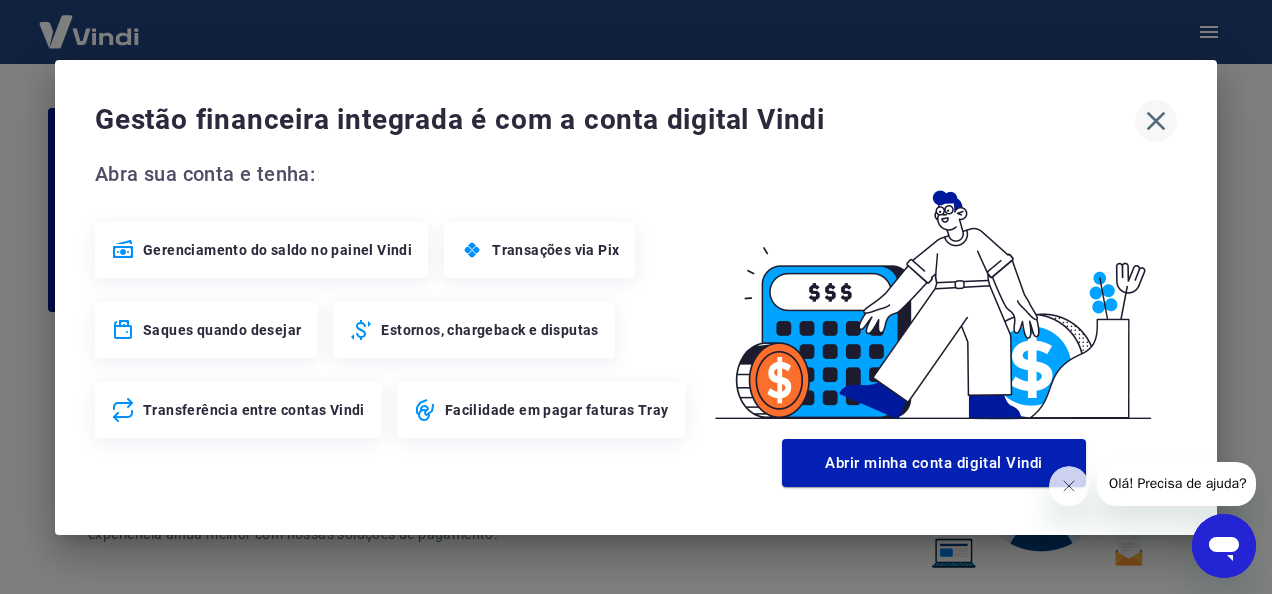 click 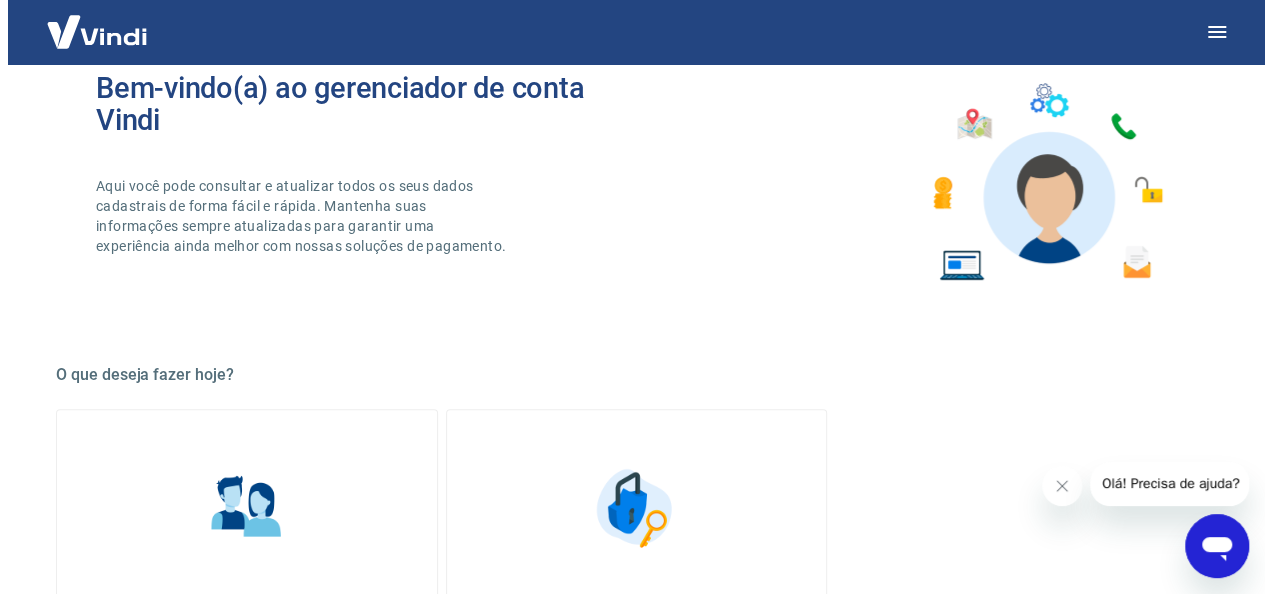 scroll, scrollTop: 200, scrollLeft: 0, axis: vertical 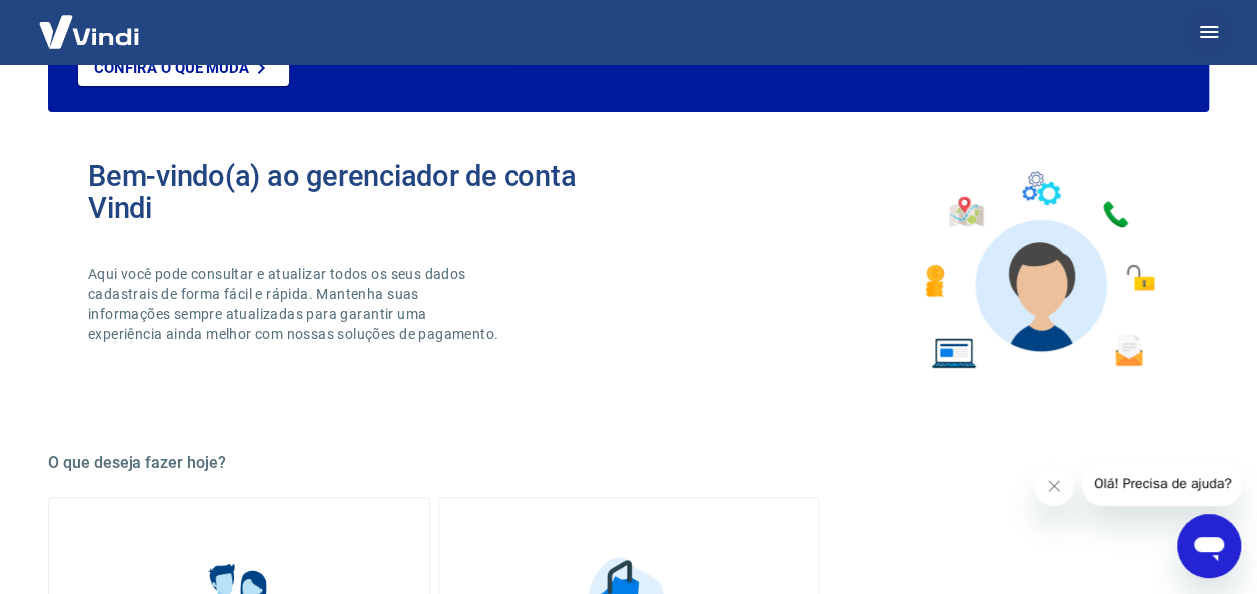 click 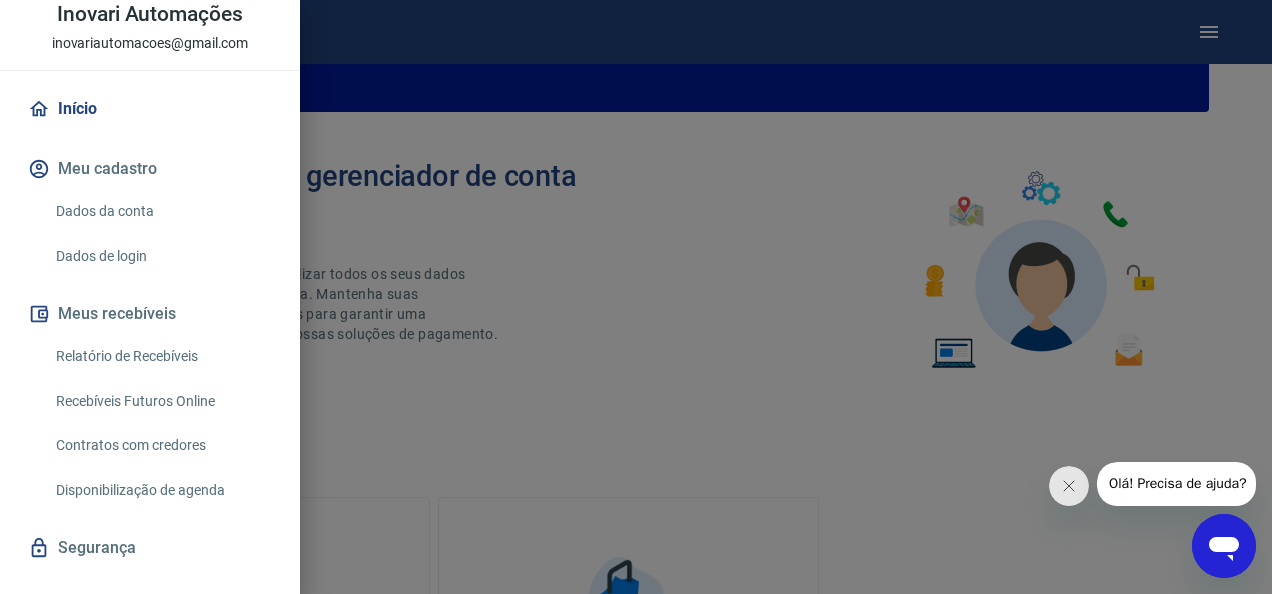 scroll, scrollTop: 196, scrollLeft: 0, axis: vertical 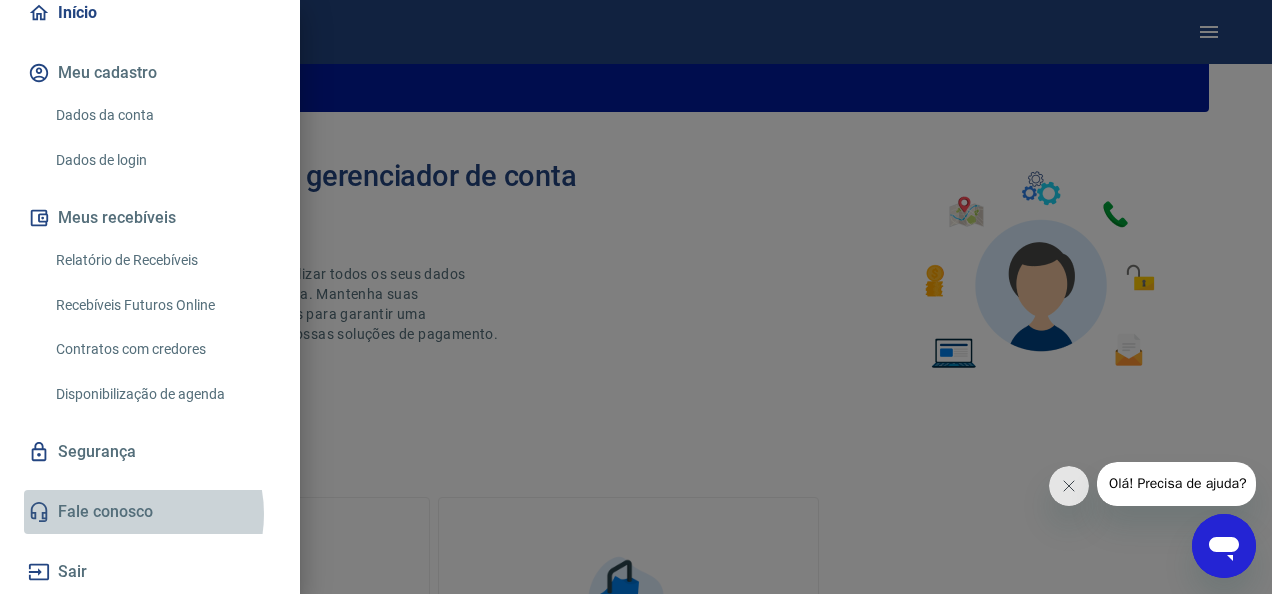 click on "Fale conosco" at bounding box center (150, 512) 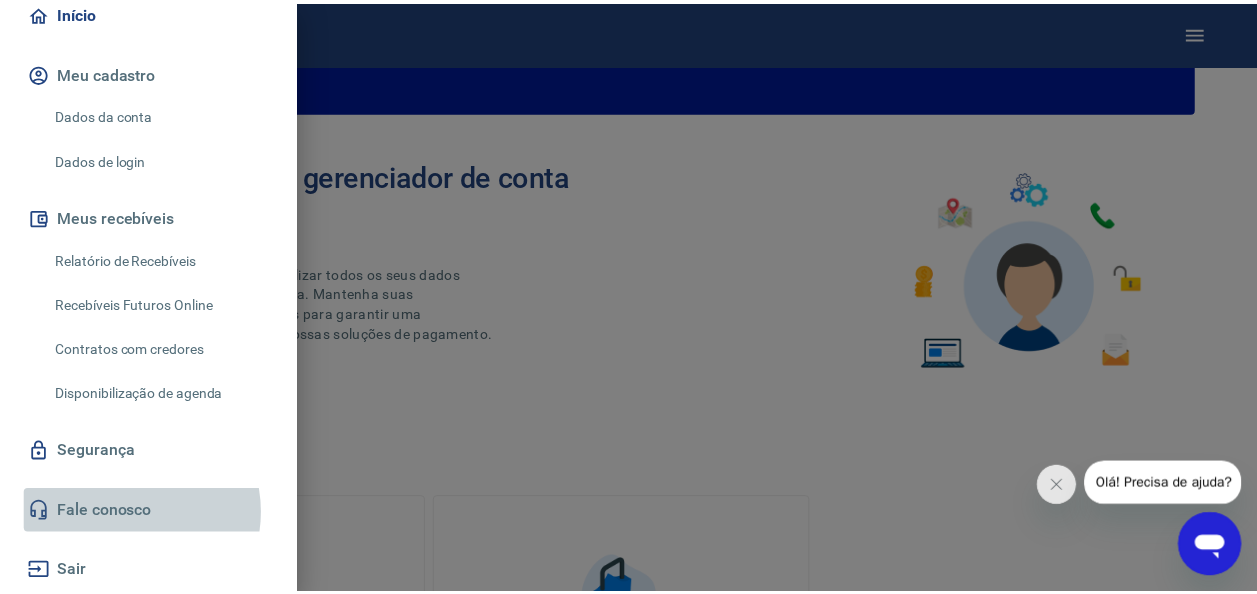 scroll, scrollTop: 42, scrollLeft: 0, axis: vertical 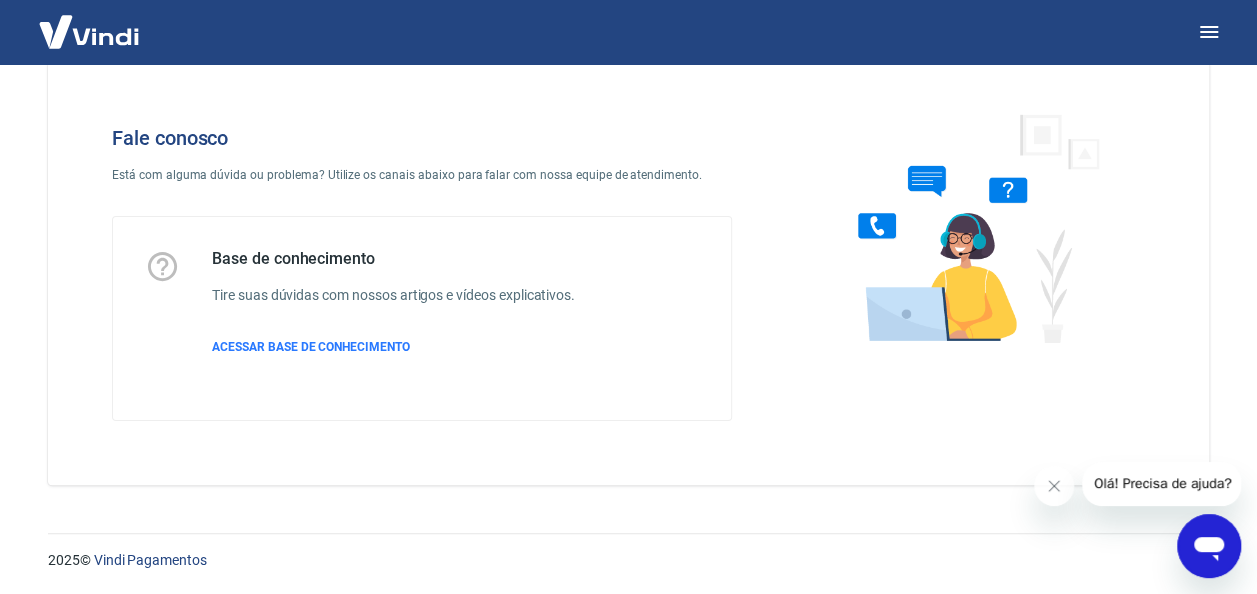click 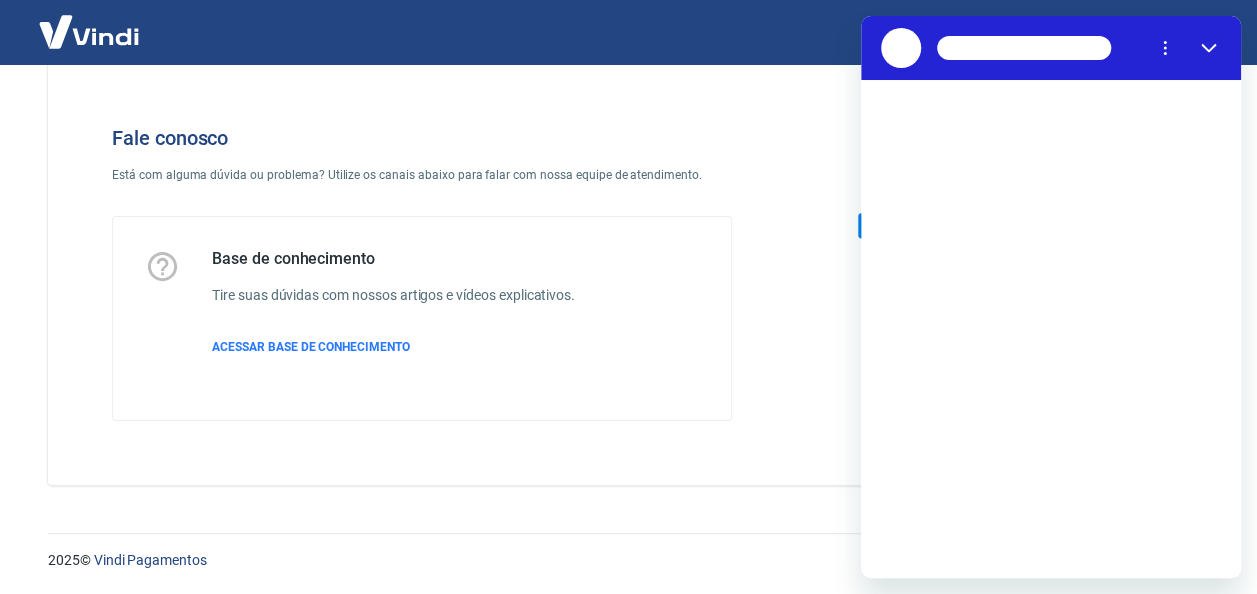 scroll, scrollTop: 0, scrollLeft: 0, axis: both 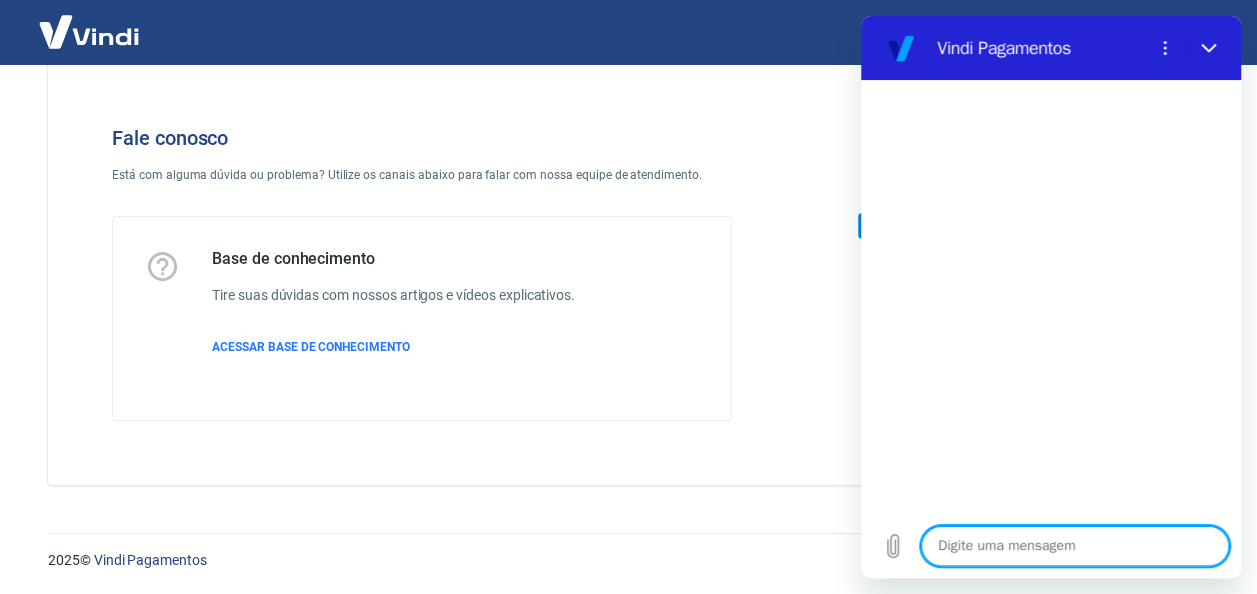 click at bounding box center [1075, 546] 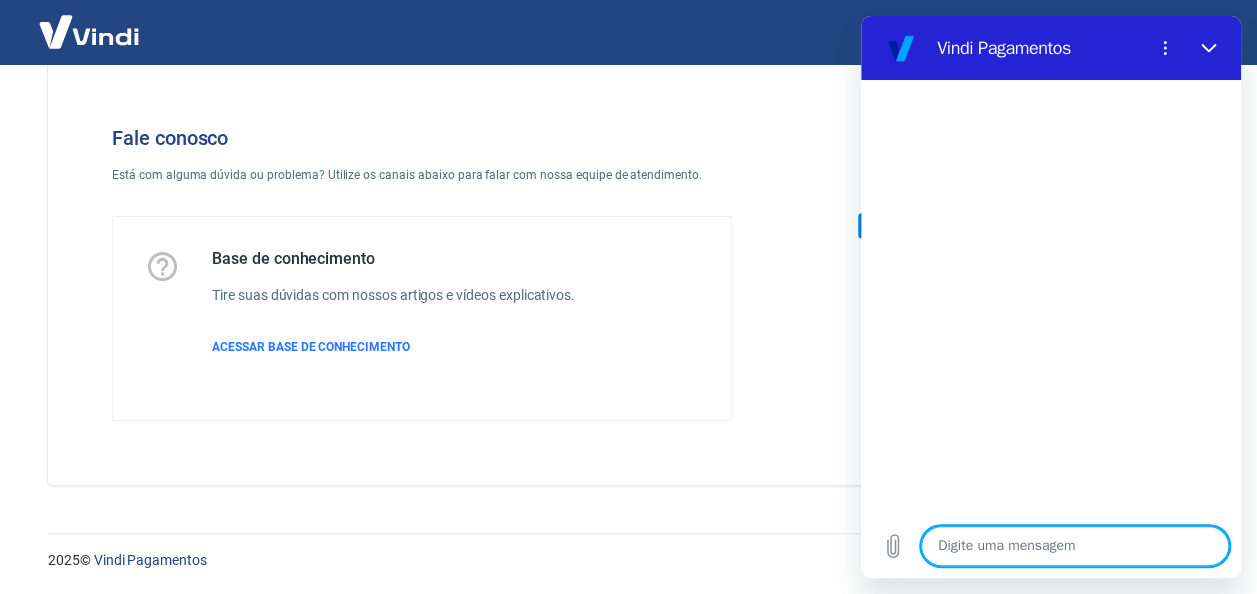 type on "B" 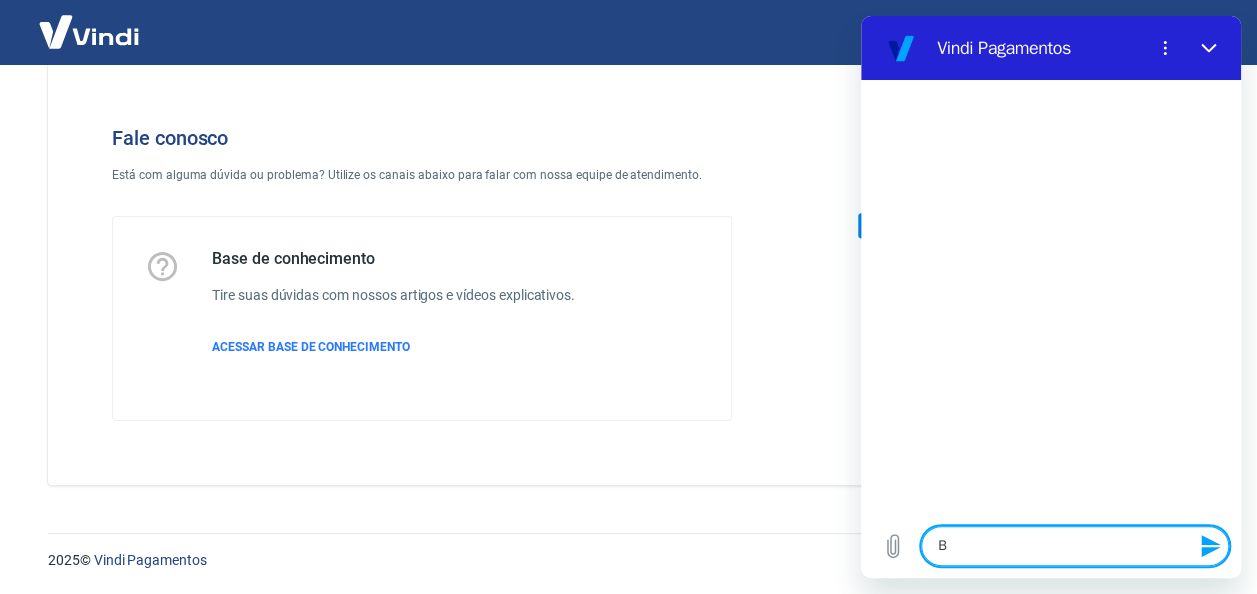 type on "Bo" 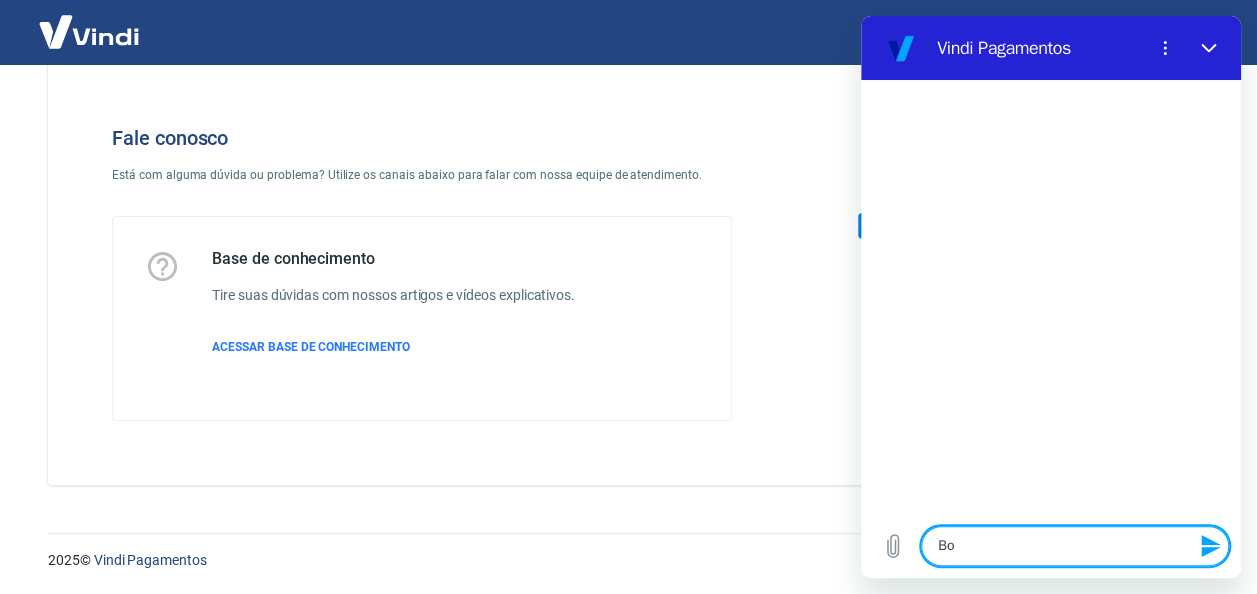 type on "Bom" 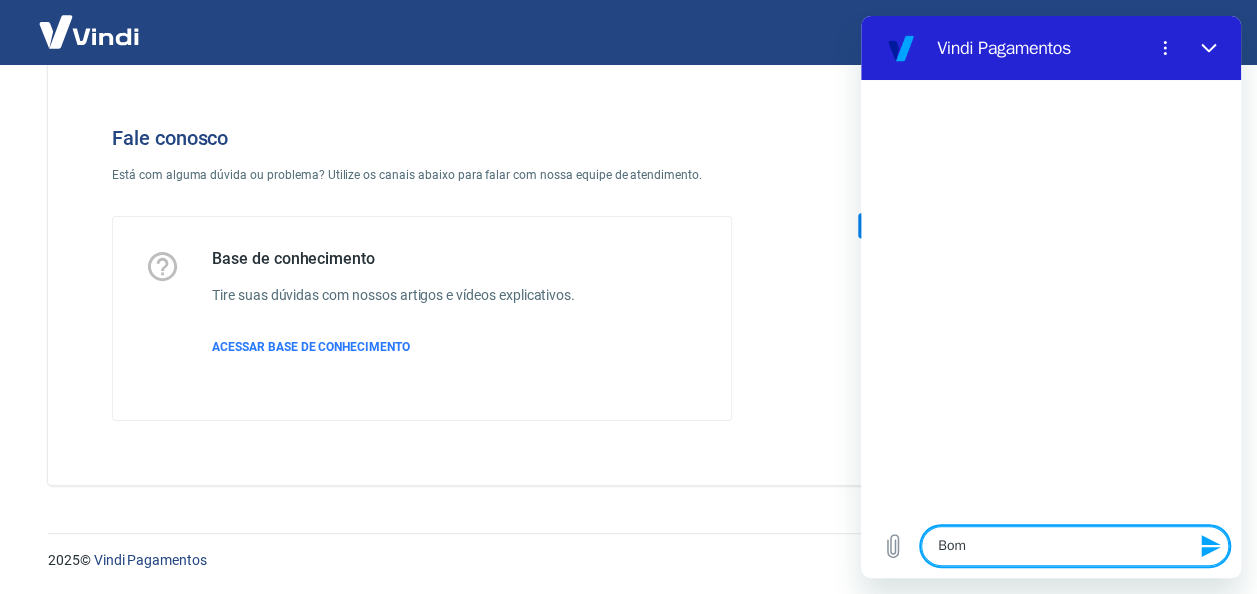 type on "Bom" 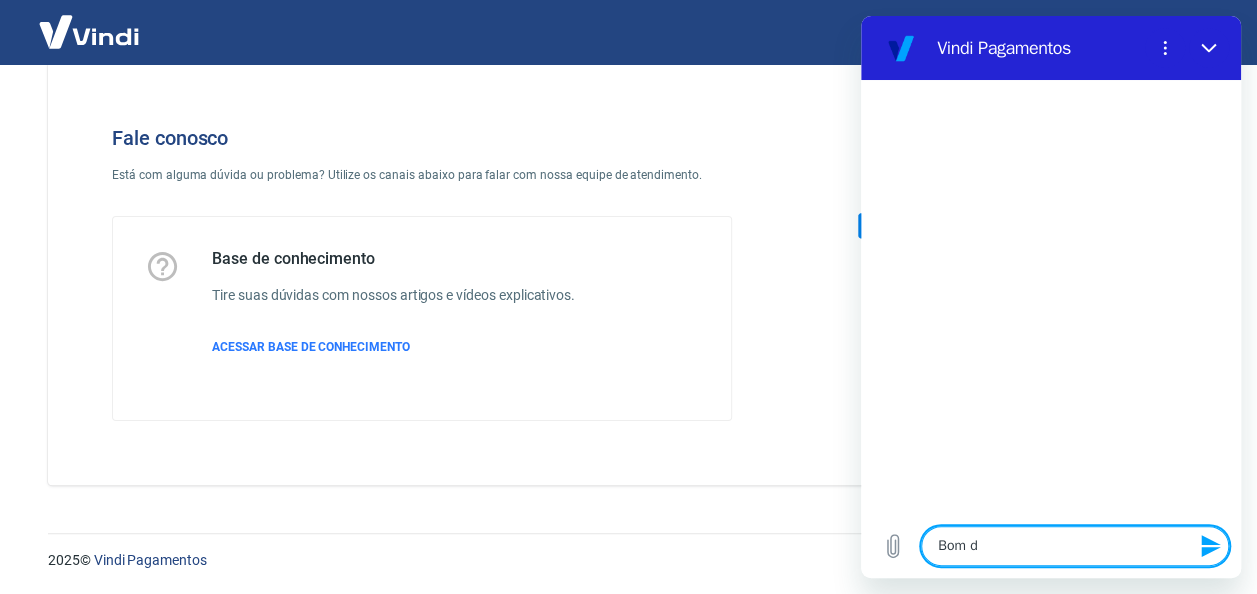 type on "Bom di" 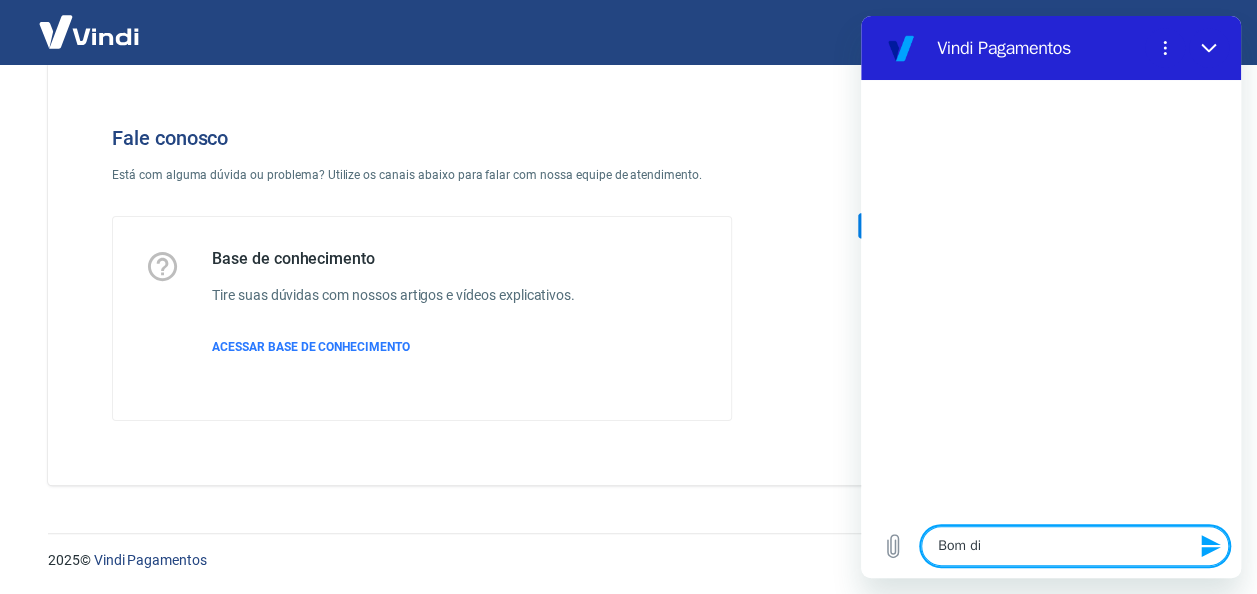 type on "Bom dia" 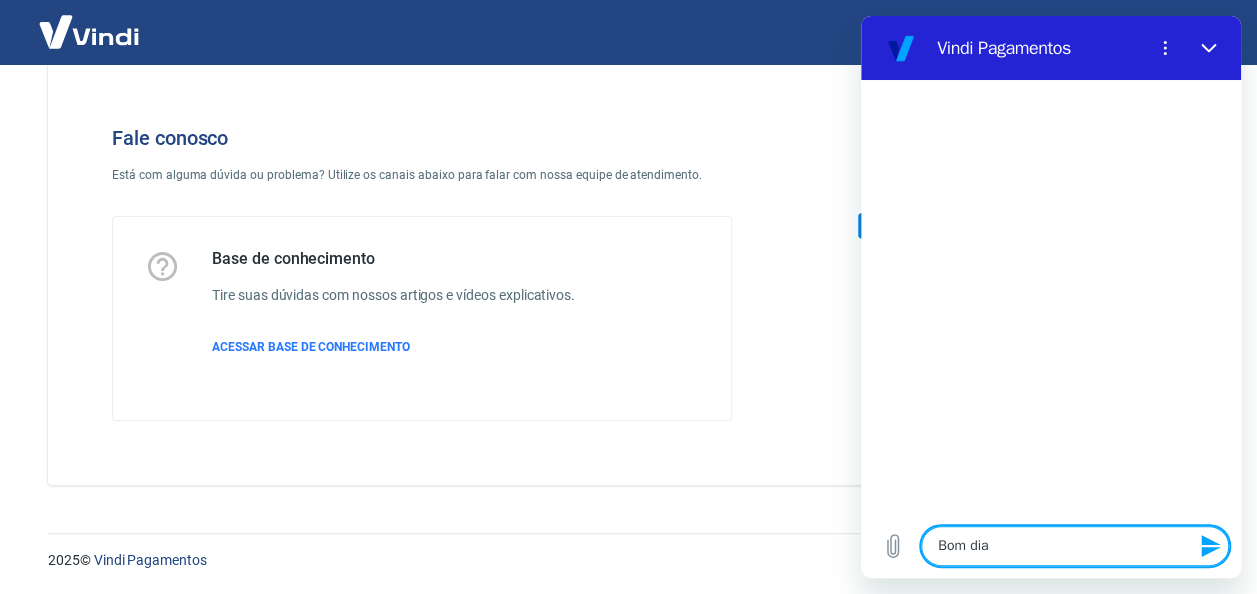 type on "Bom dia!" 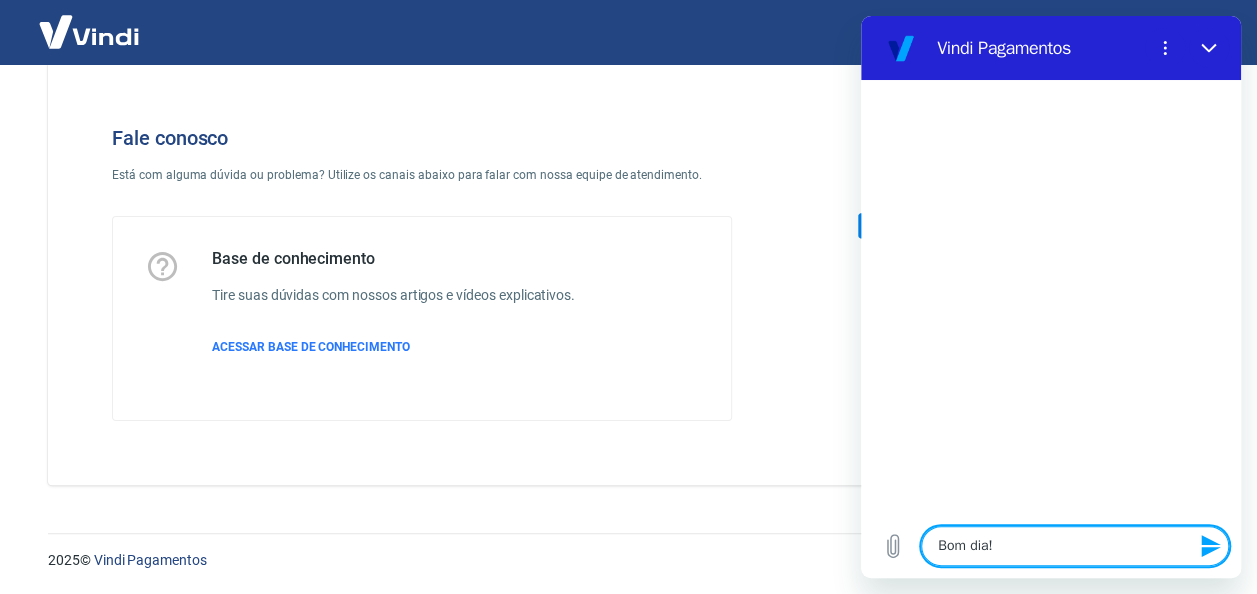 type on "Bom dia!" 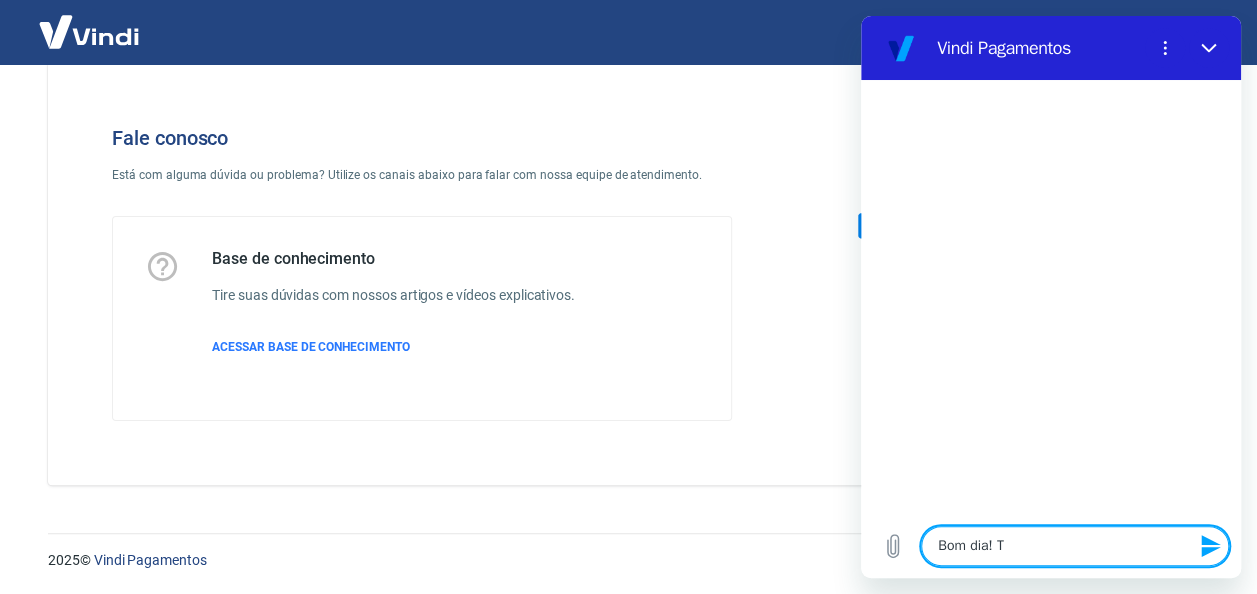 type on "Bom dia! Td" 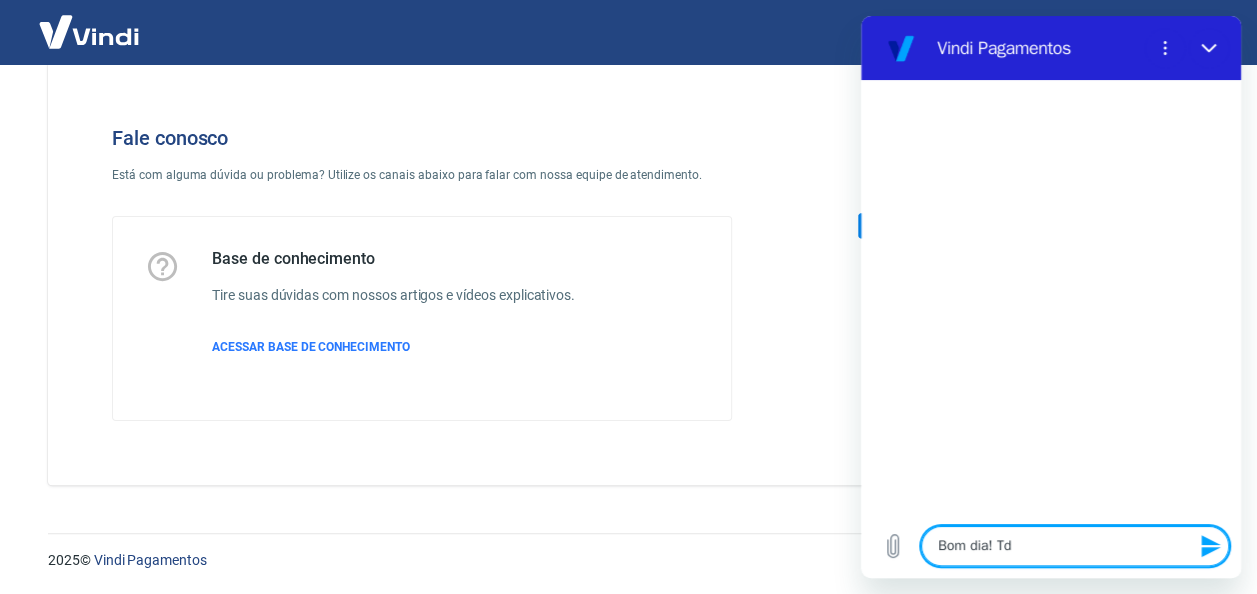 type on "Bom dia! Td" 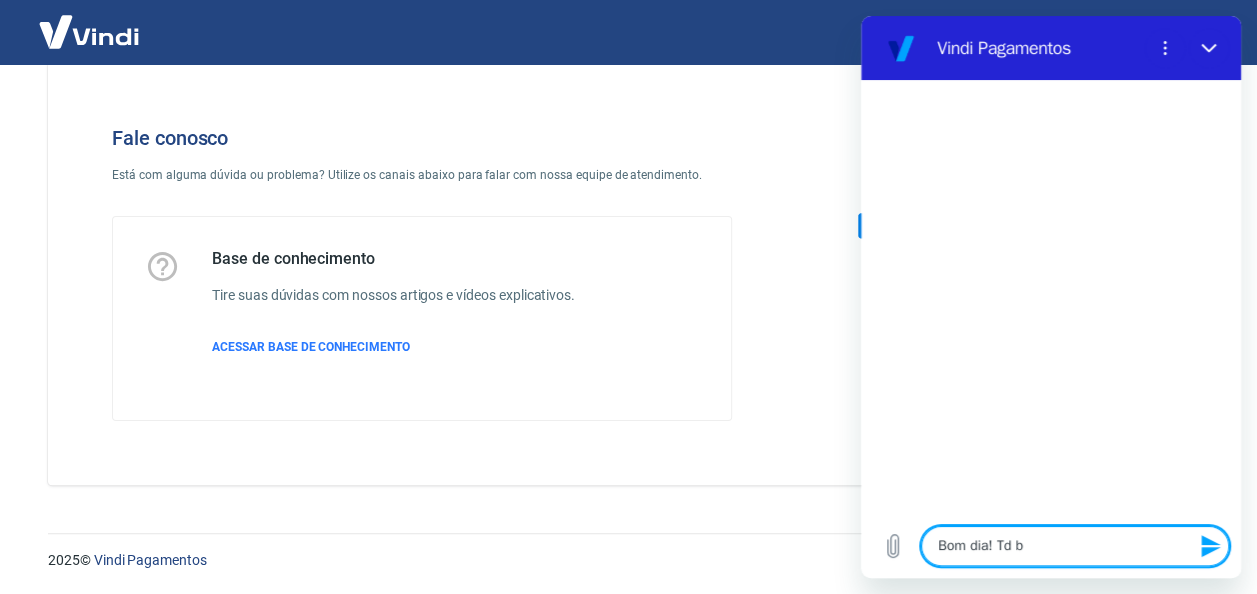 type on "Bom dia! Td be" 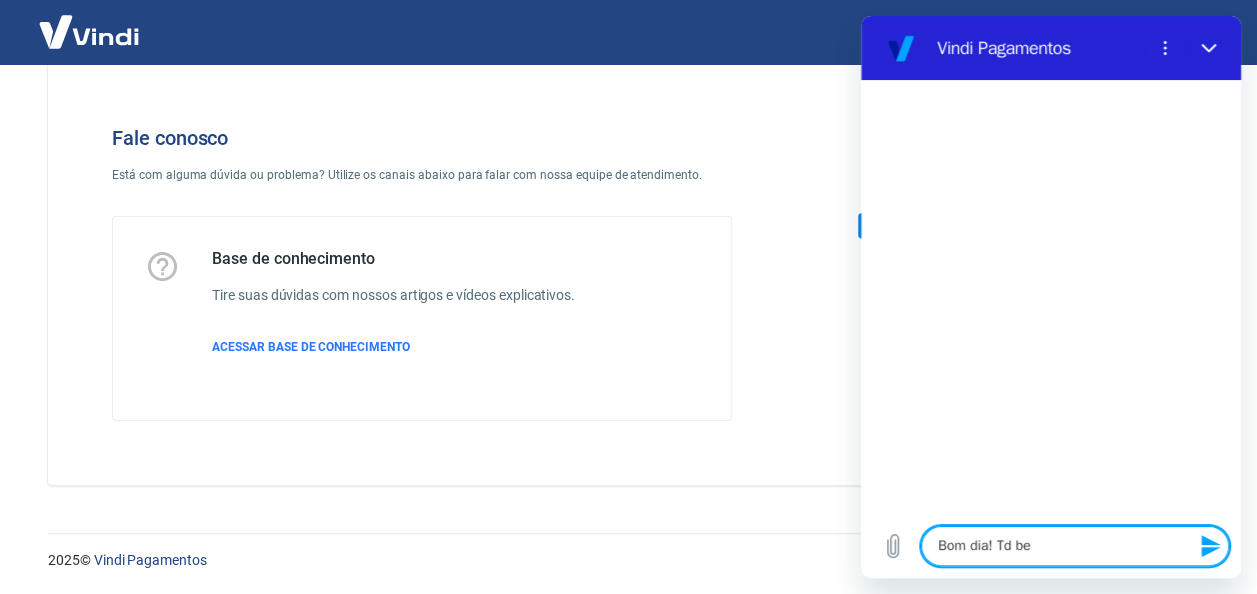 type on "Bom dia! Td bem" 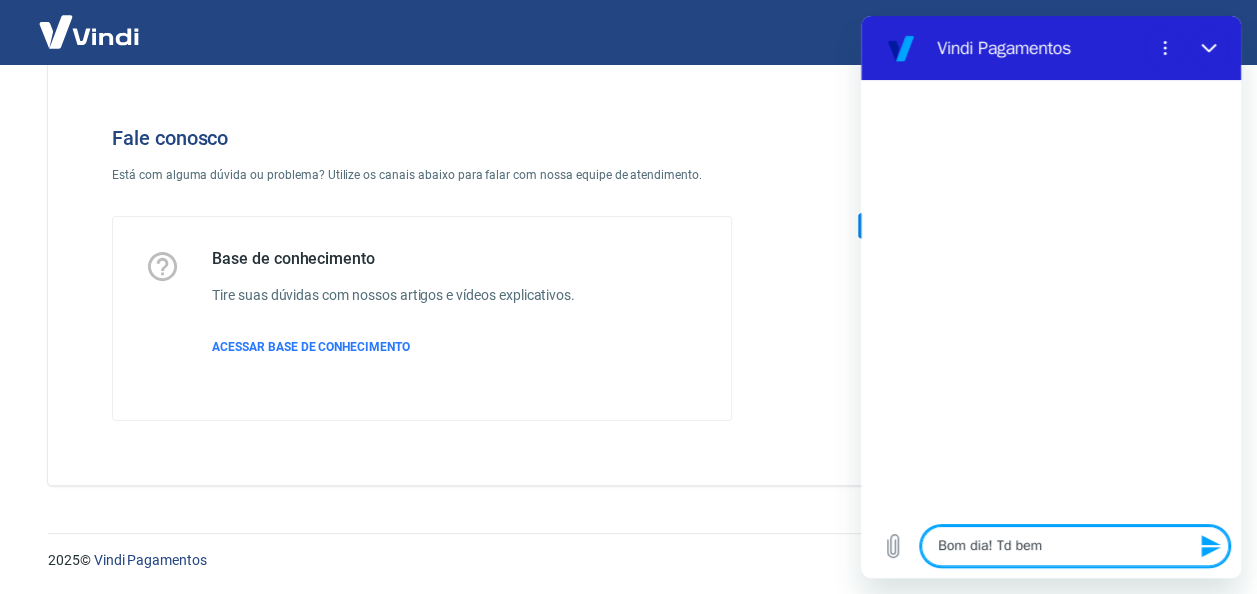 type on "Bom dia! Td bemw" 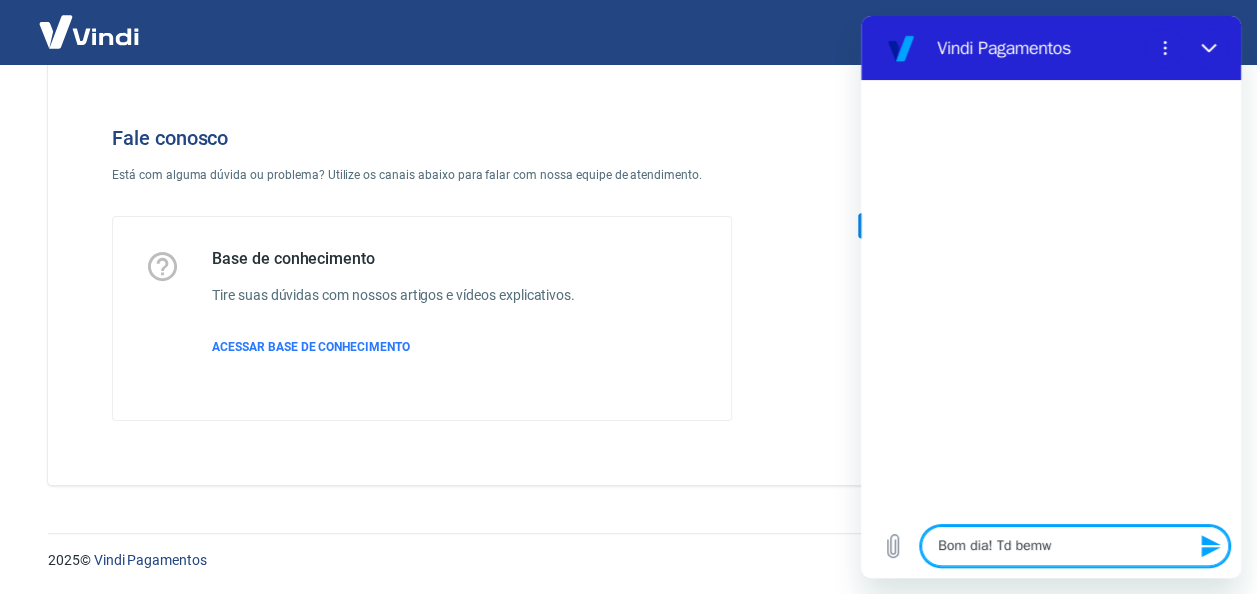 type on "Bom dia! Td bem" 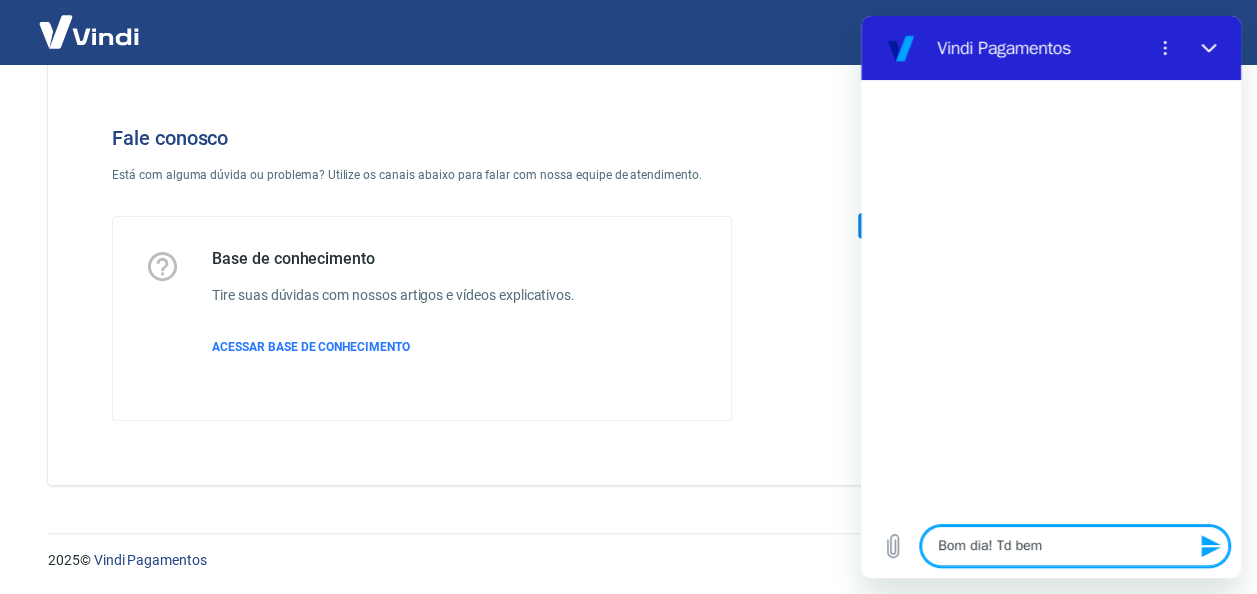 type on "Bom dia! Td bemw" 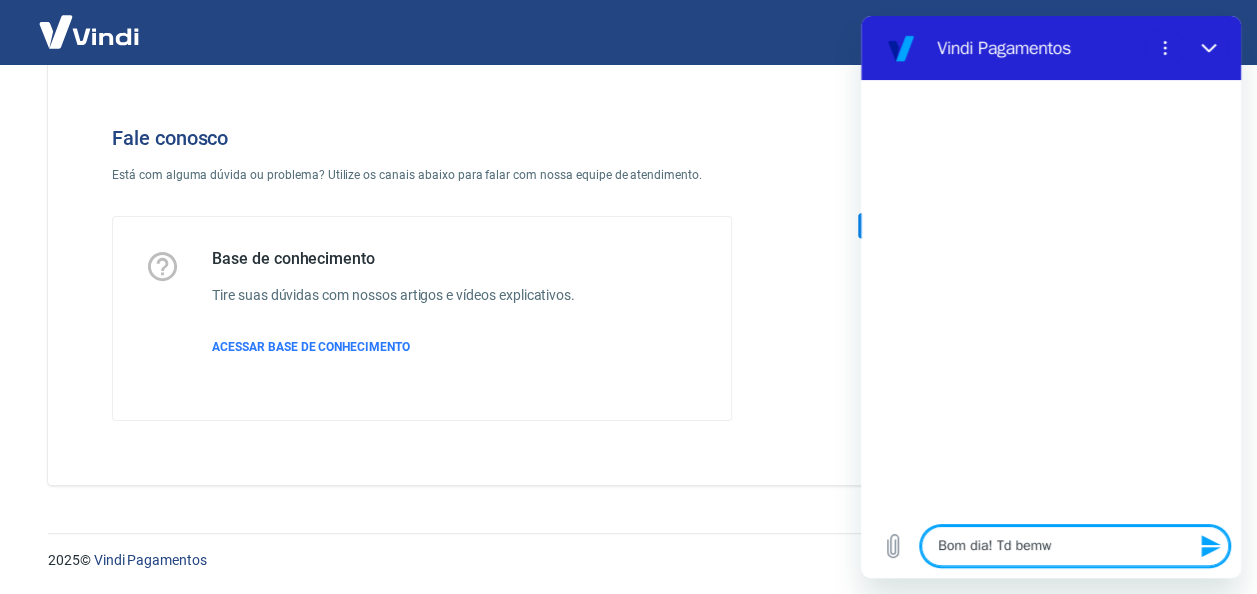 type on "Bom dia! Td bem" 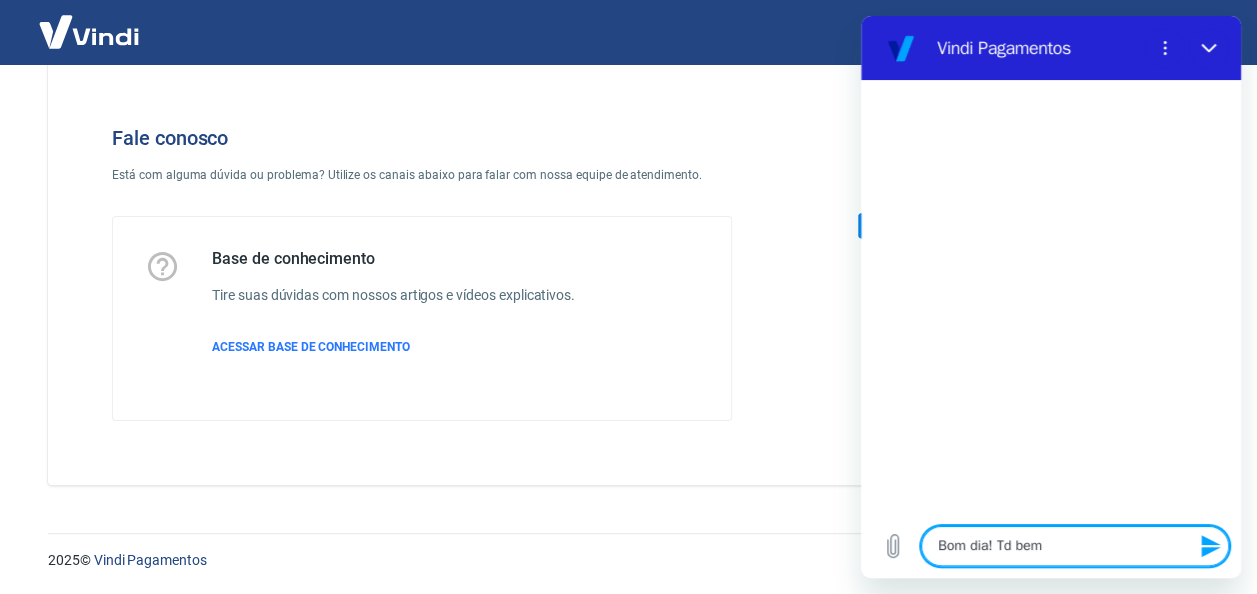 type on "Bom dia! Td bem?" 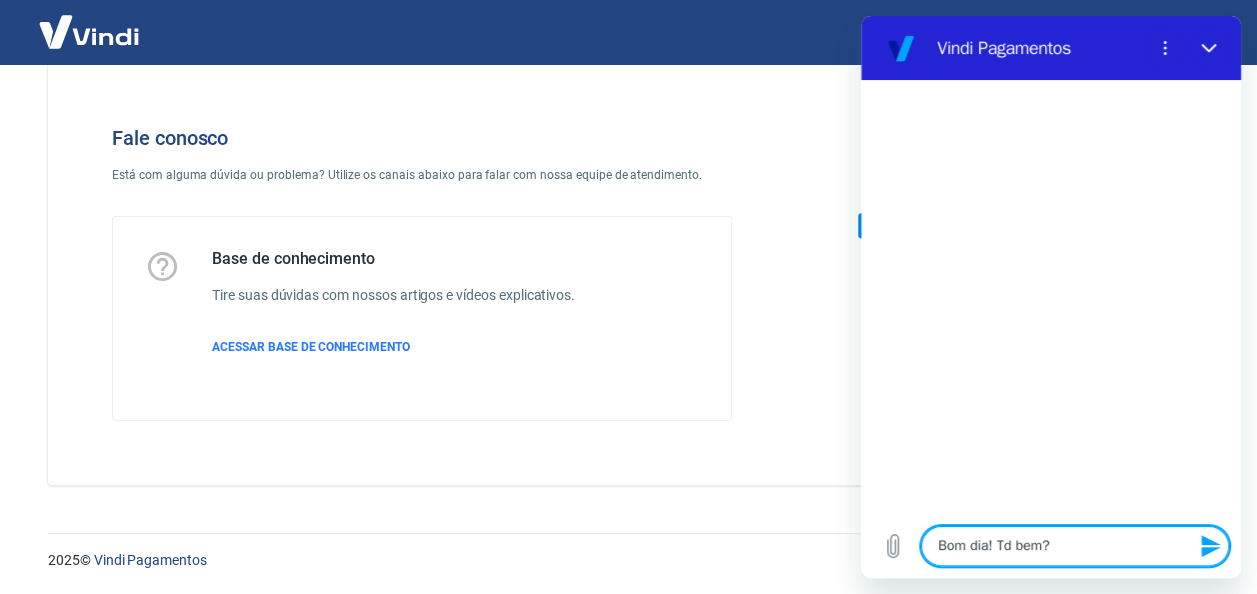 type on "Bom dia! Td bem?" 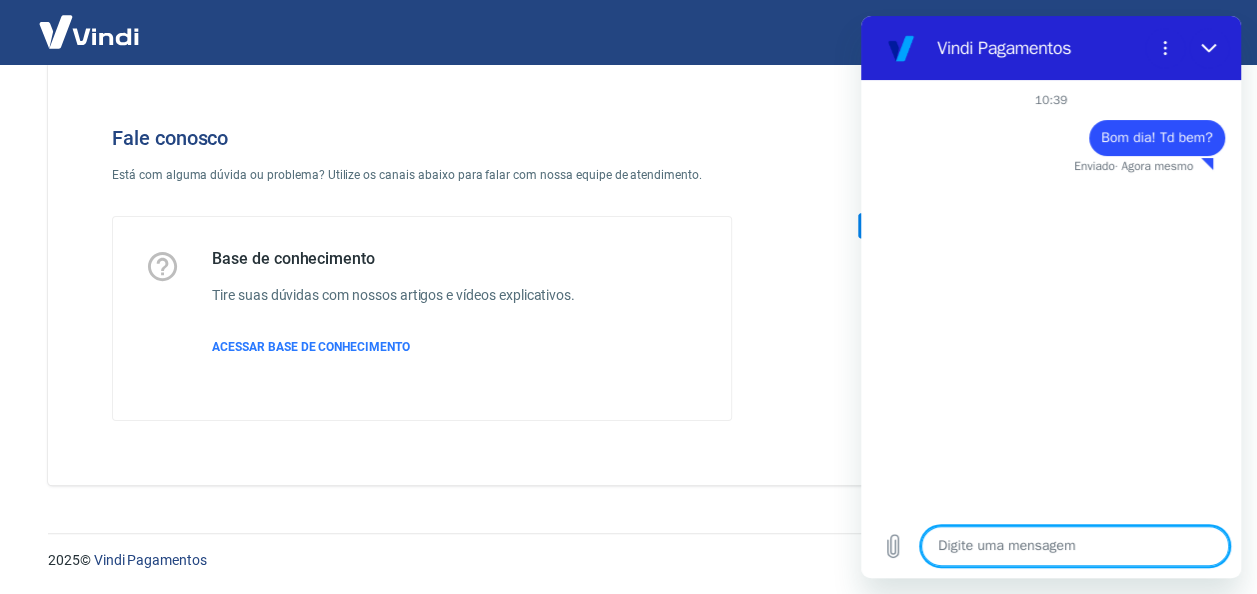 type on "x" 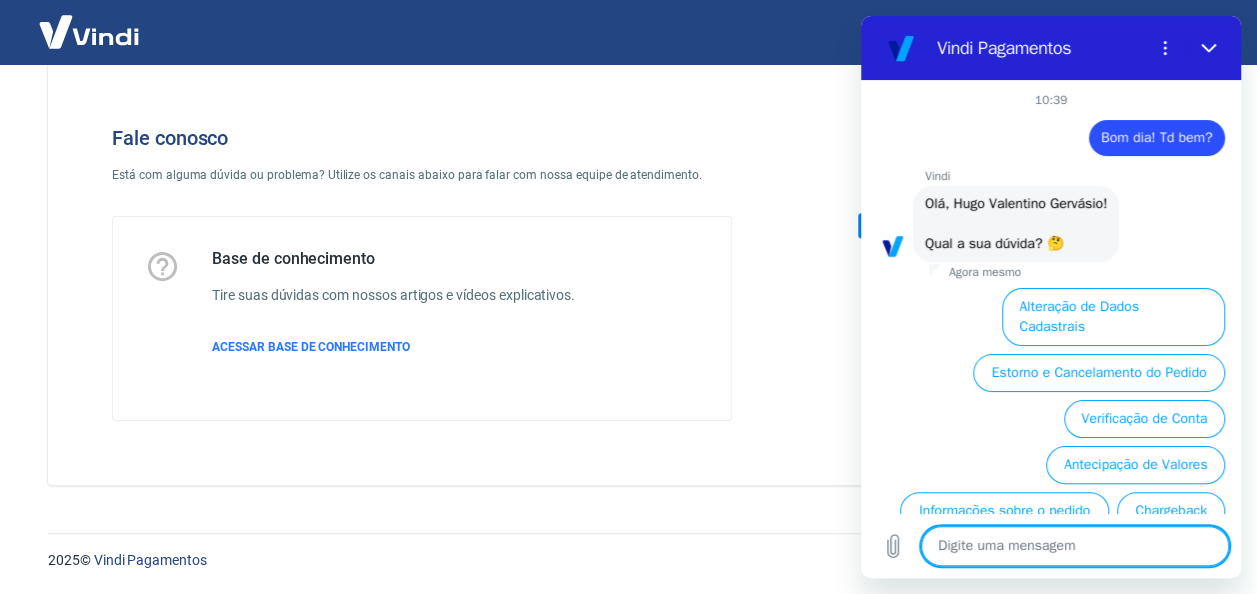 scroll, scrollTop: 134, scrollLeft: 0, axis: vertical 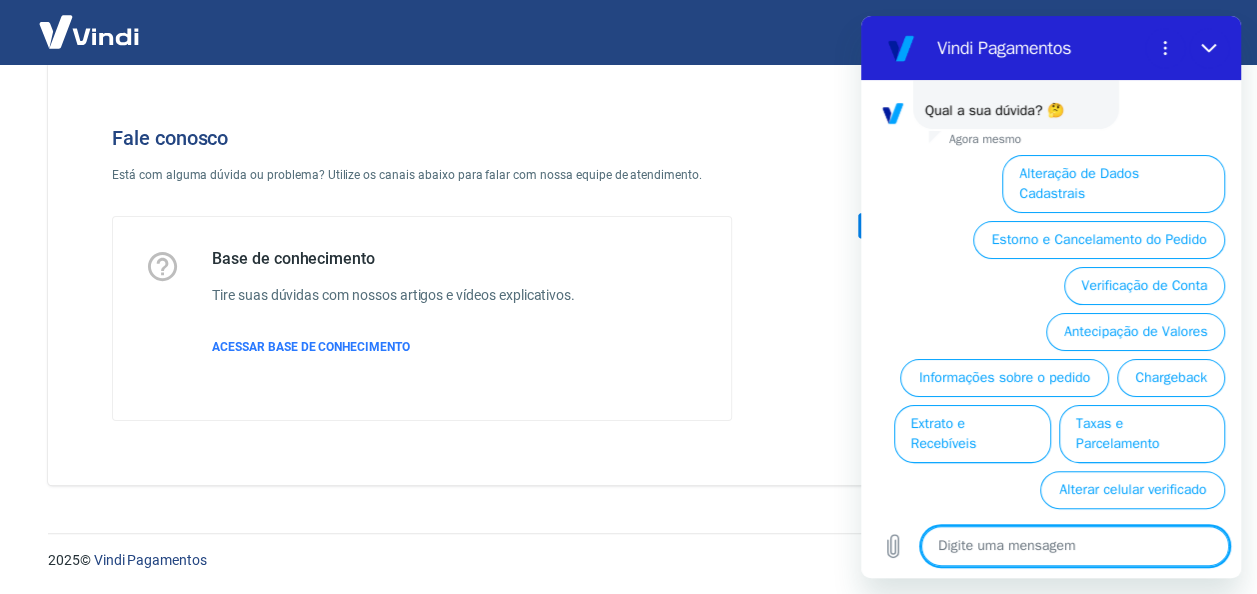 click at bounding box center [1075, 546] 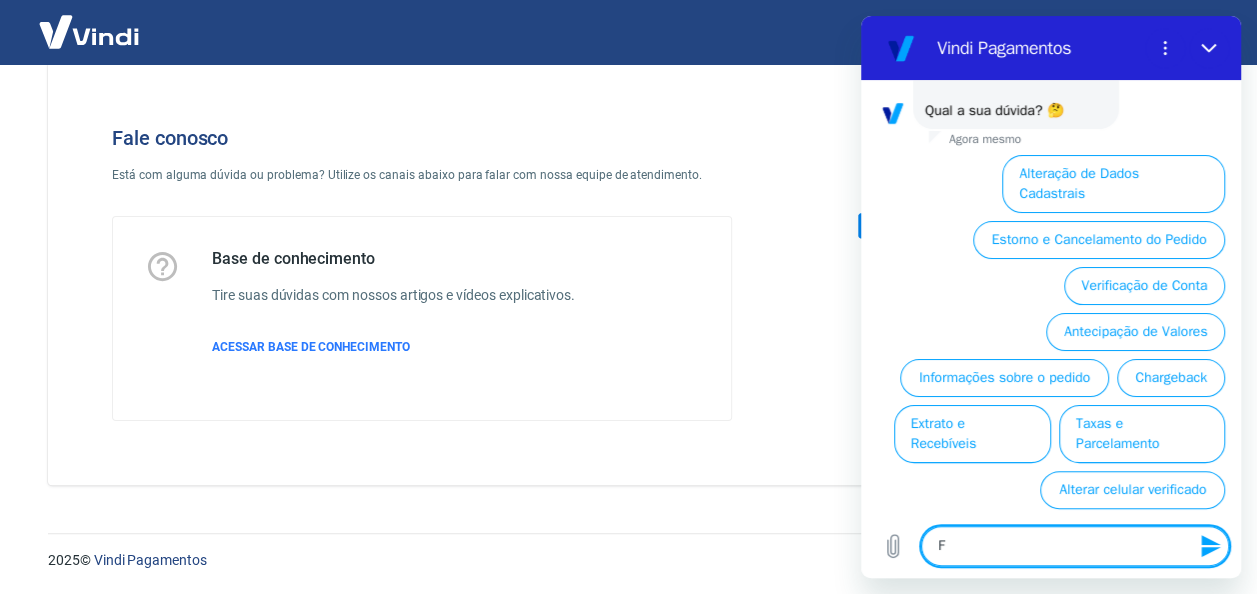 type on "Fa" 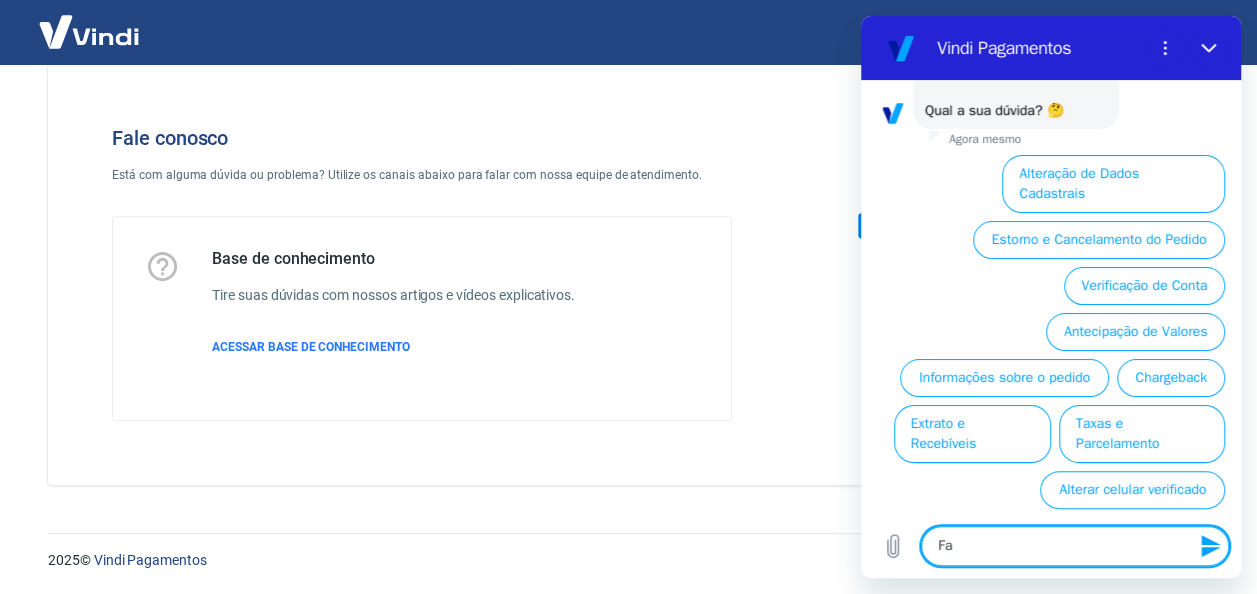 type on "x" 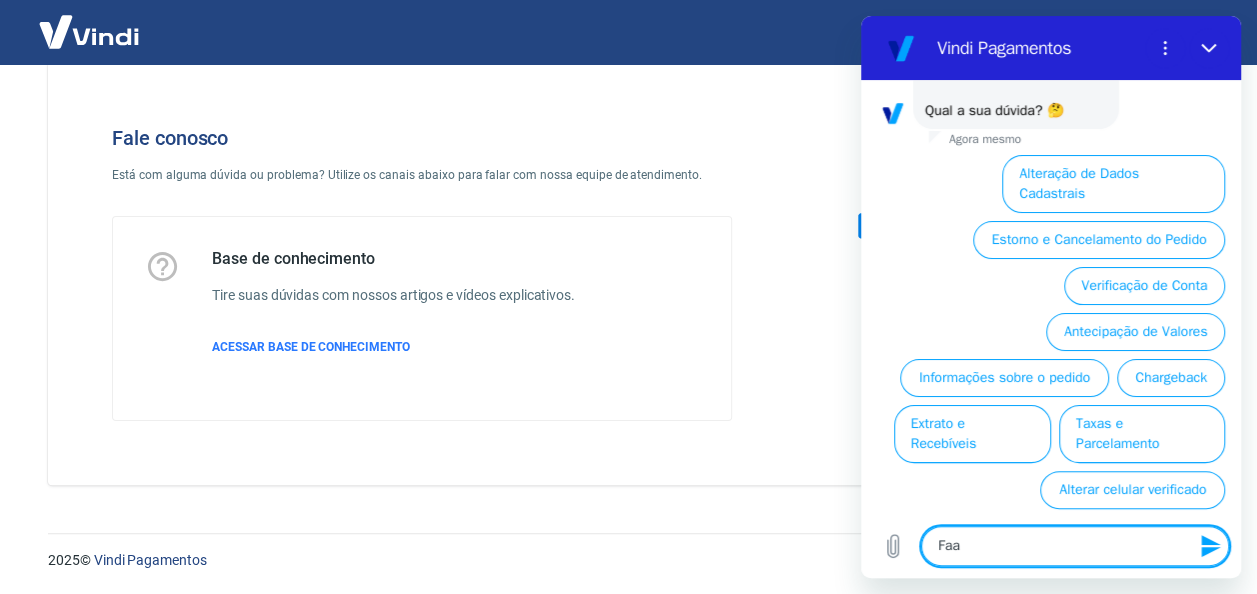 type on "Fa" 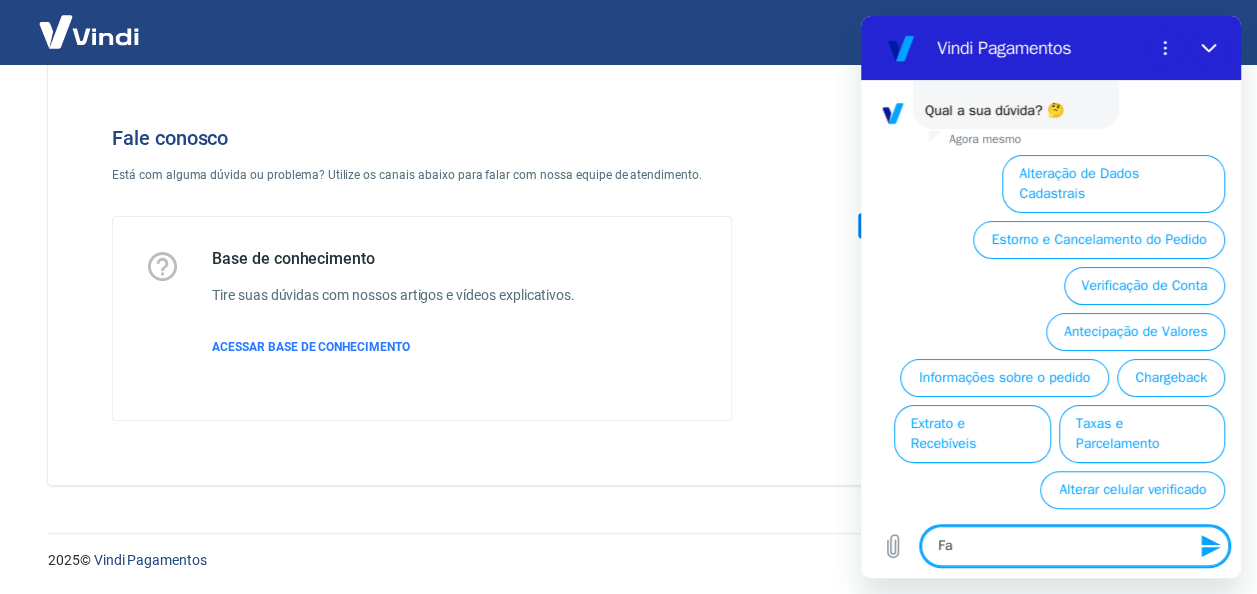 type on "Fal" 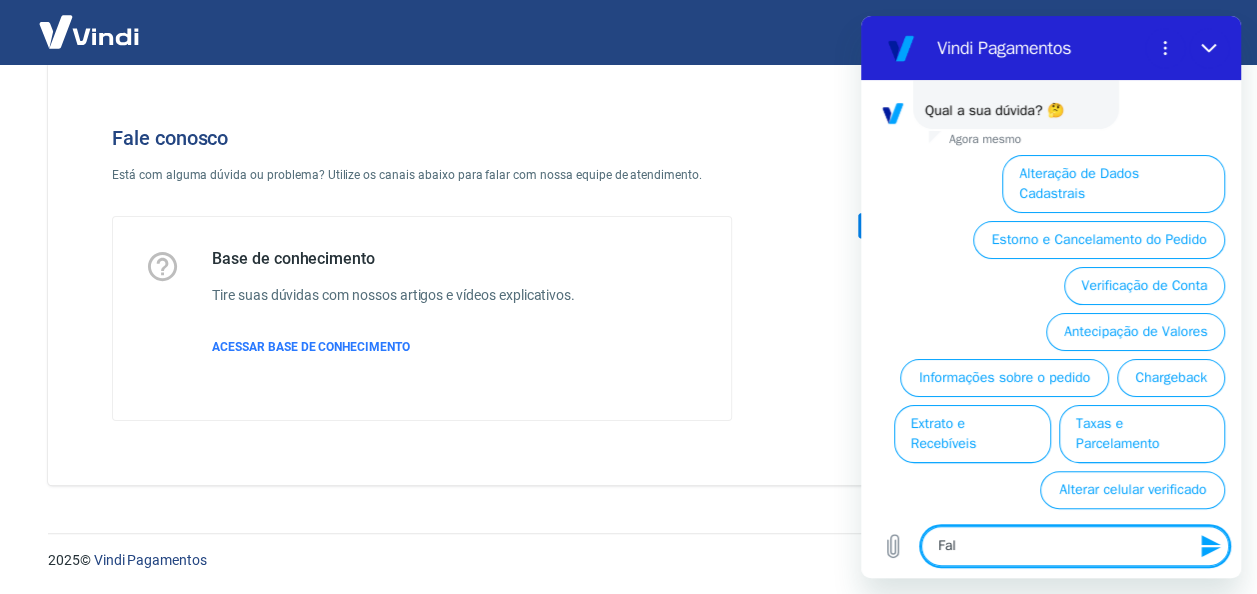 type on "Fala" 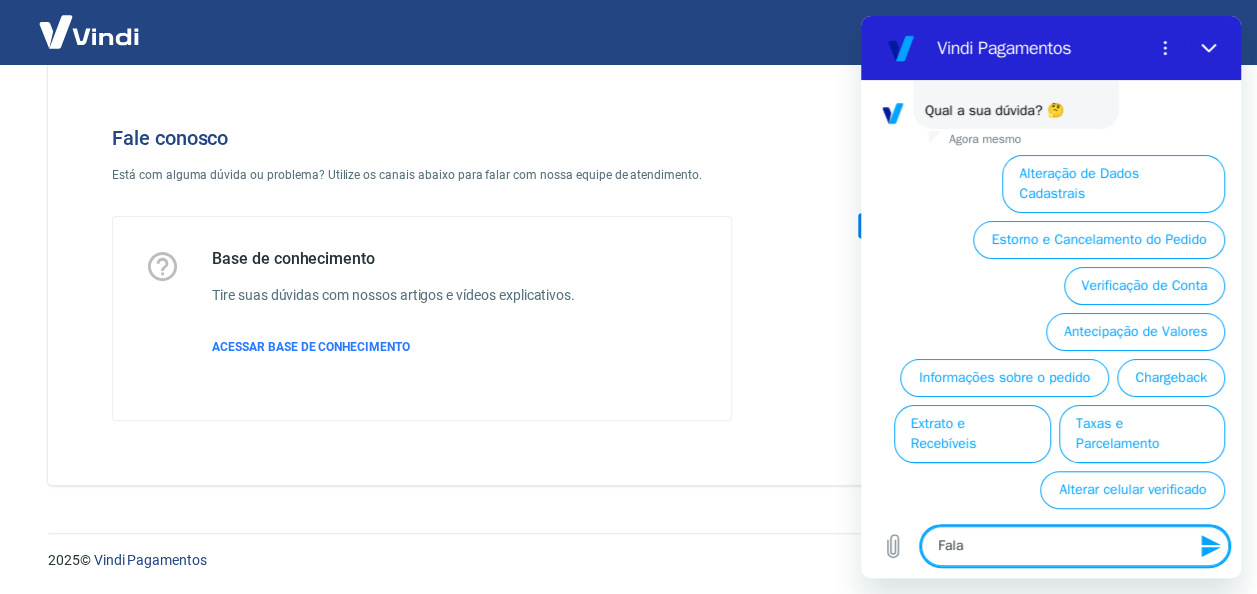 type on "Falar" 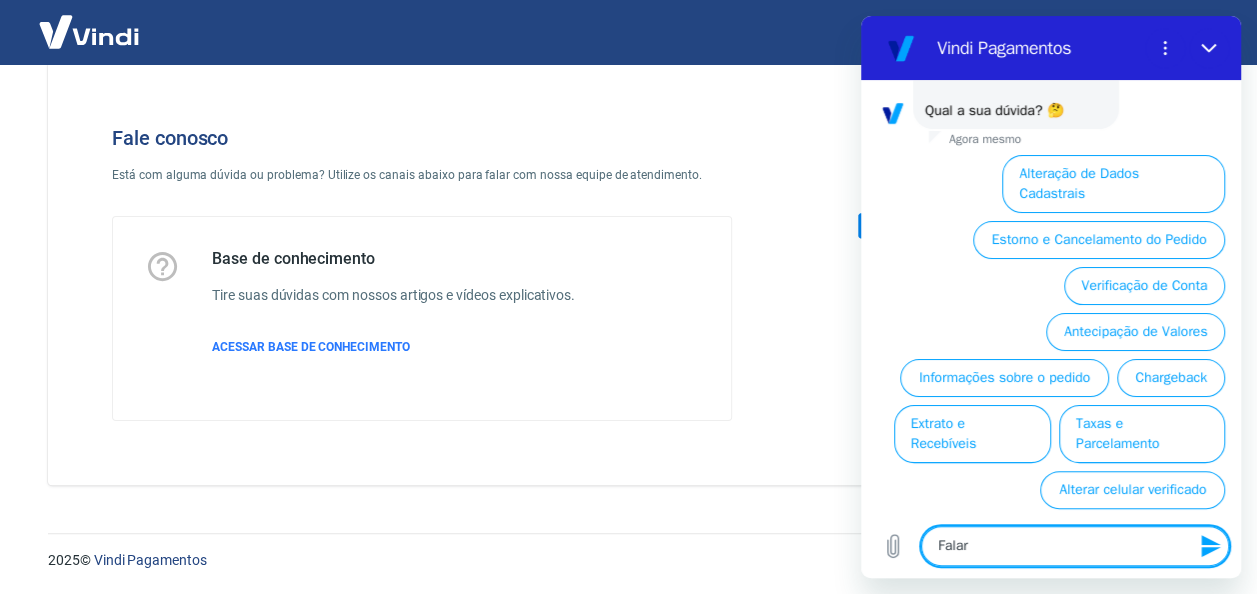 type on "Falar" 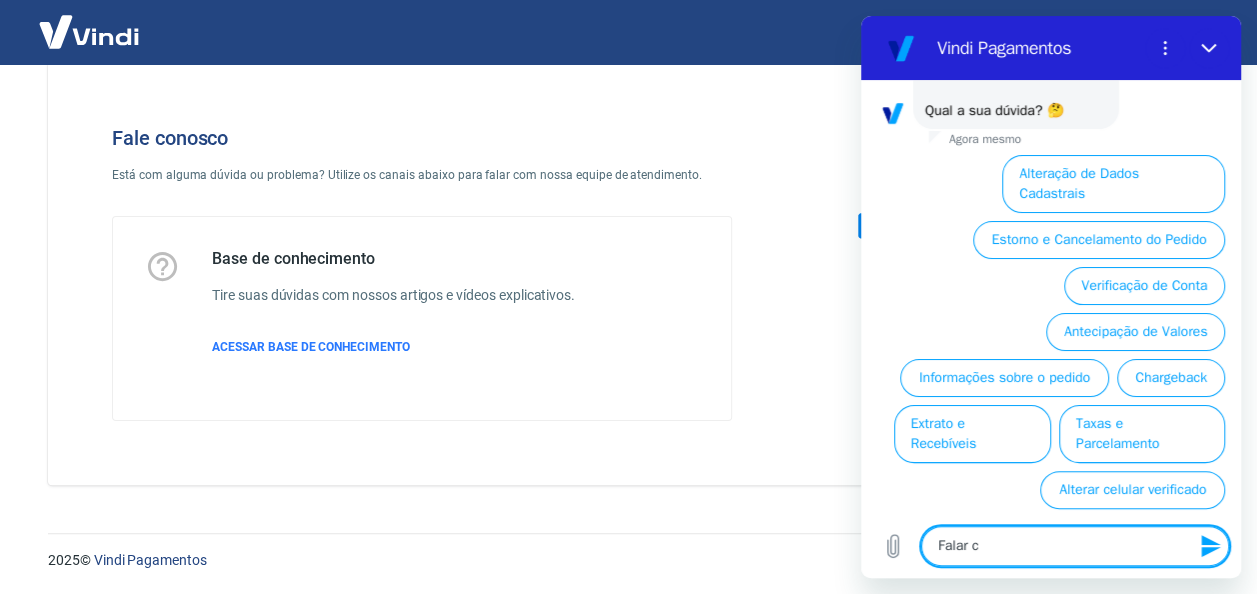 type on "Falar co" 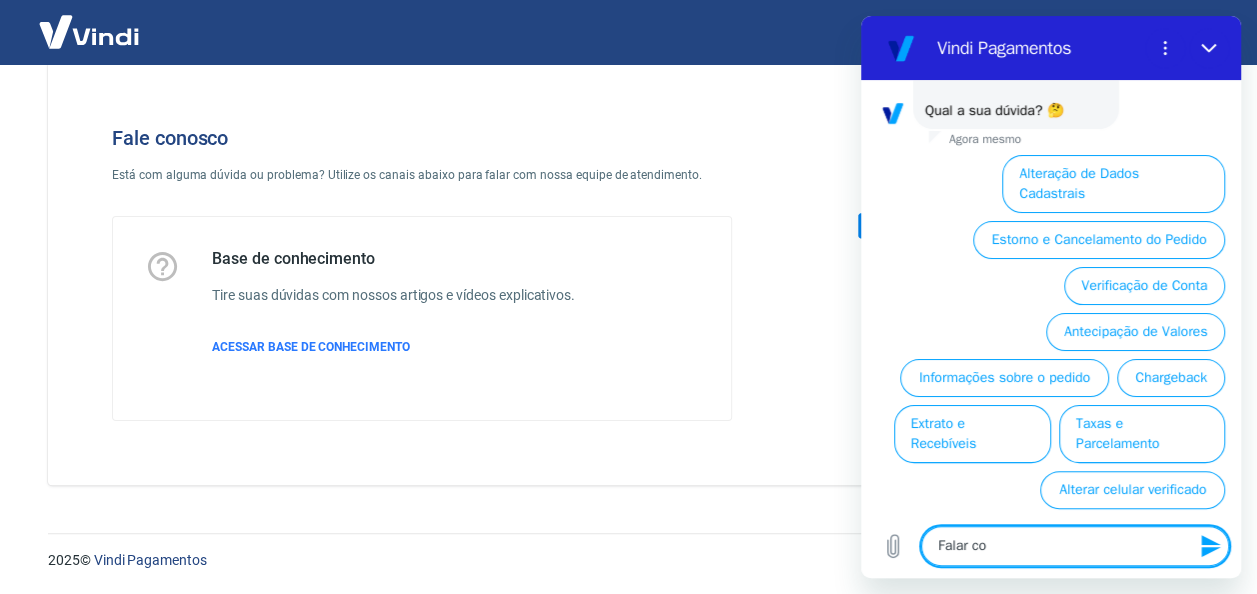 type on "Falar com" 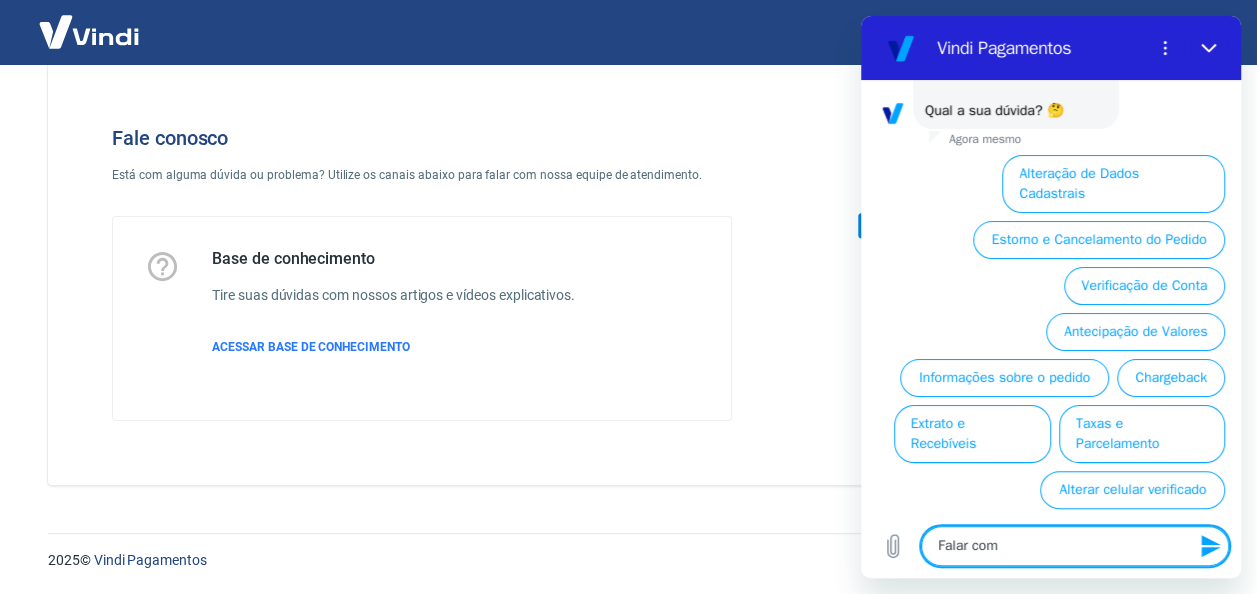 type on "Falar com" 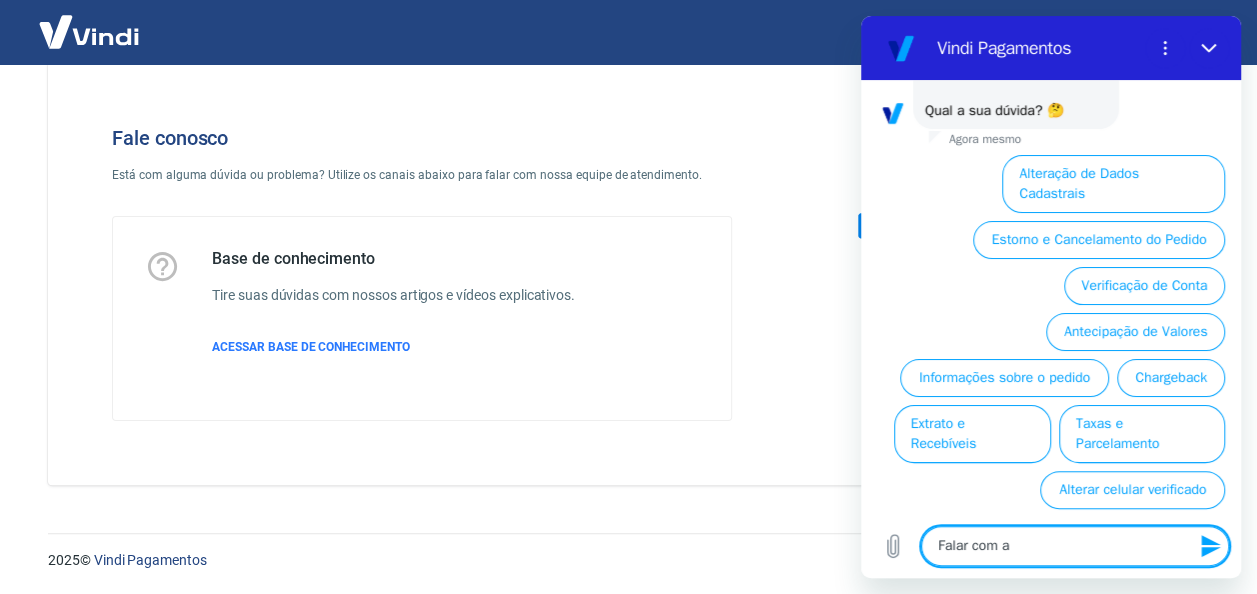type on "Falar com at" 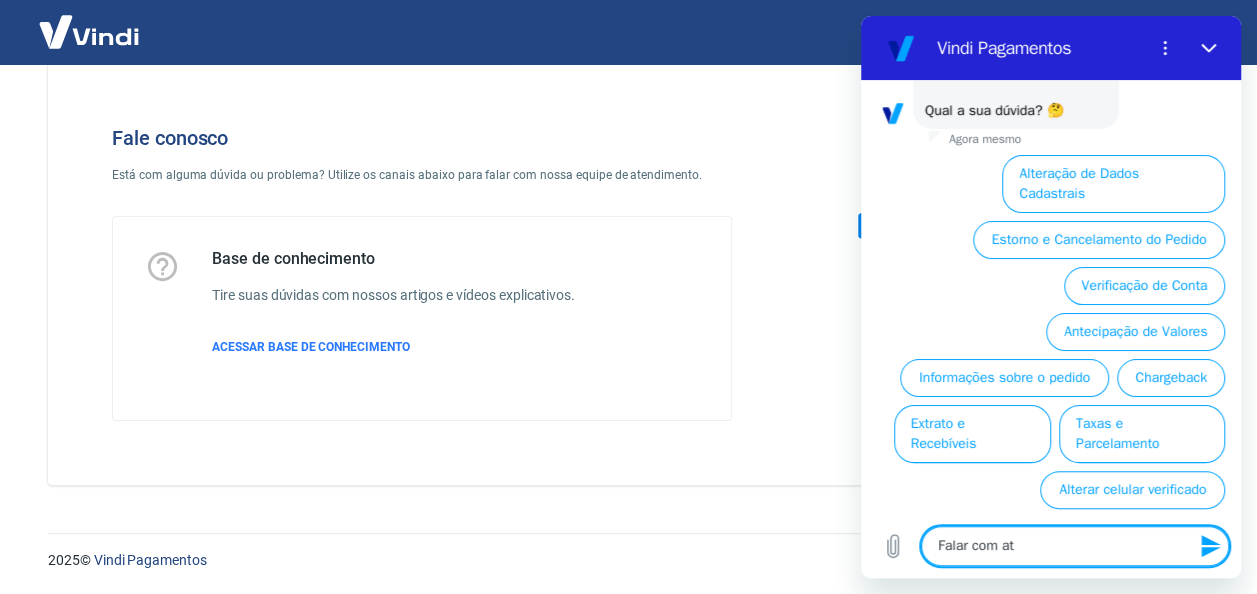 type on "Falar com ate" 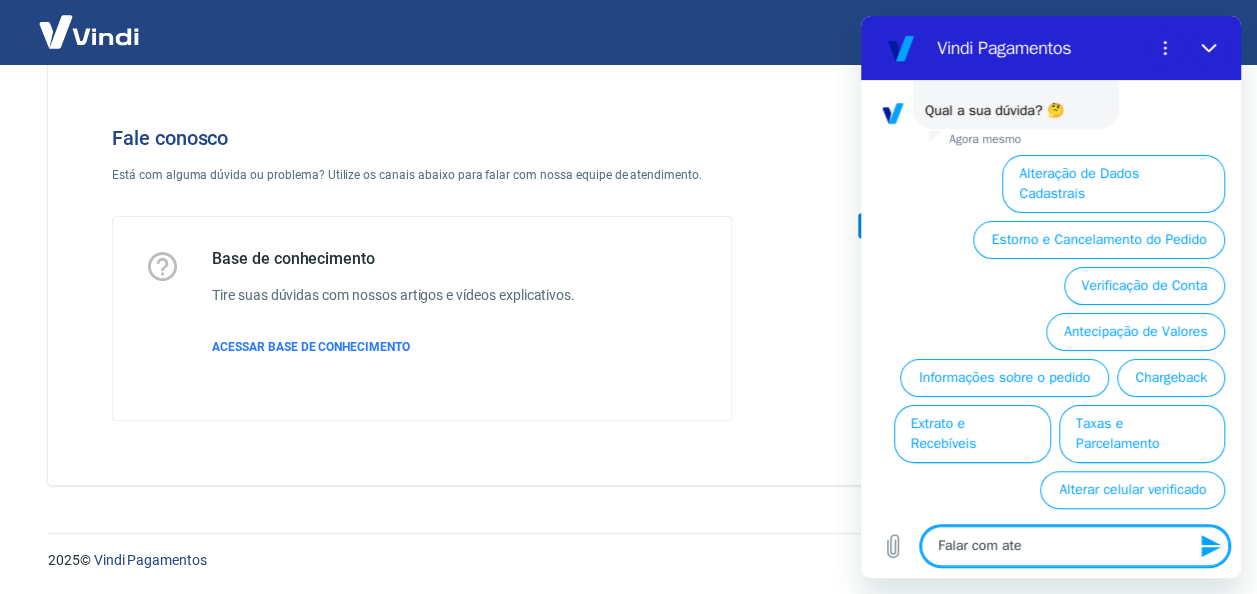 type on "Falar com aten" 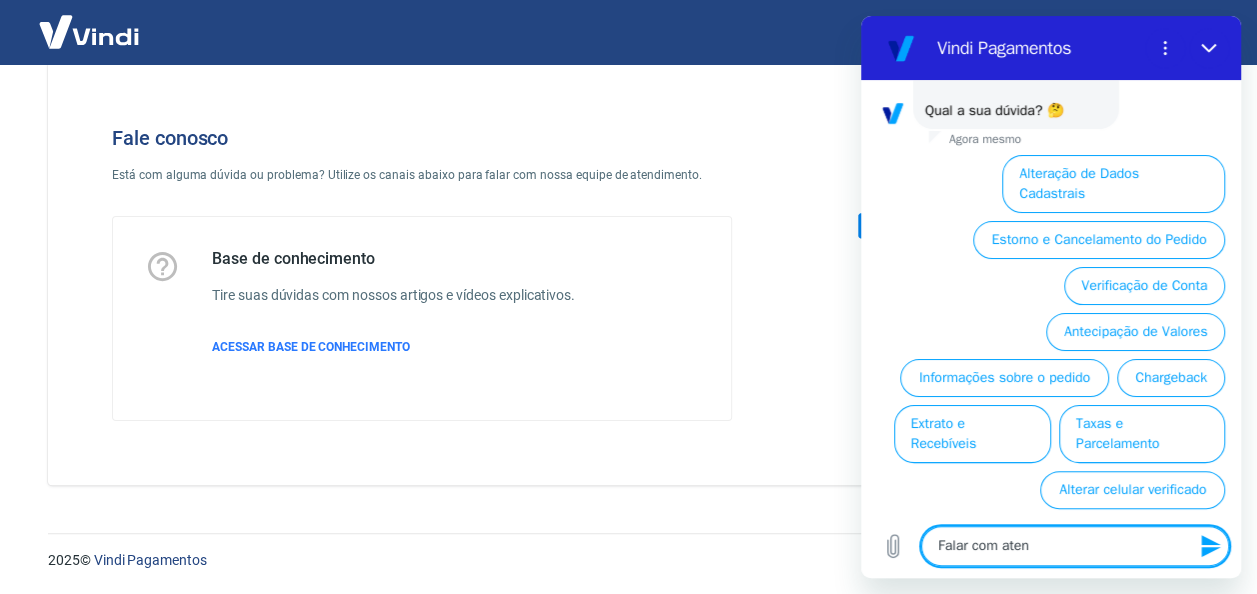 type on "Falar com atend" 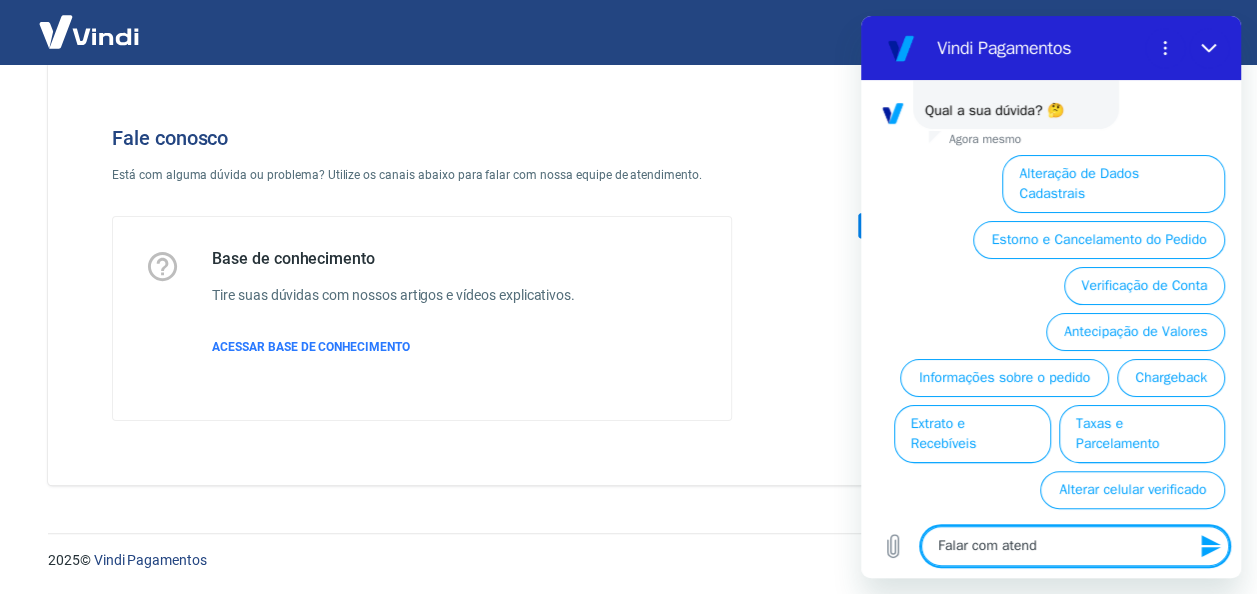 type on "Falar com atende" 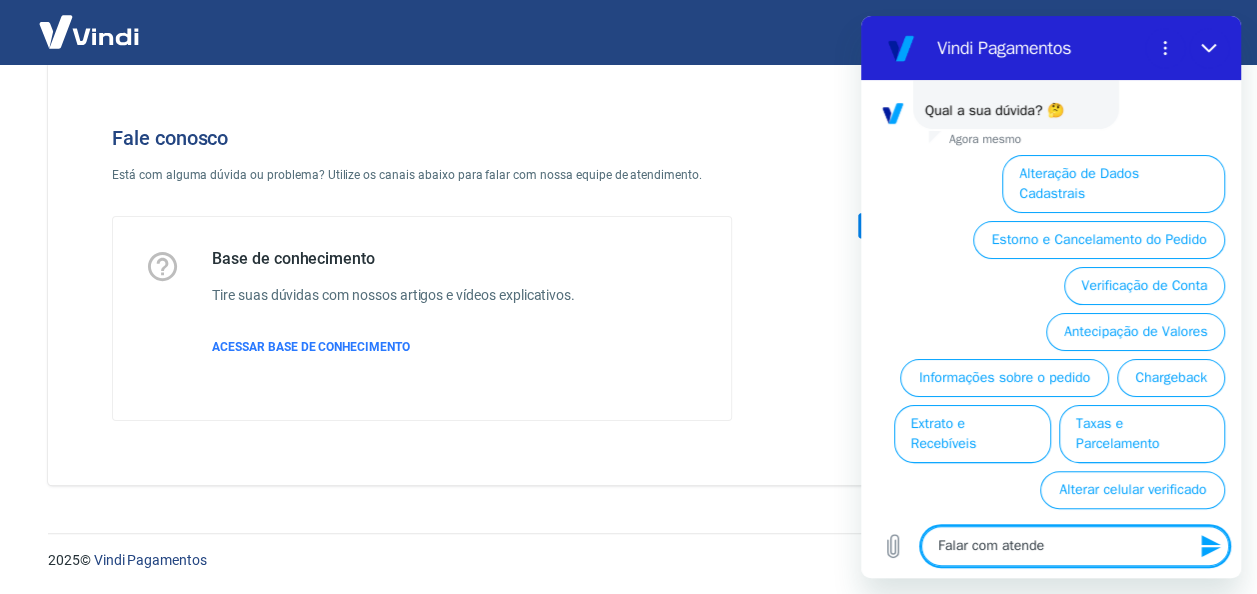 type on "Falar com atenden" 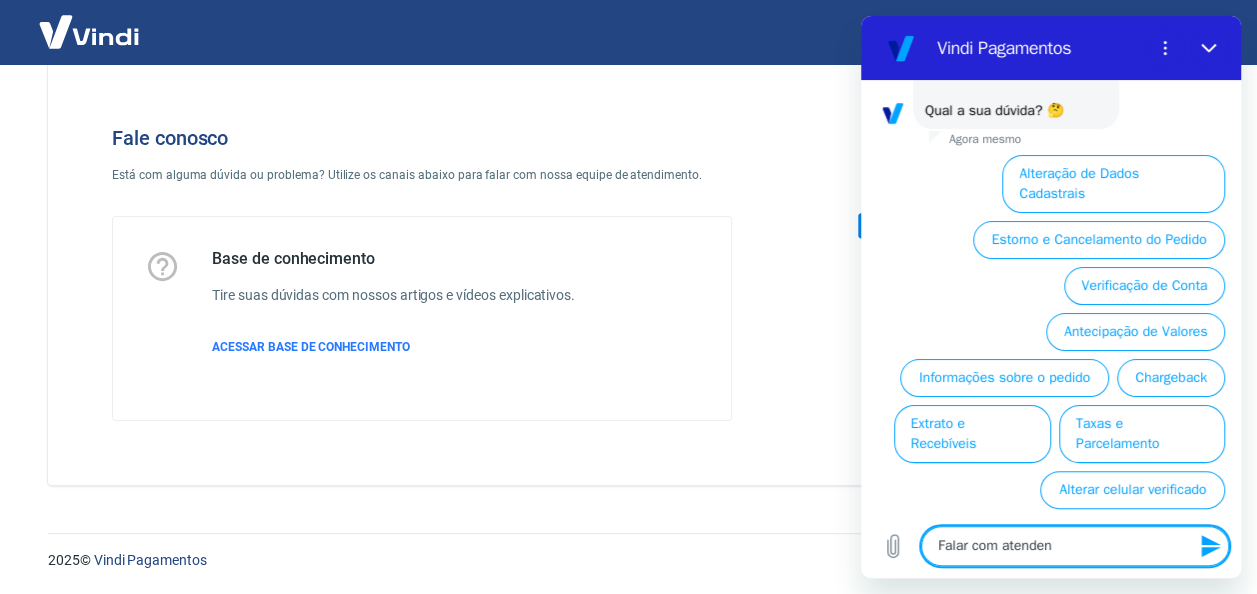 type on "x" 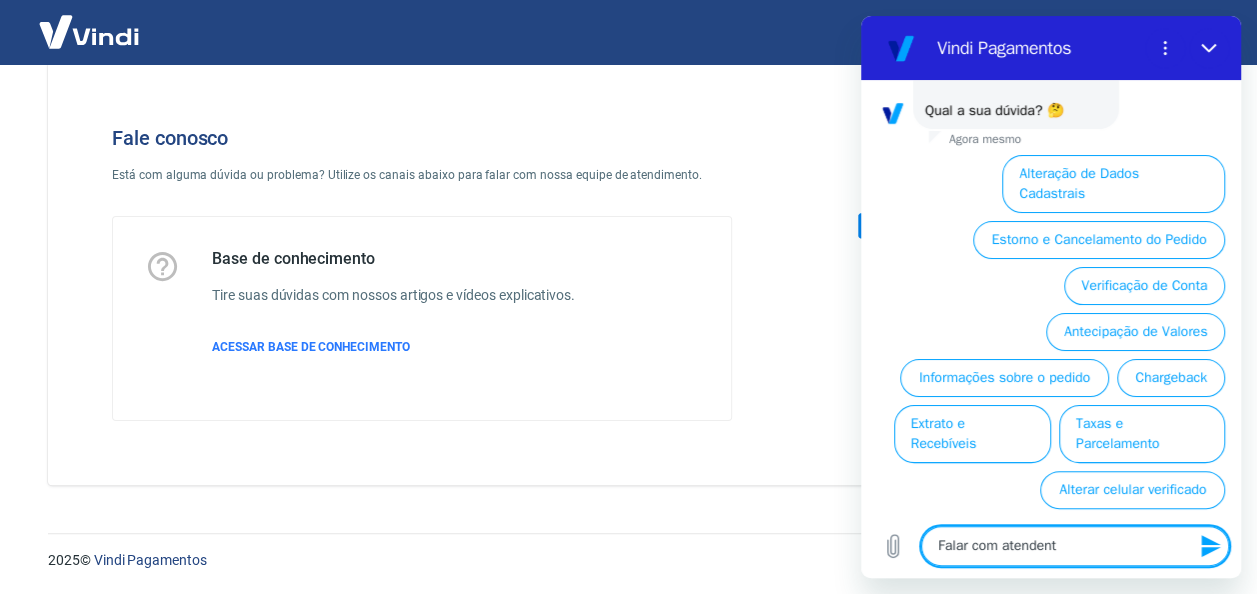 type on "Falar com atendente" 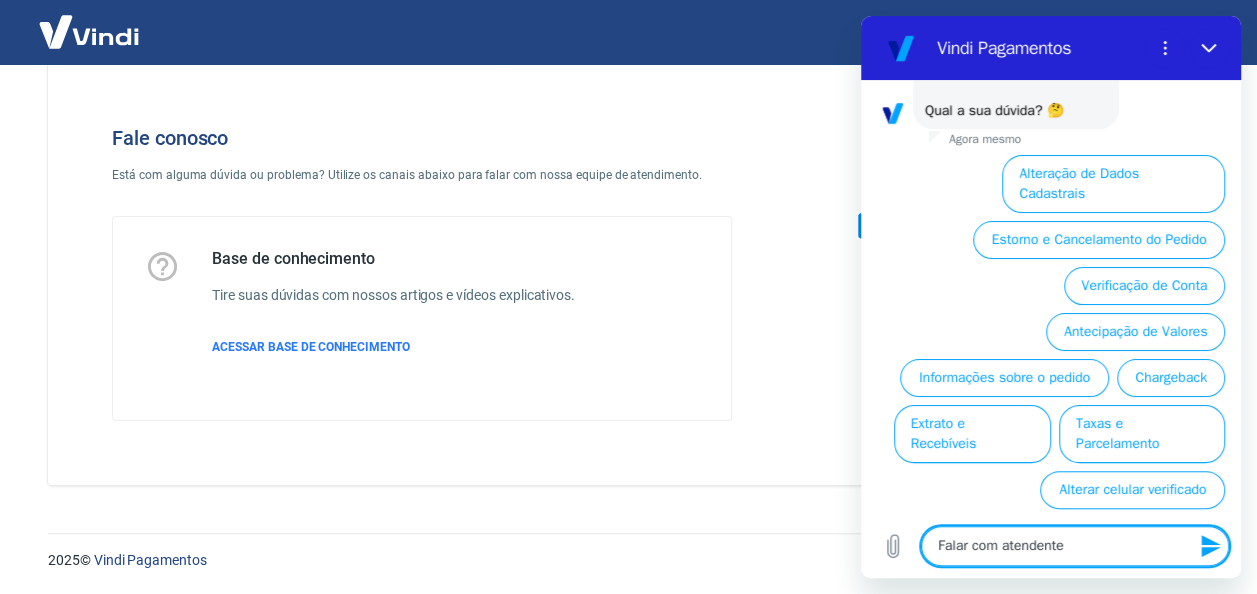type 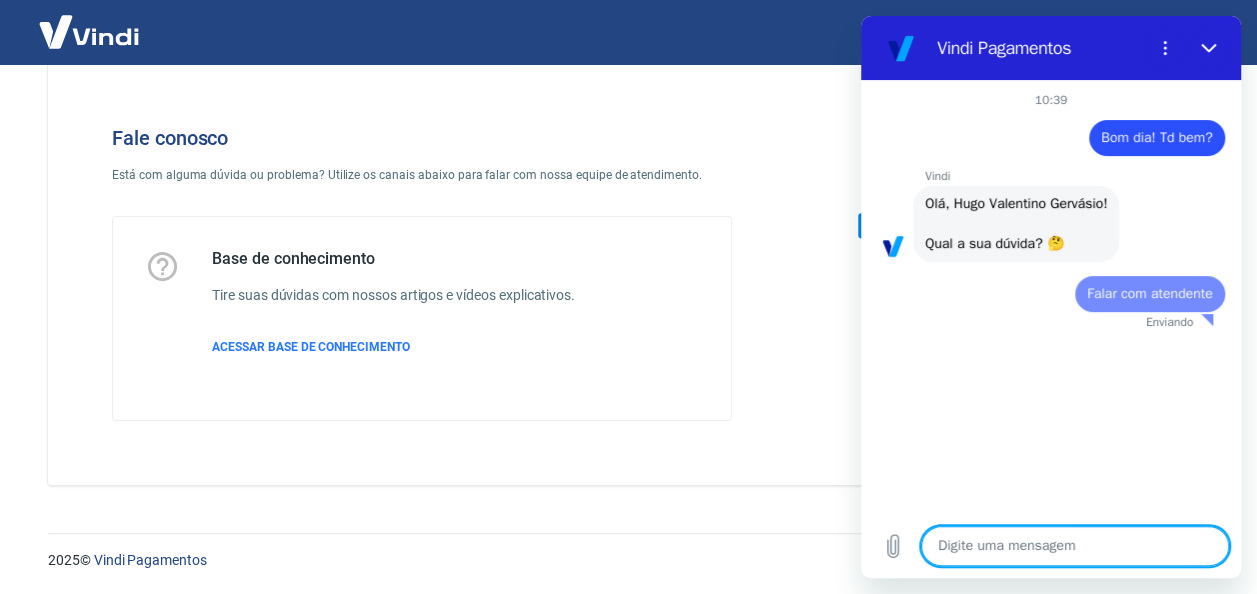 scroll, scrollTop: 0, scrollLeft: 0, axis: both 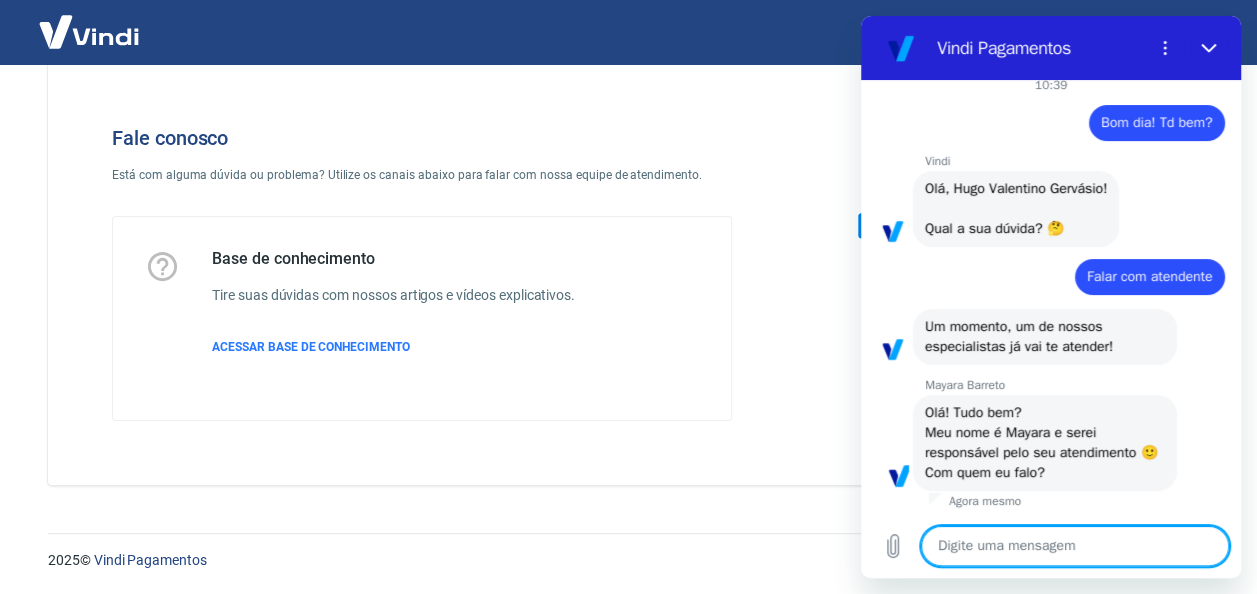type on "x" 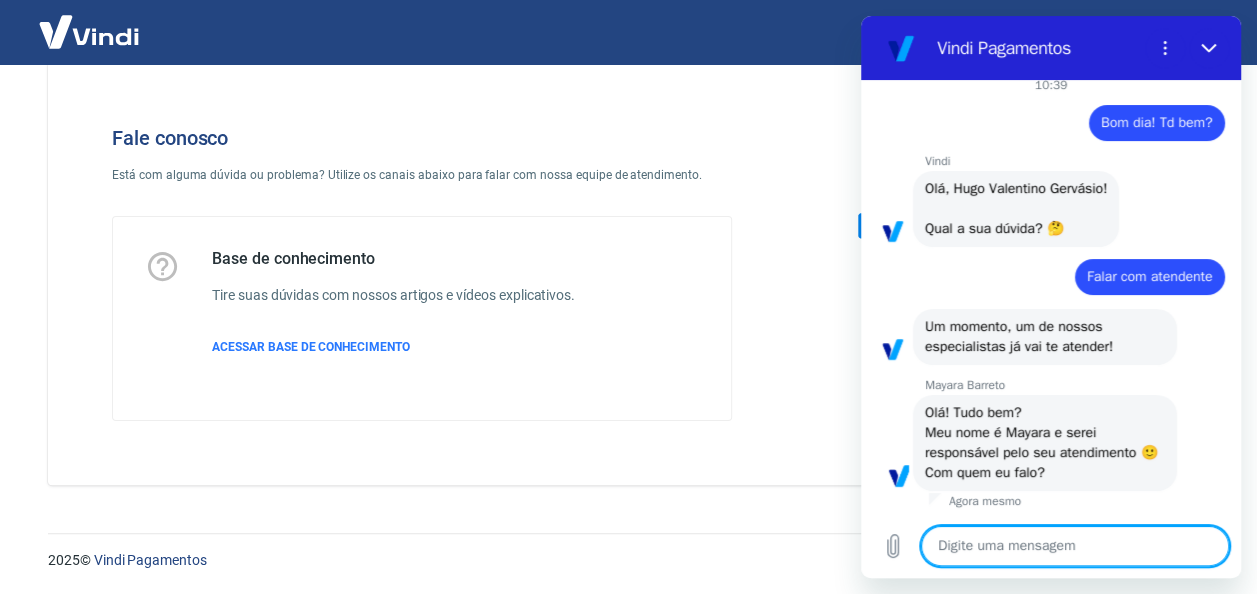 click at bounding box center [1075, 546] 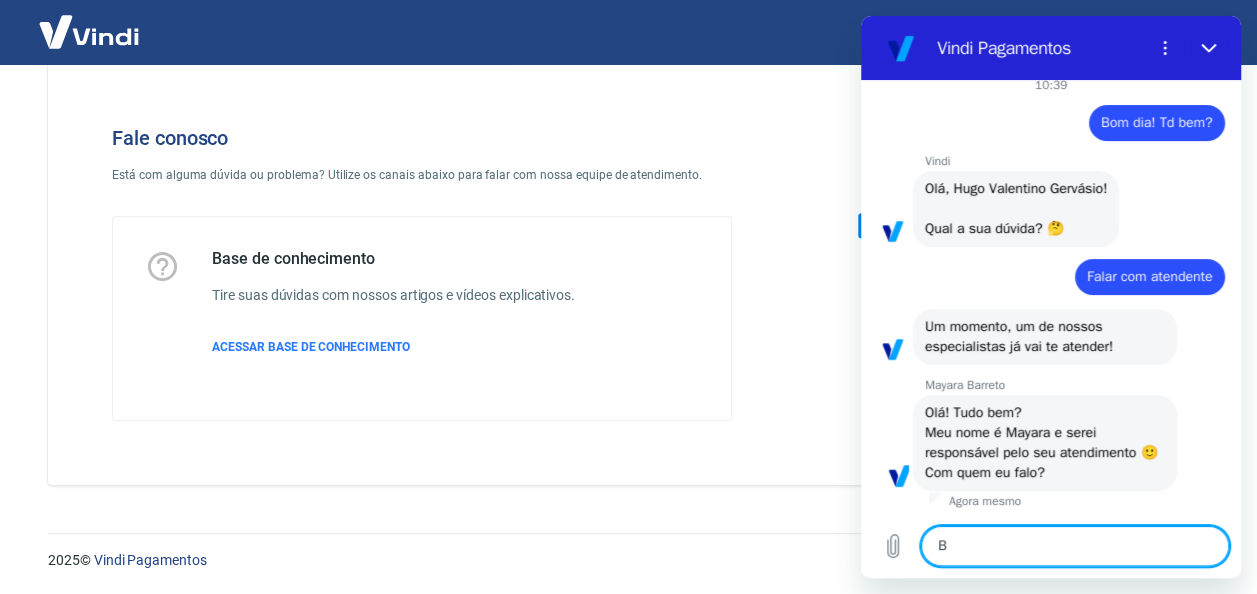 type on "x" 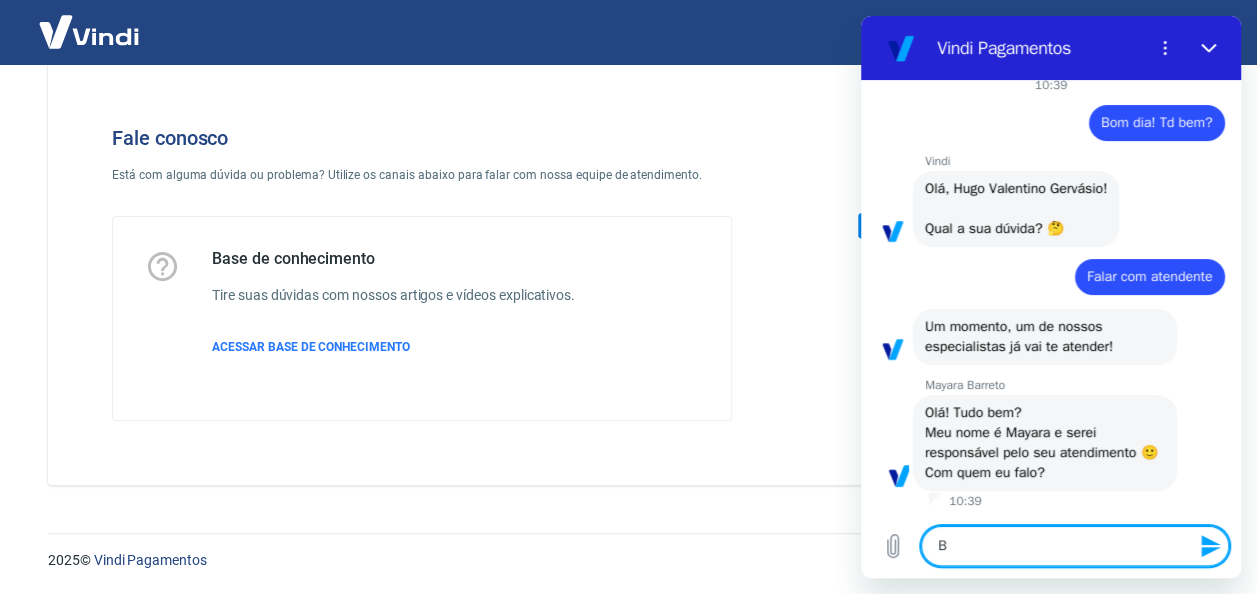 type on "Bo" 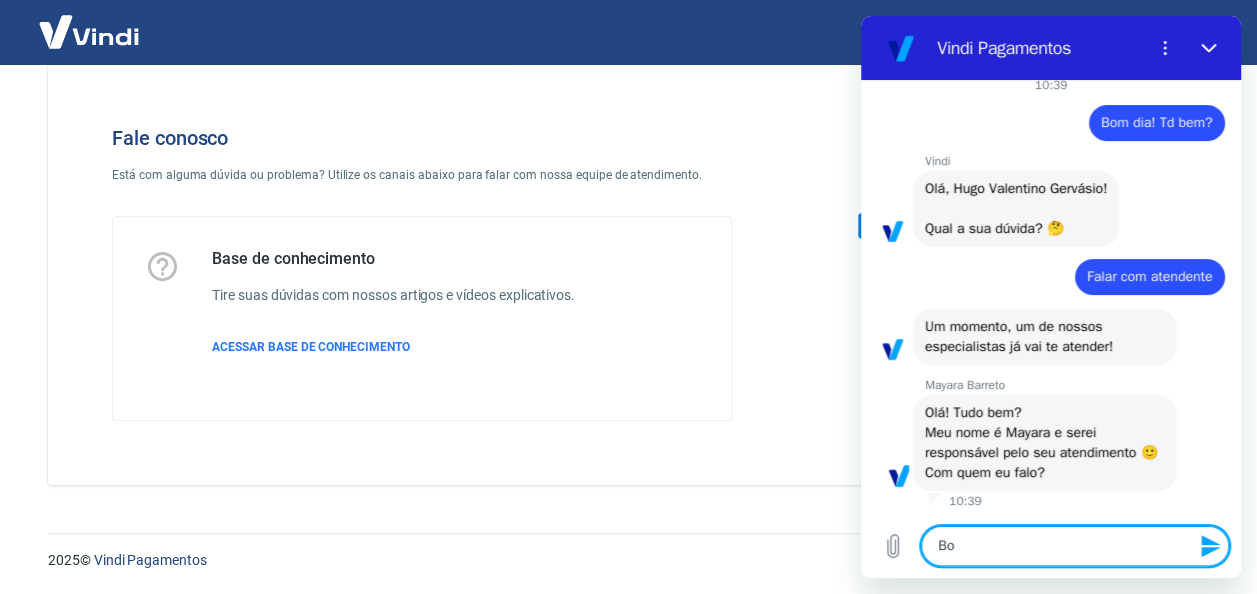 type on "Bom" 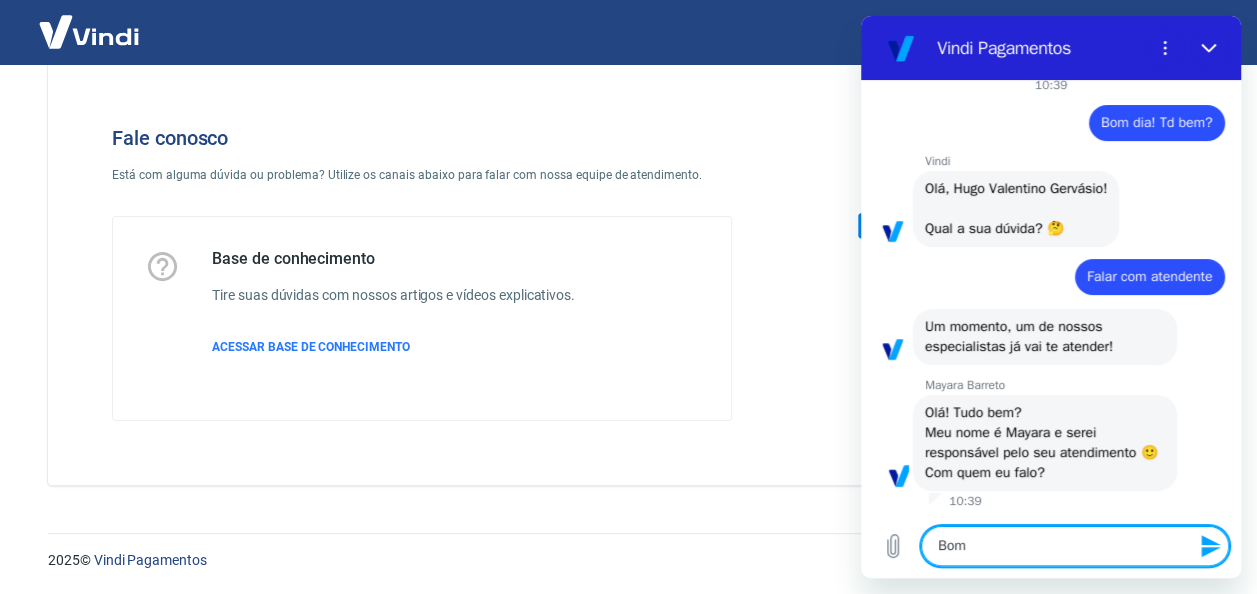 type on "Bom" 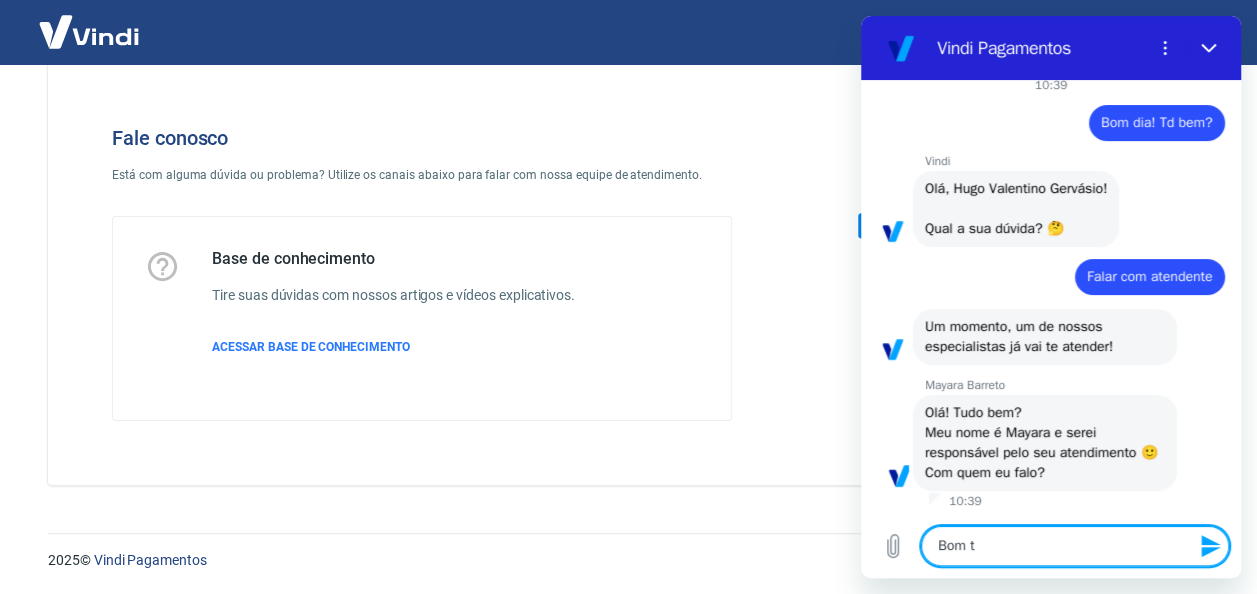 type on "Bom tu" 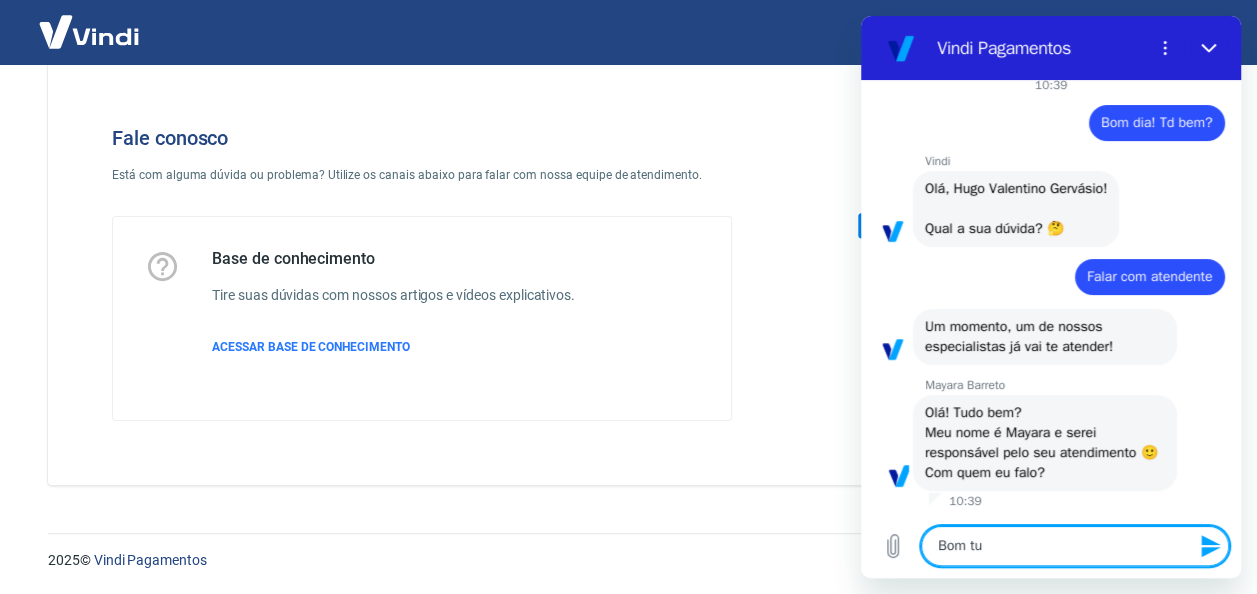 type on "x" 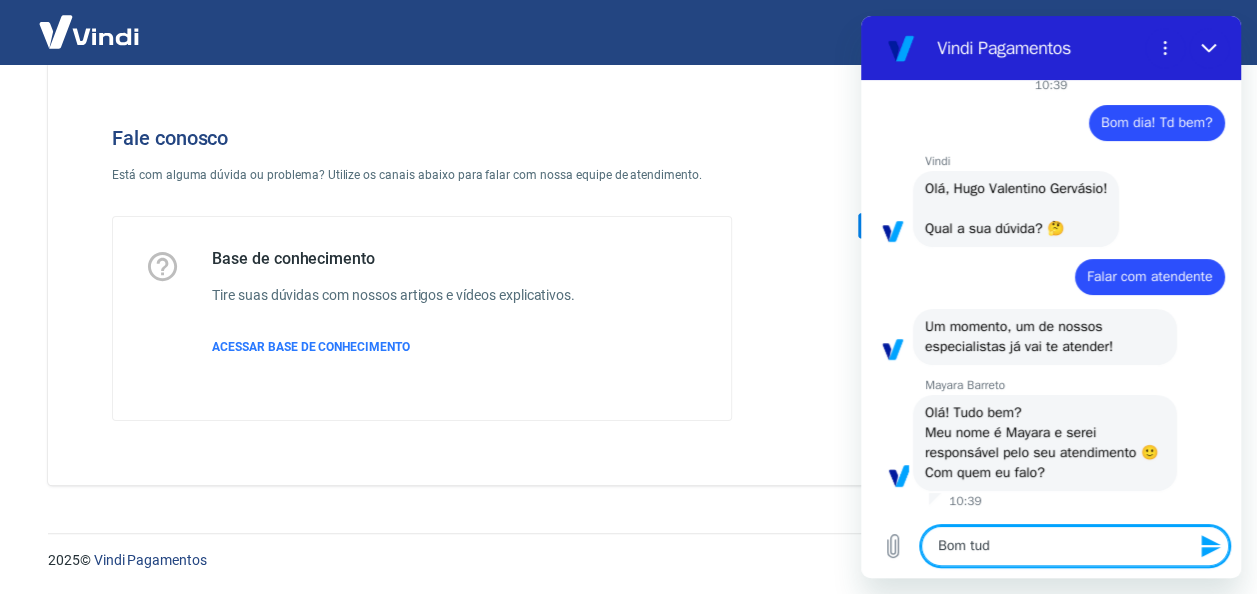 type on "Bom tu" 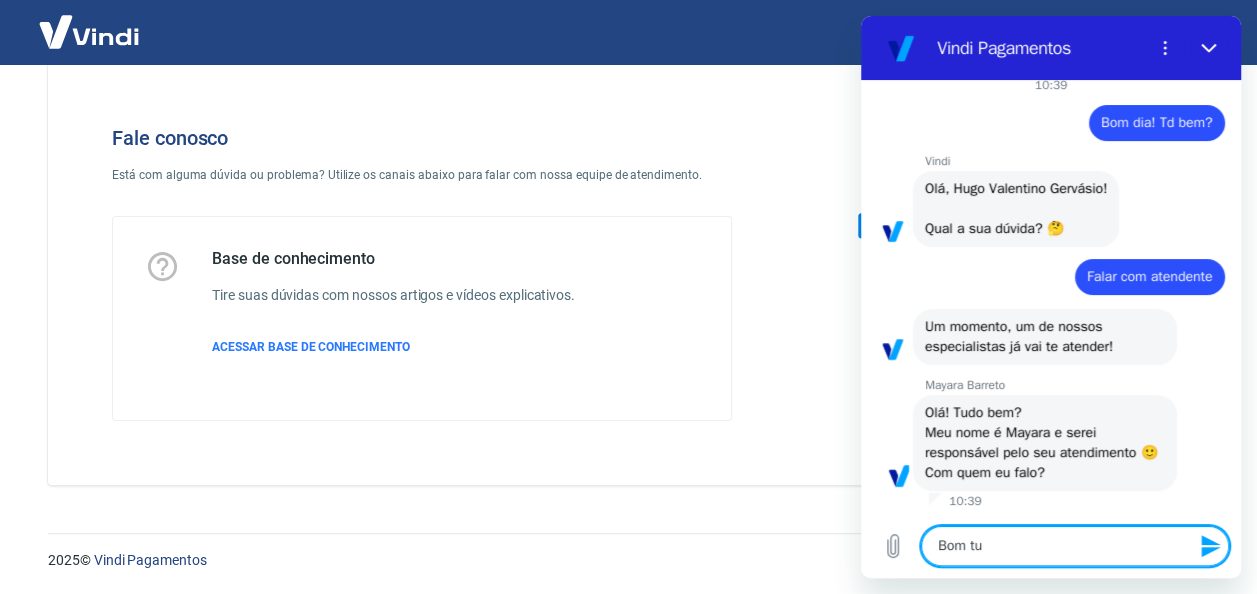 type on "Bom t" 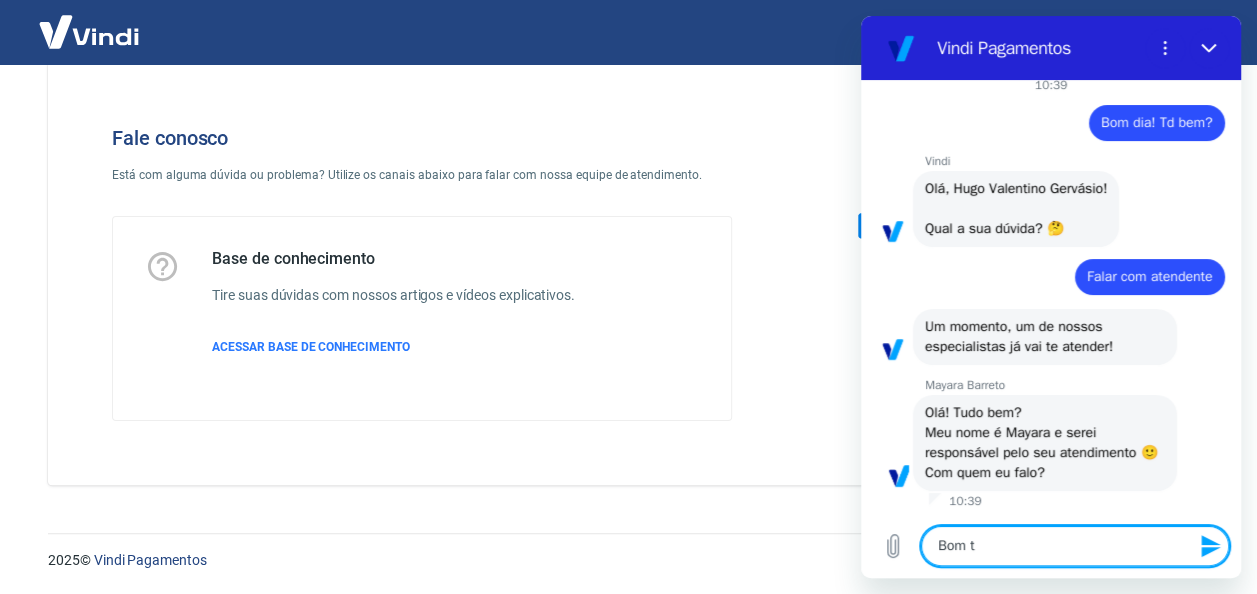 type on "Bom" 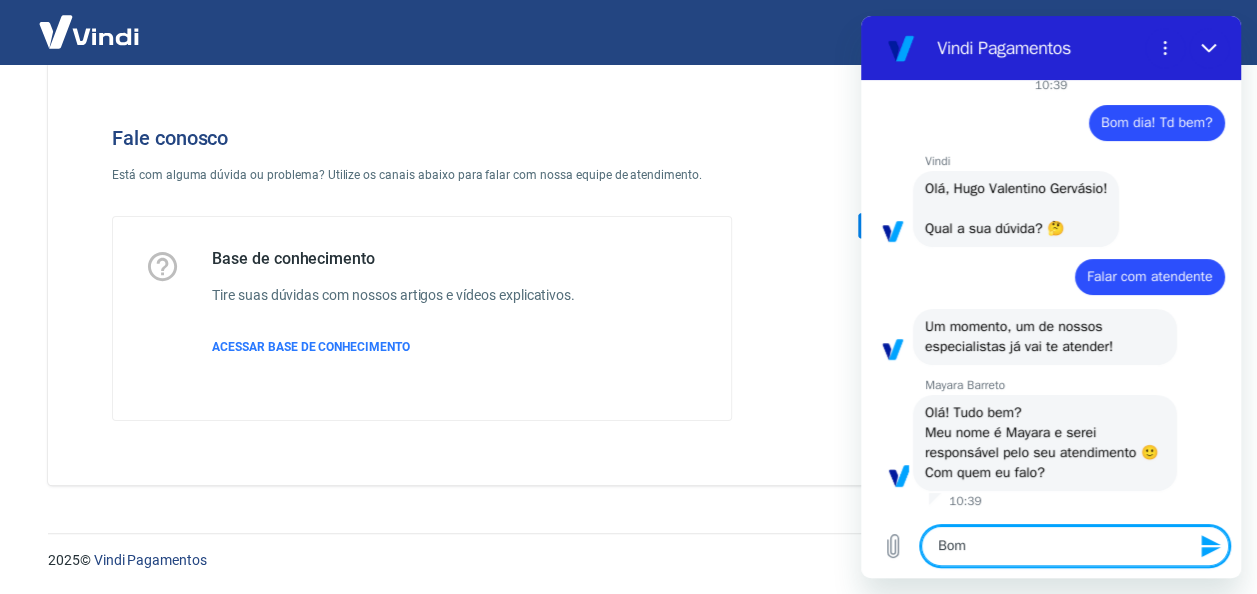 type on "Bom d" 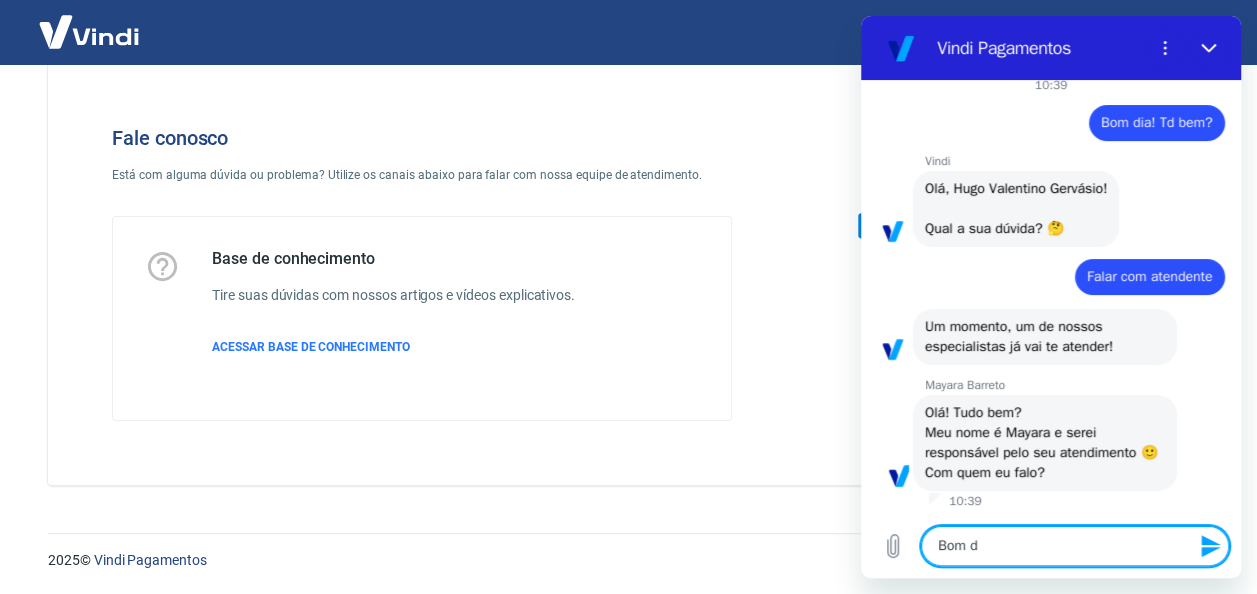 type on "Bom di" 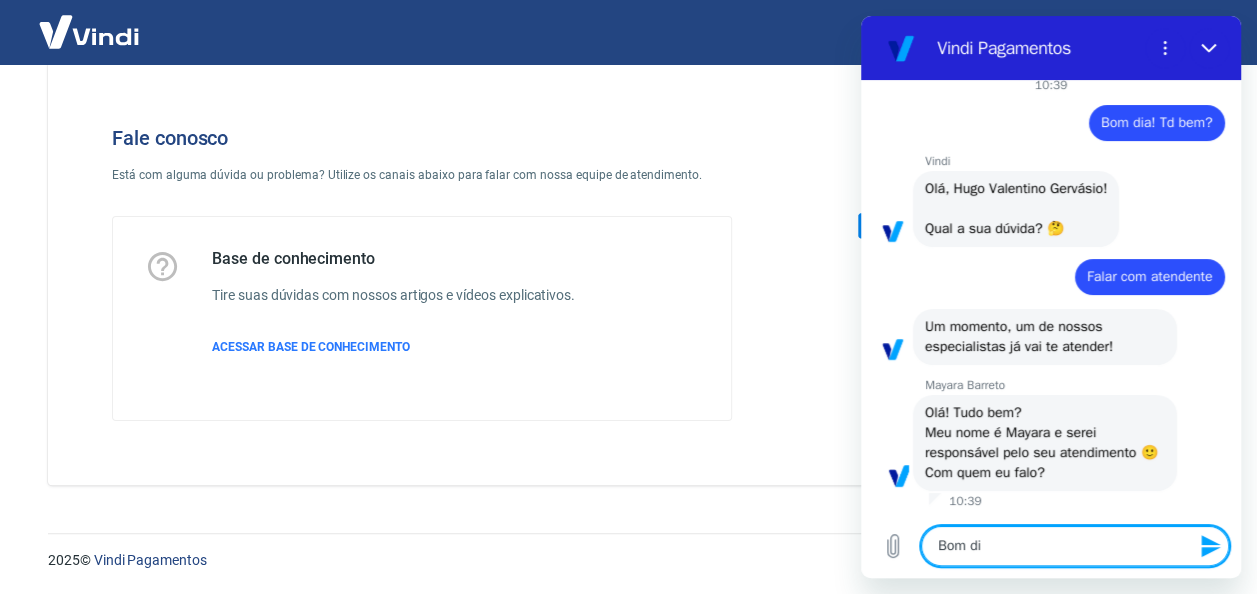 type on "x" 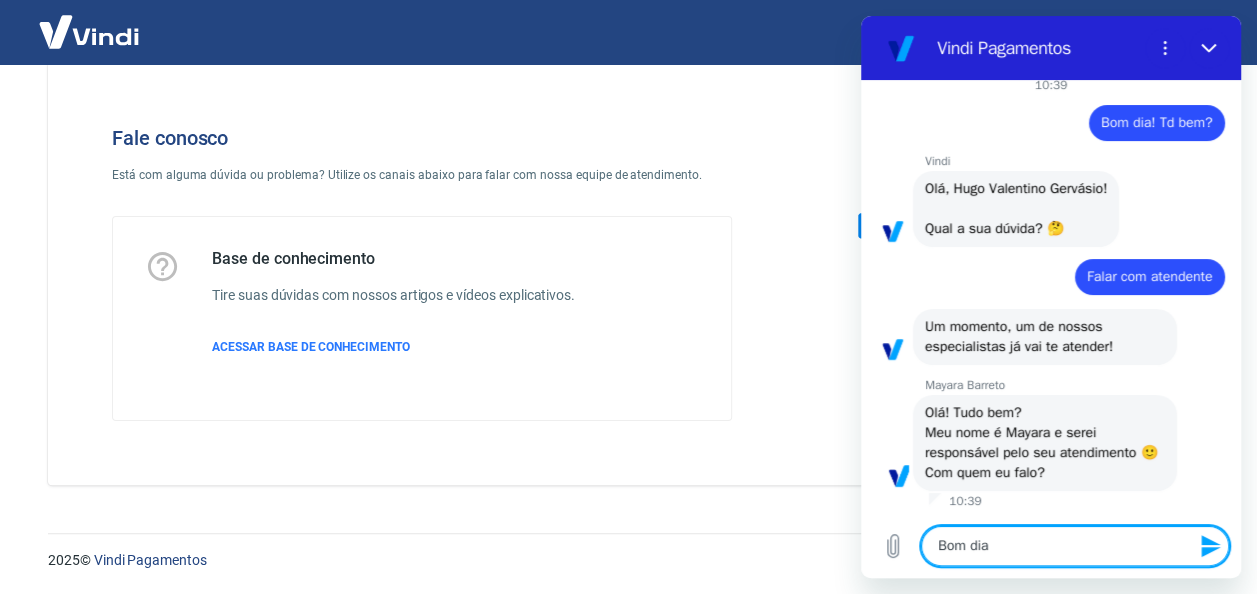 type on "Bom dia!" 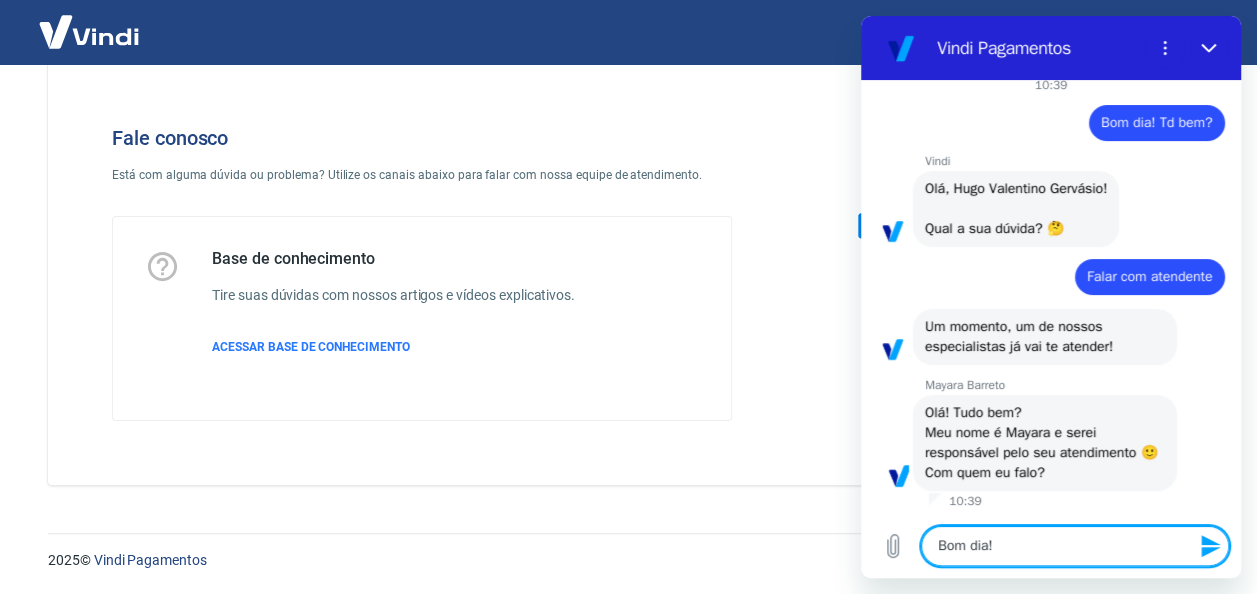 type on "Bom dia!" 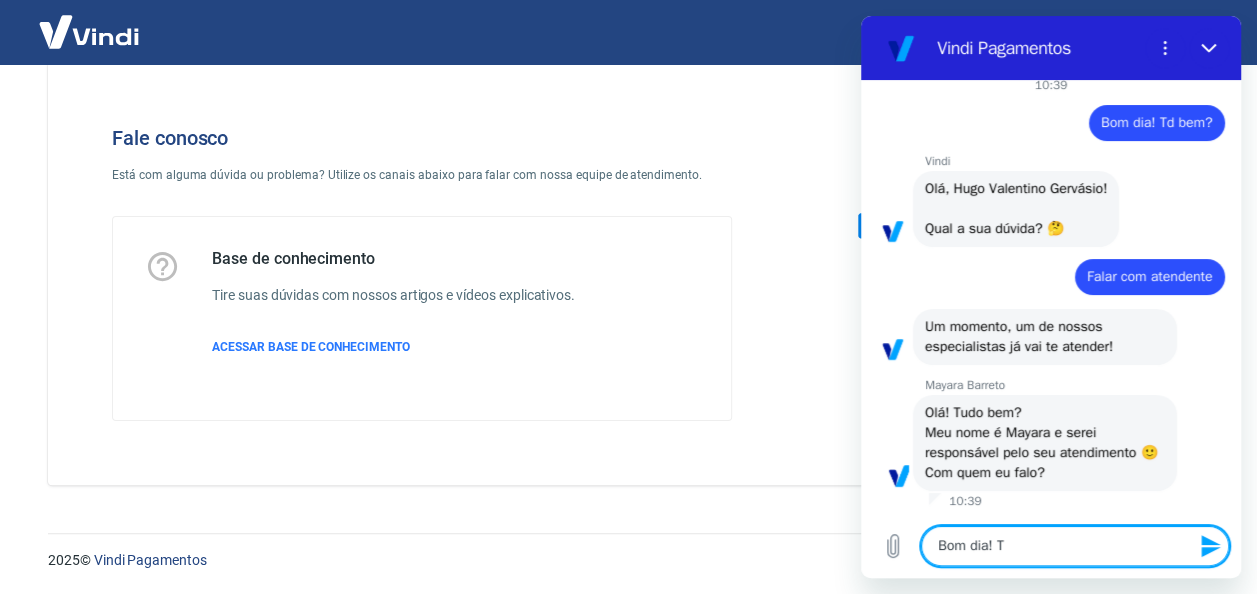 type on "x" 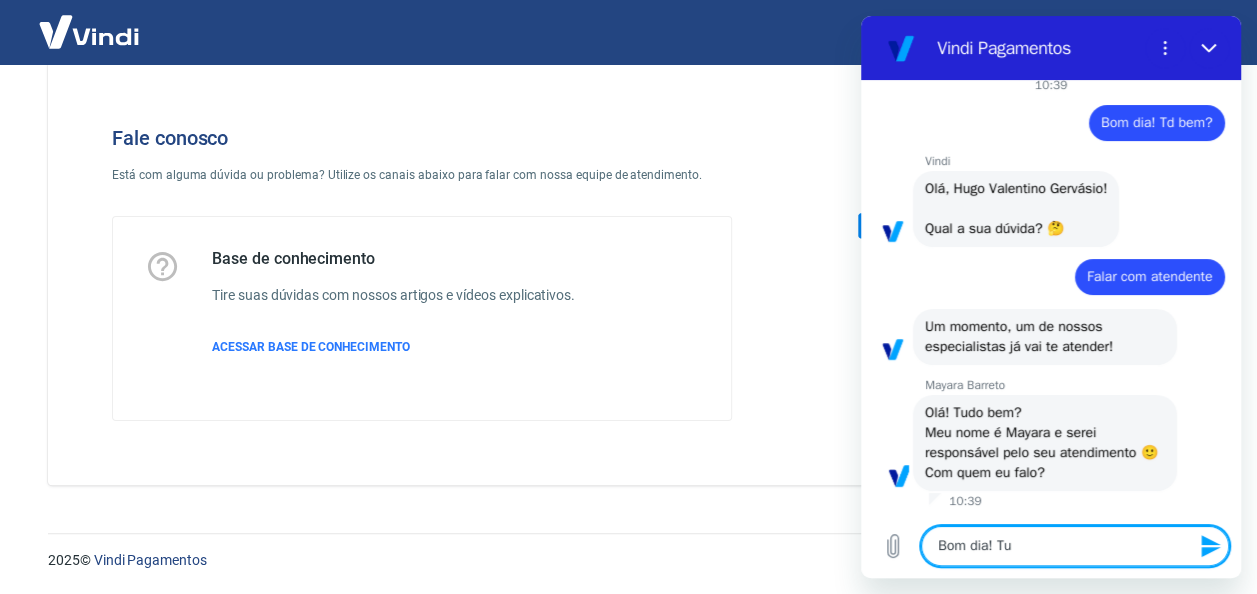 type on "Bom dia! Tud" 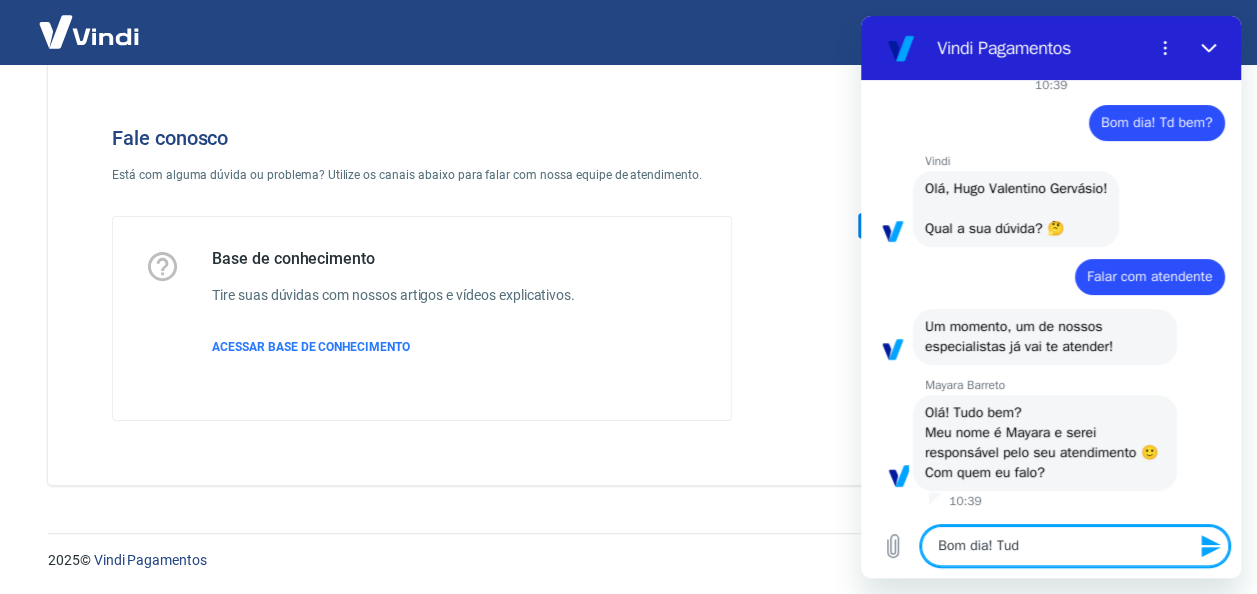 type on "Bom dia! Tudo" 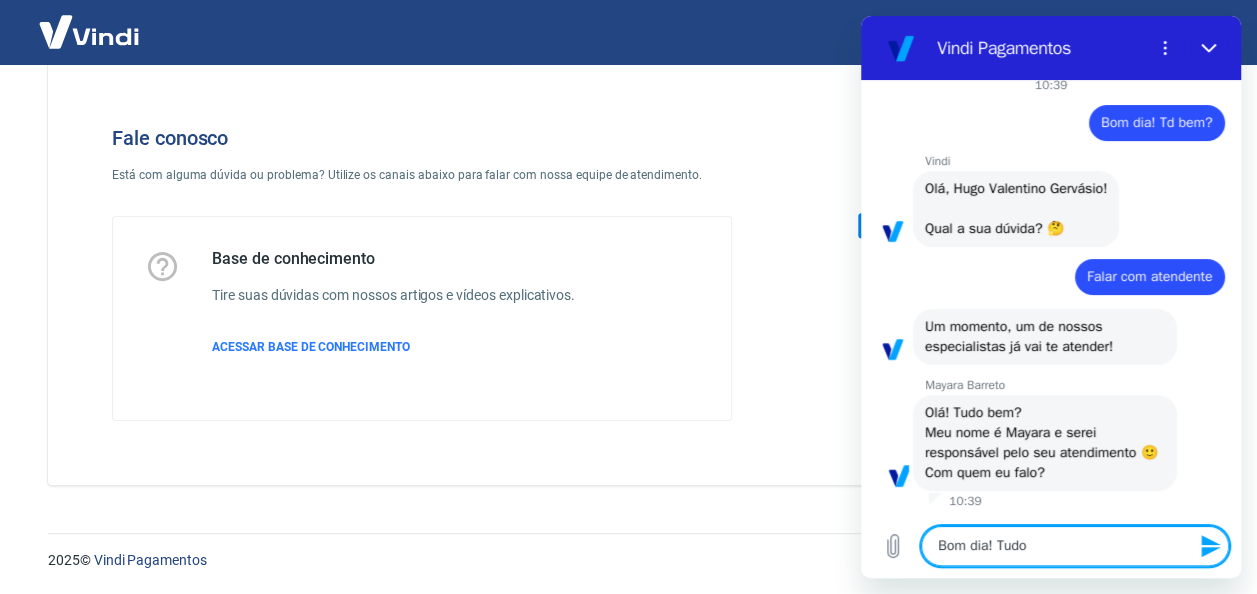 type on "Bom dia! Tudo" 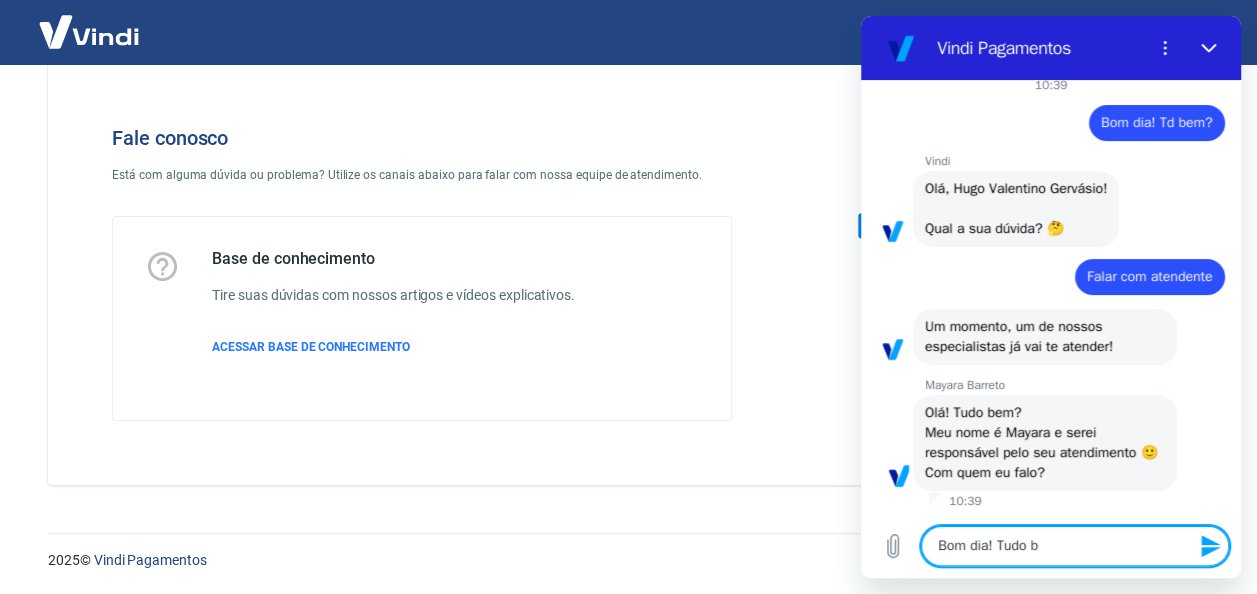 type on "Bom dia! Tudo be" 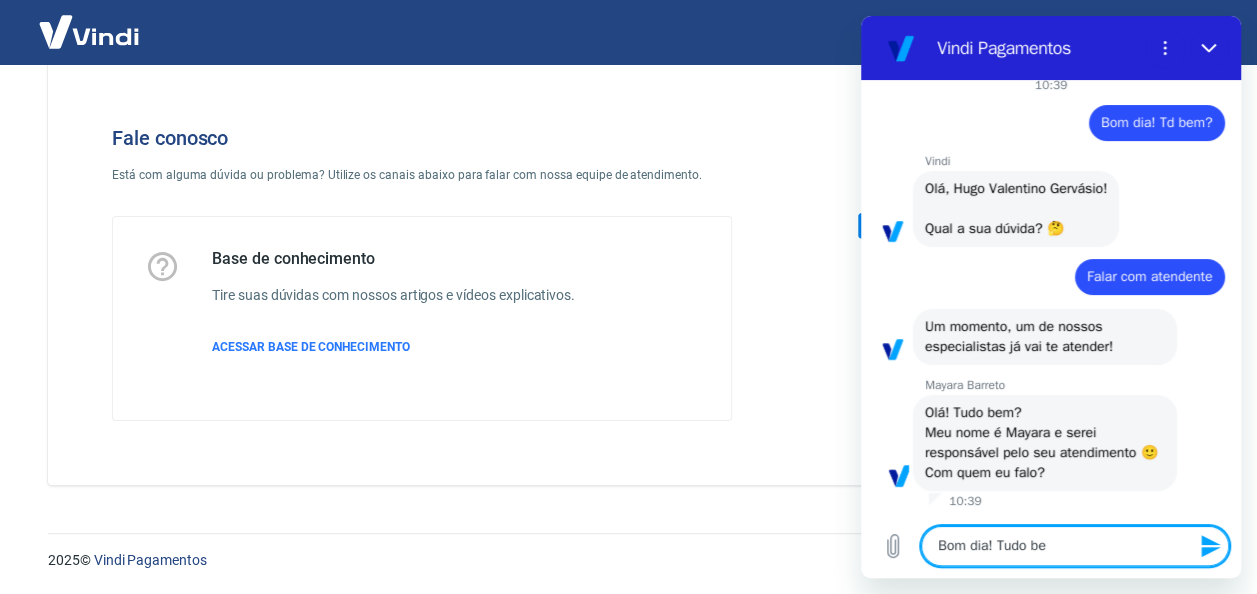 type on "Bom dia! Tudo bem" 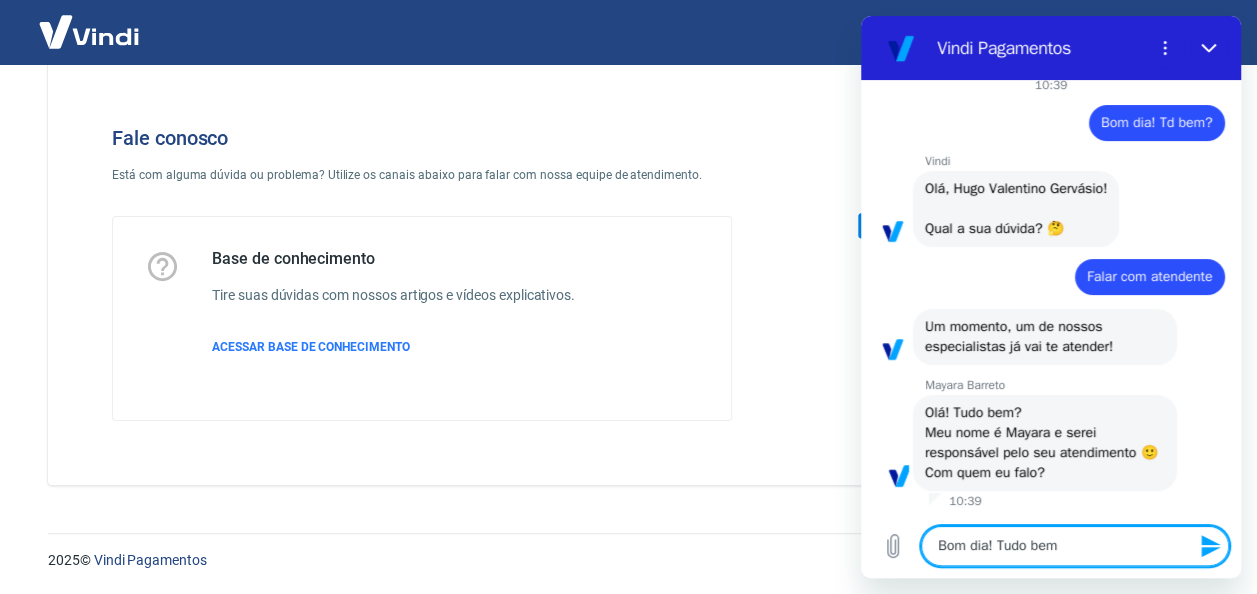 type on "x" 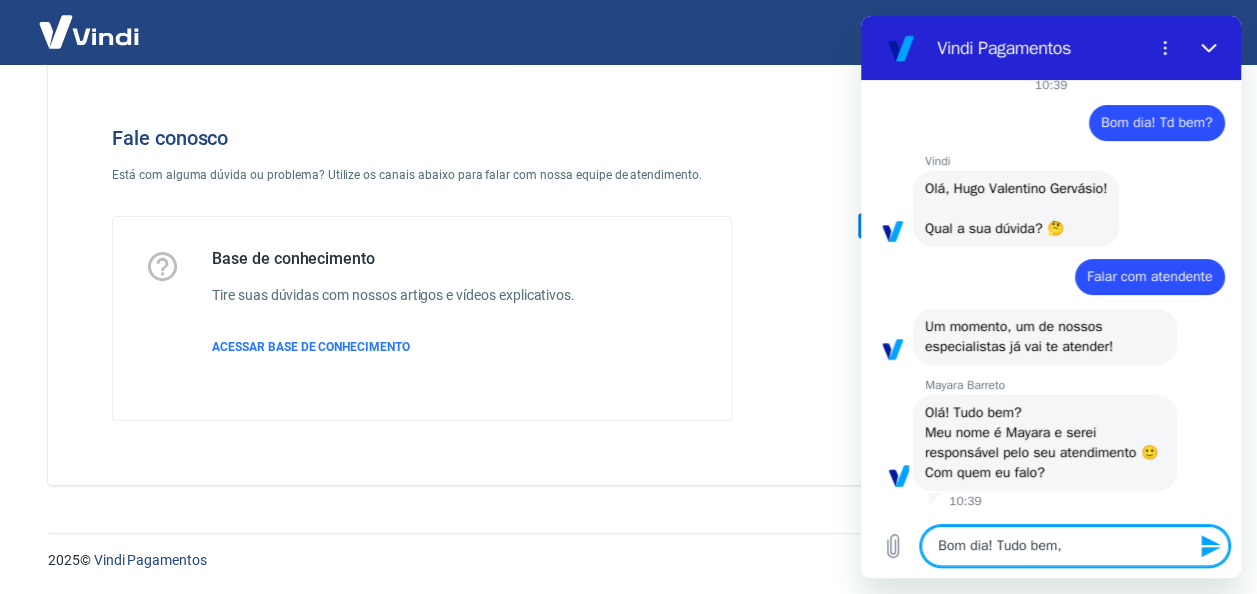type on "Bom dia! Tudo bem," 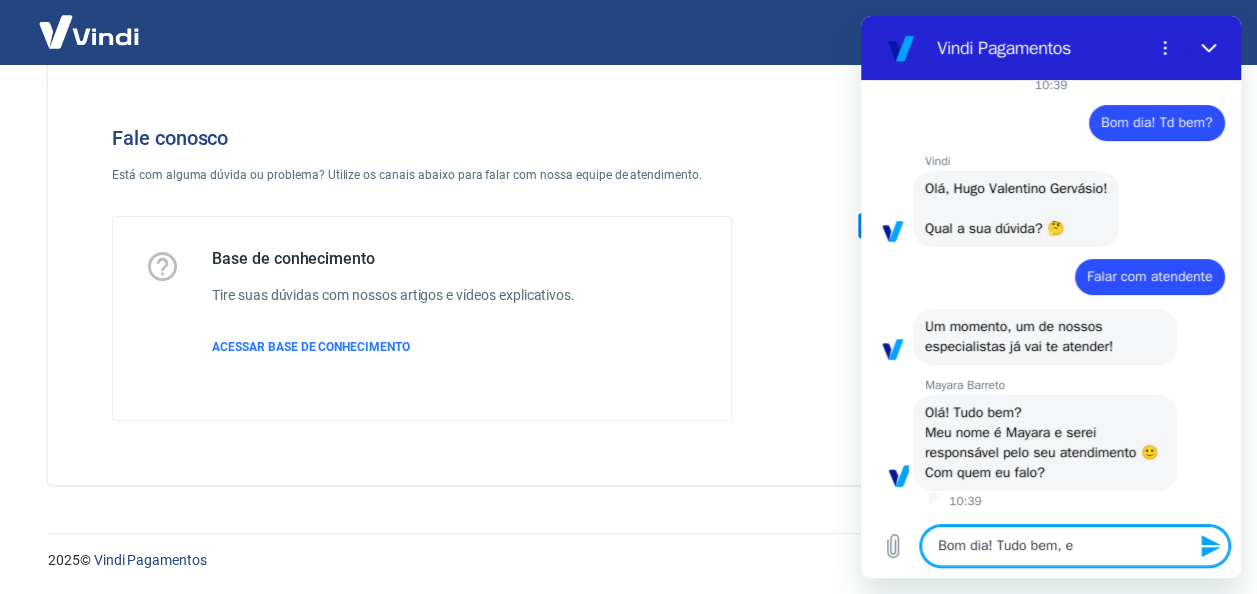 type on "Bom dia! Tudo bem, e" 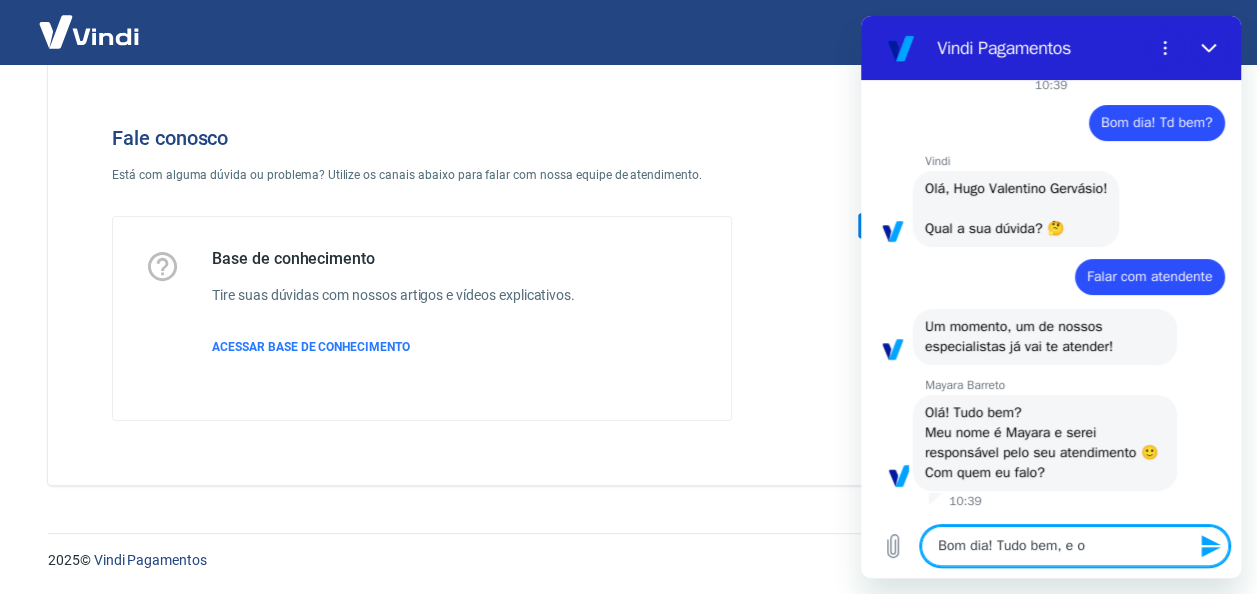 type on "Bom dia! Tudo bem, e oc" 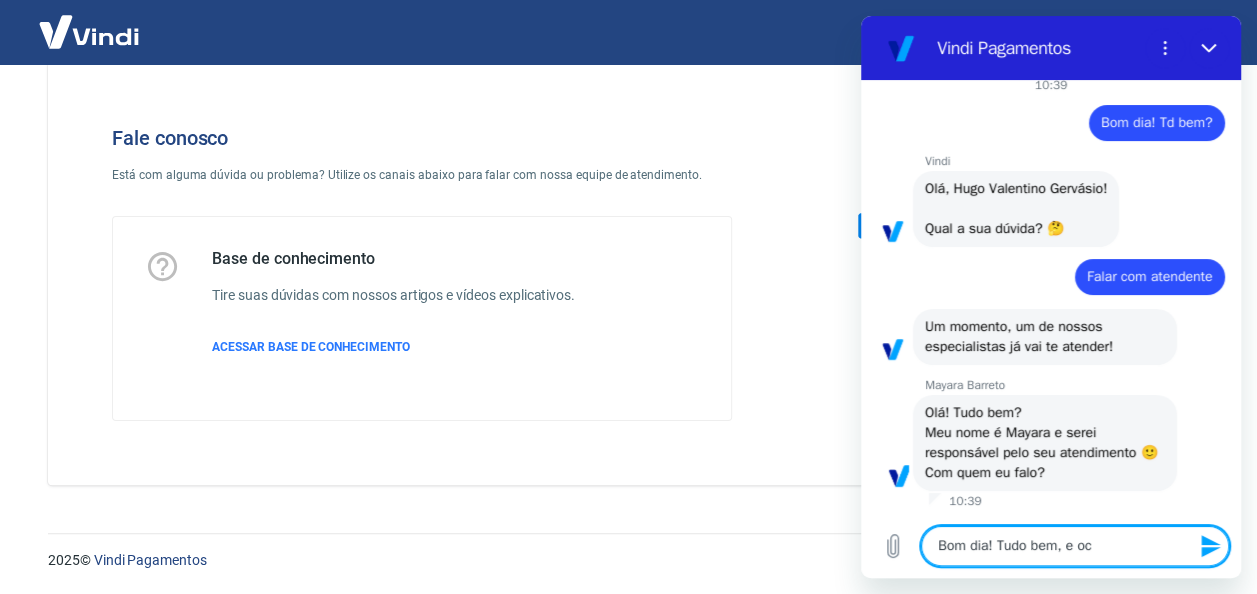 type on "Bom dia! Tudo bem, e ocm" 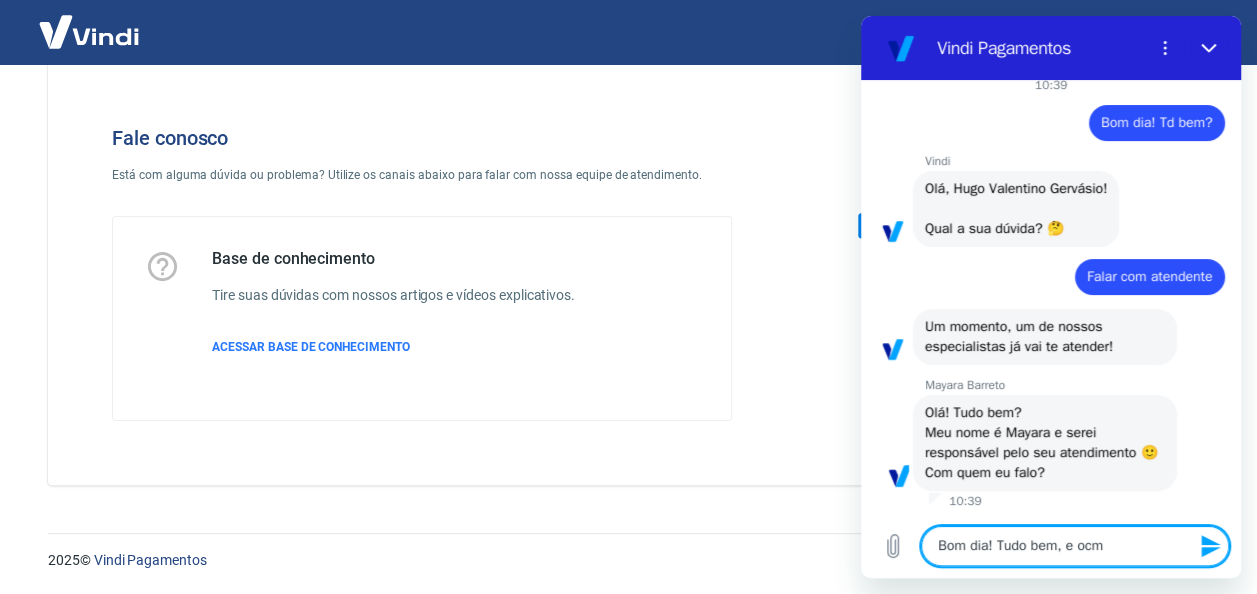 type on "Bom dia! Tudo bem, e ocm" 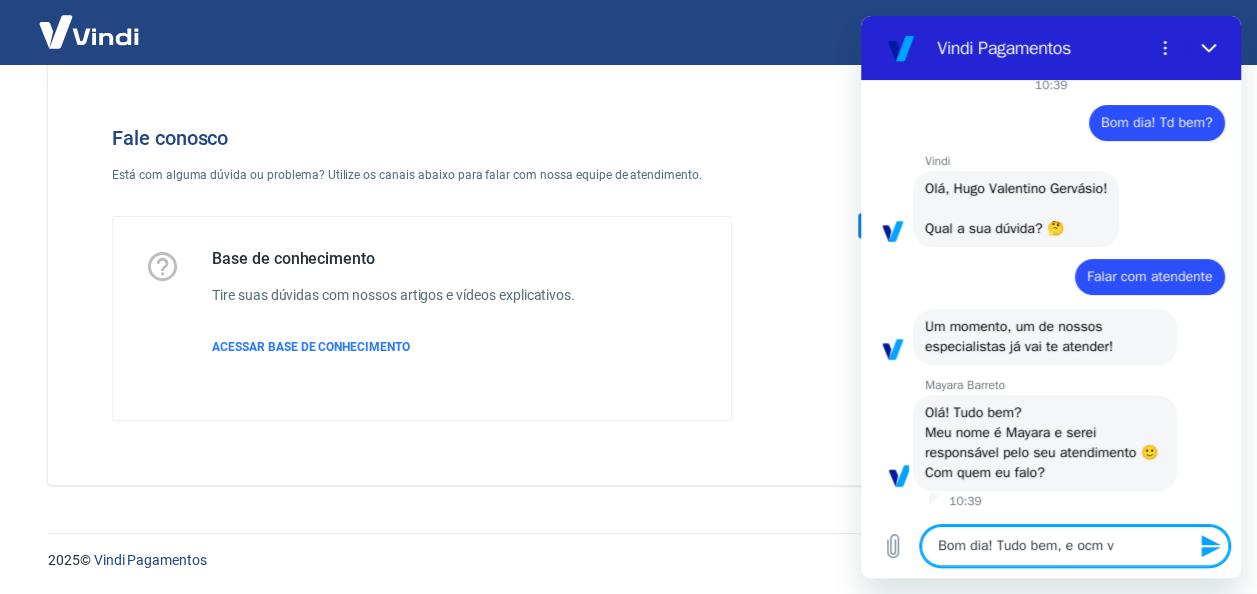 type on "Bom dia! Tudo bem, e ocm vo" 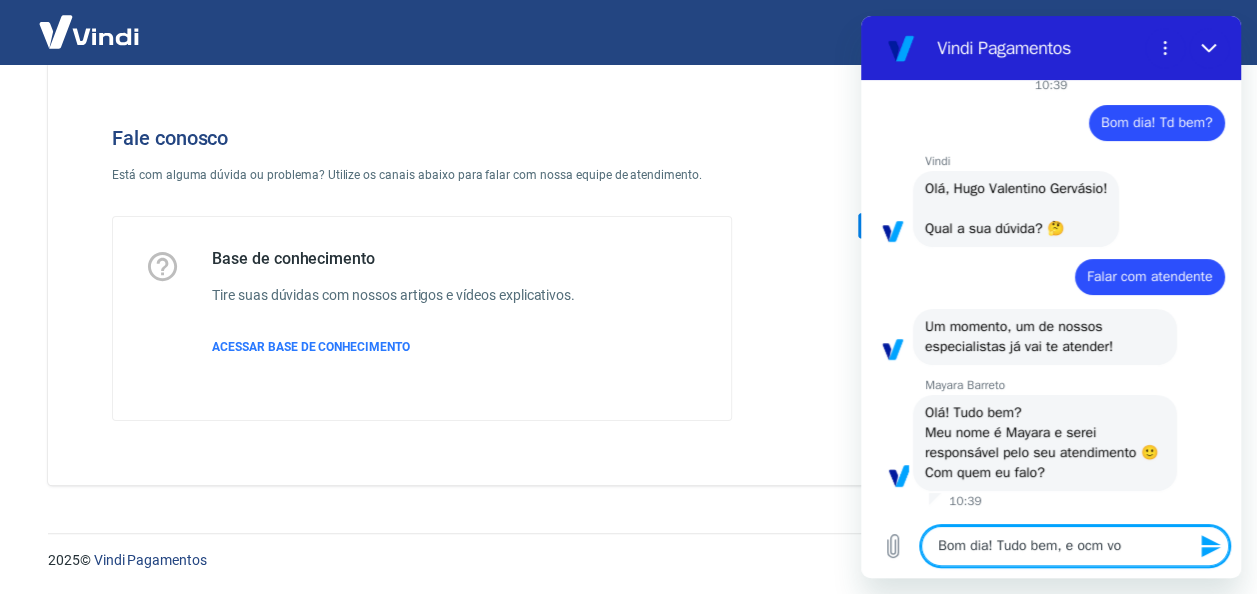 type on "x" 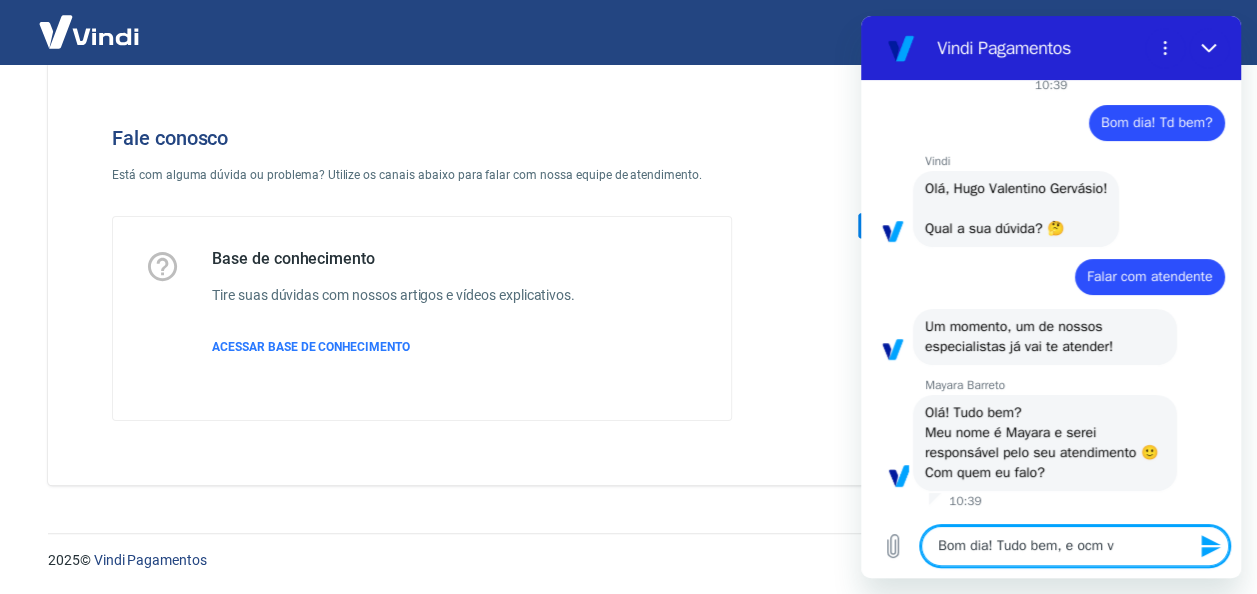 type on "Bom dia! Tudo bem, e ocm" 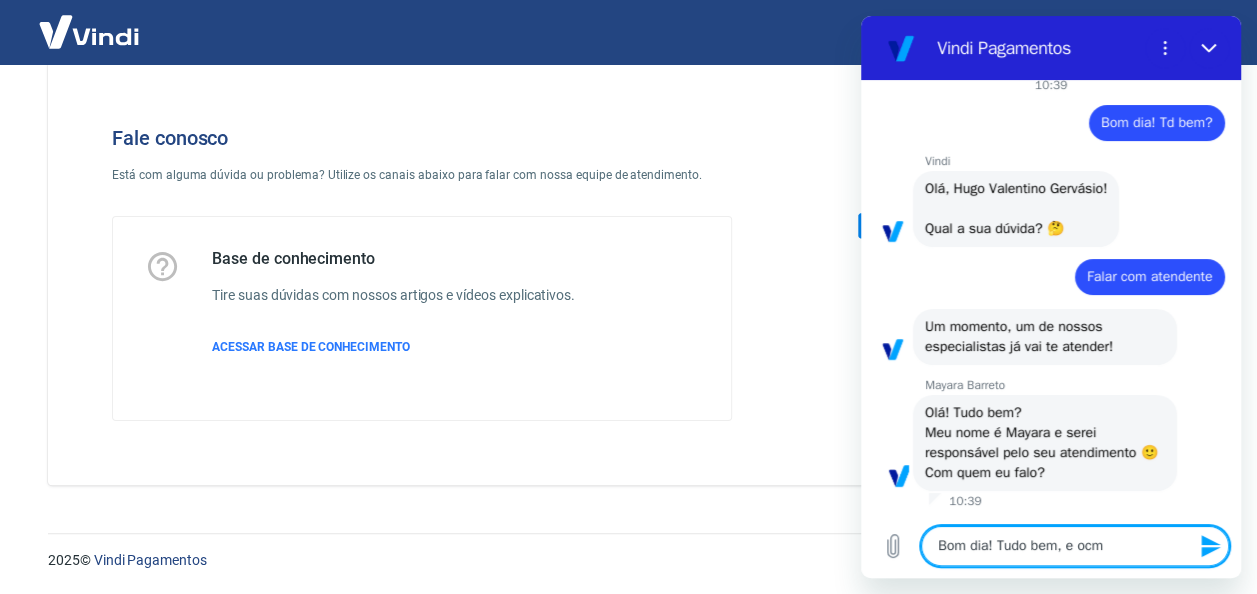 type on "Bom dia! Tudo bem, e ocm" 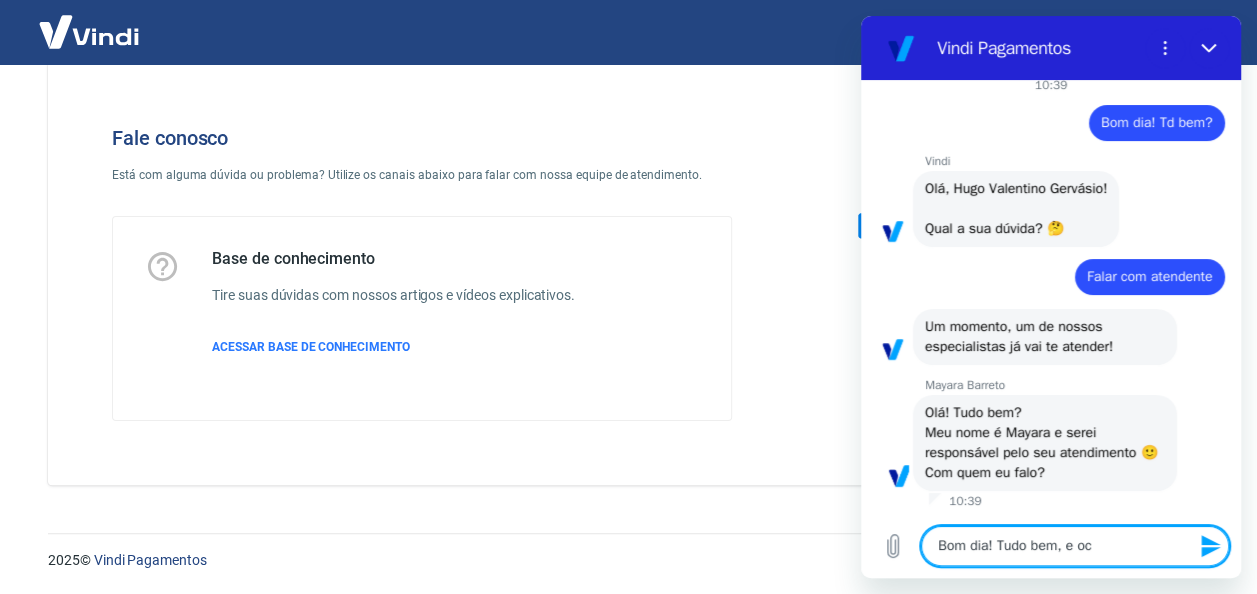 type on "Bom dia! Tudo bem, e o" 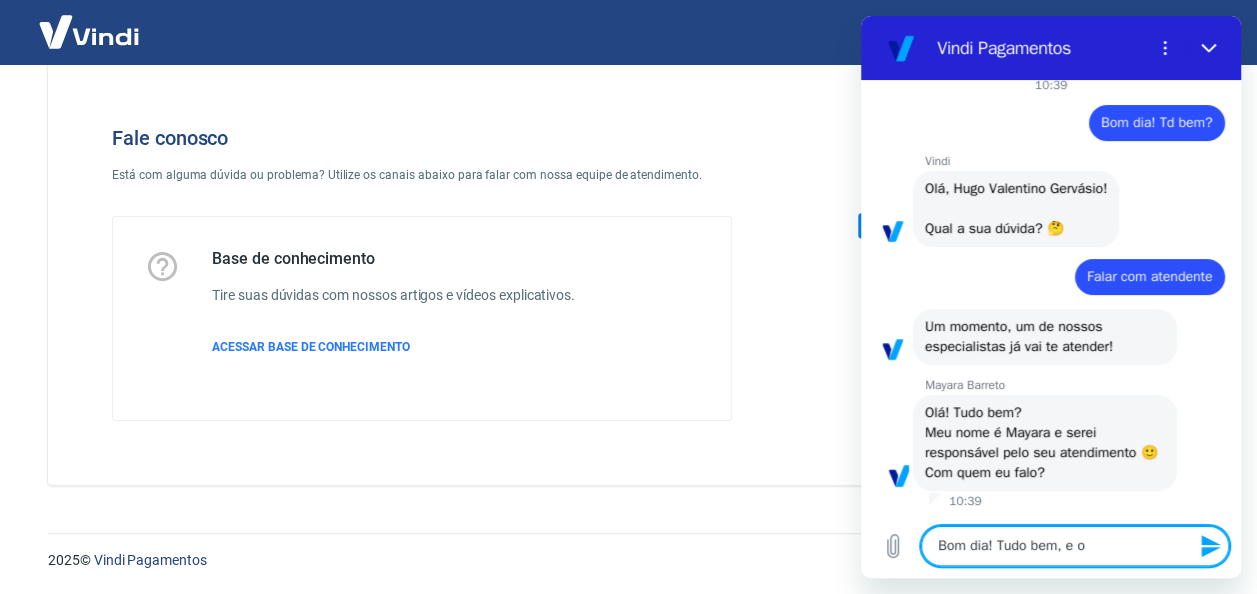 type on "Bom dia! Tudo bem, e" 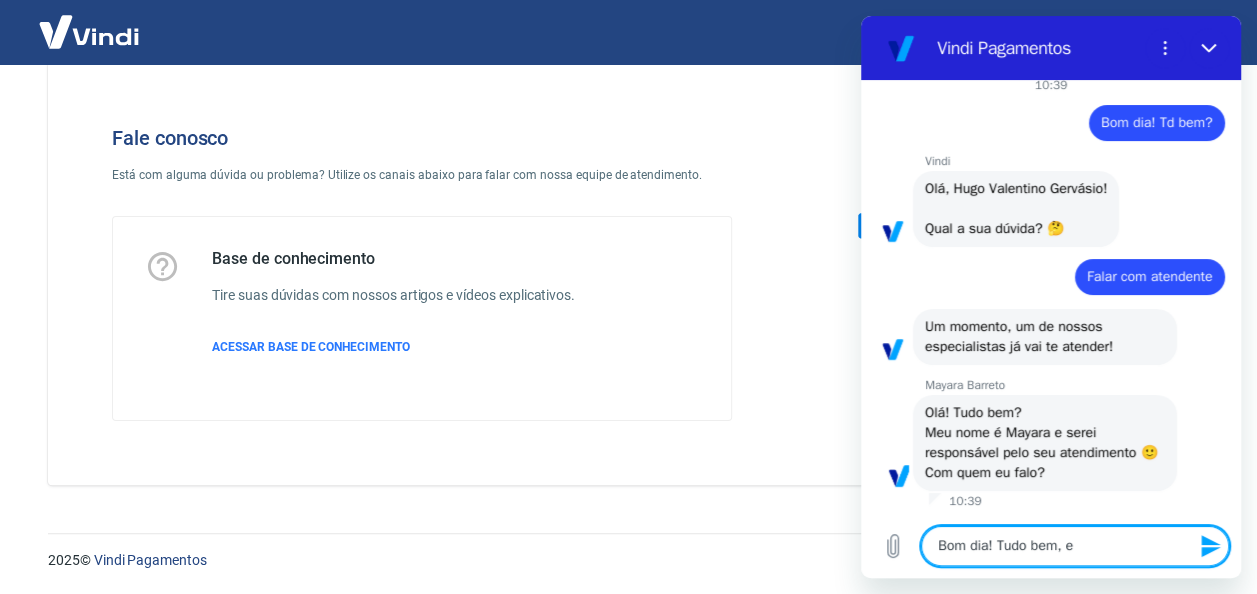 type on "Bom dia! Tudo bem, e c" 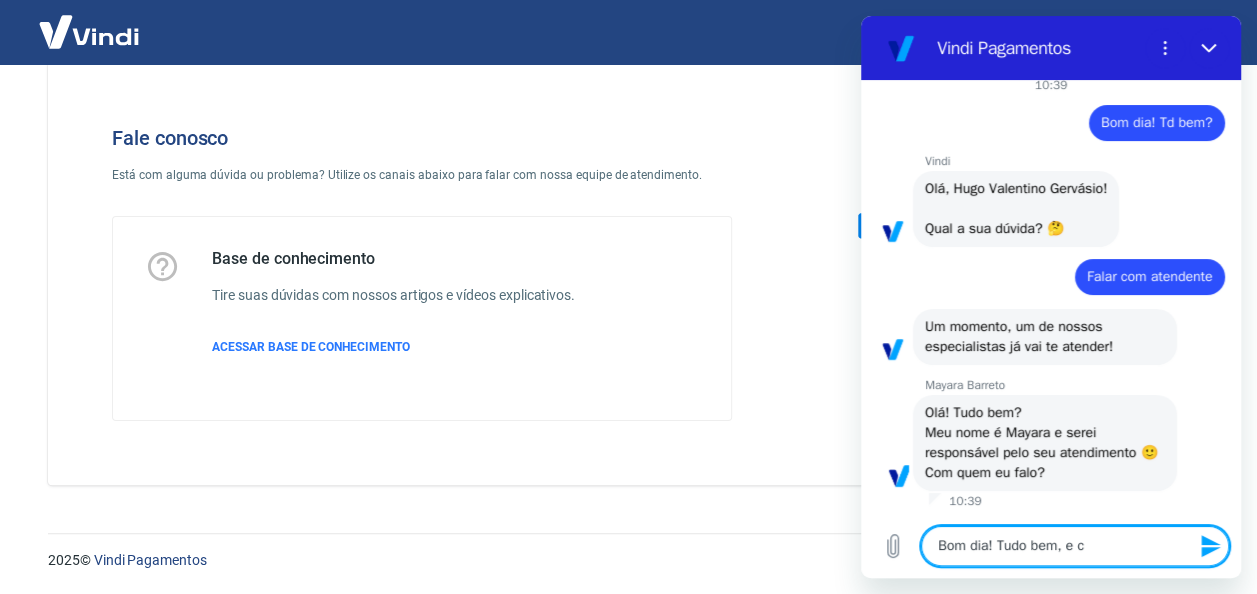 type on "Bom dia! Tudo bem, e co" 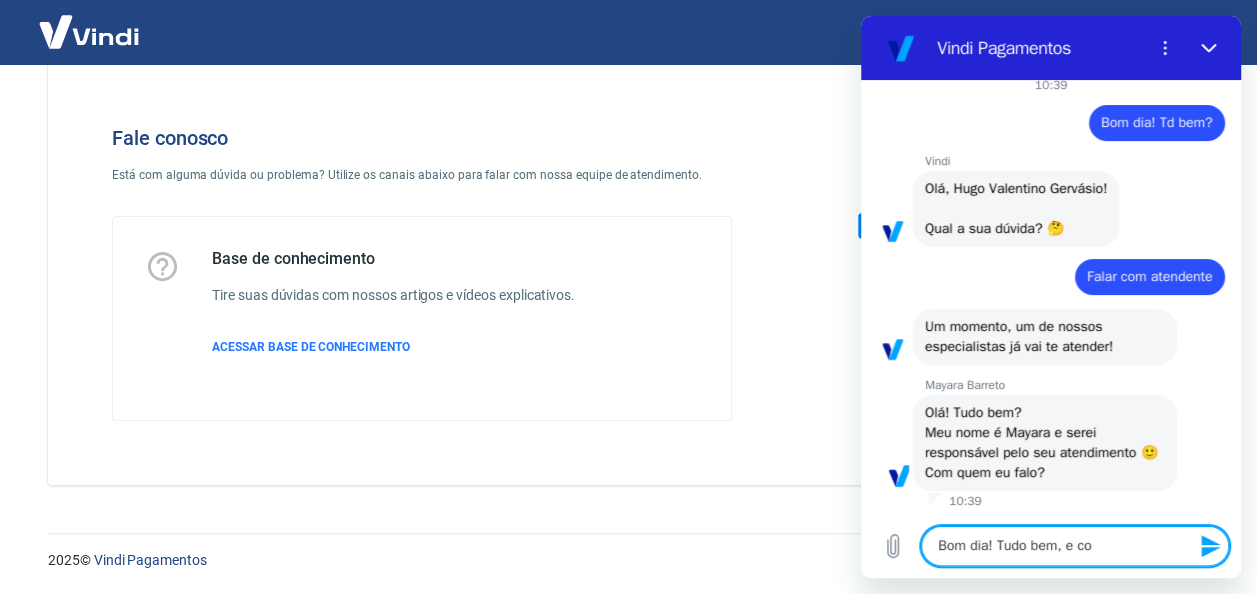 type on "x" 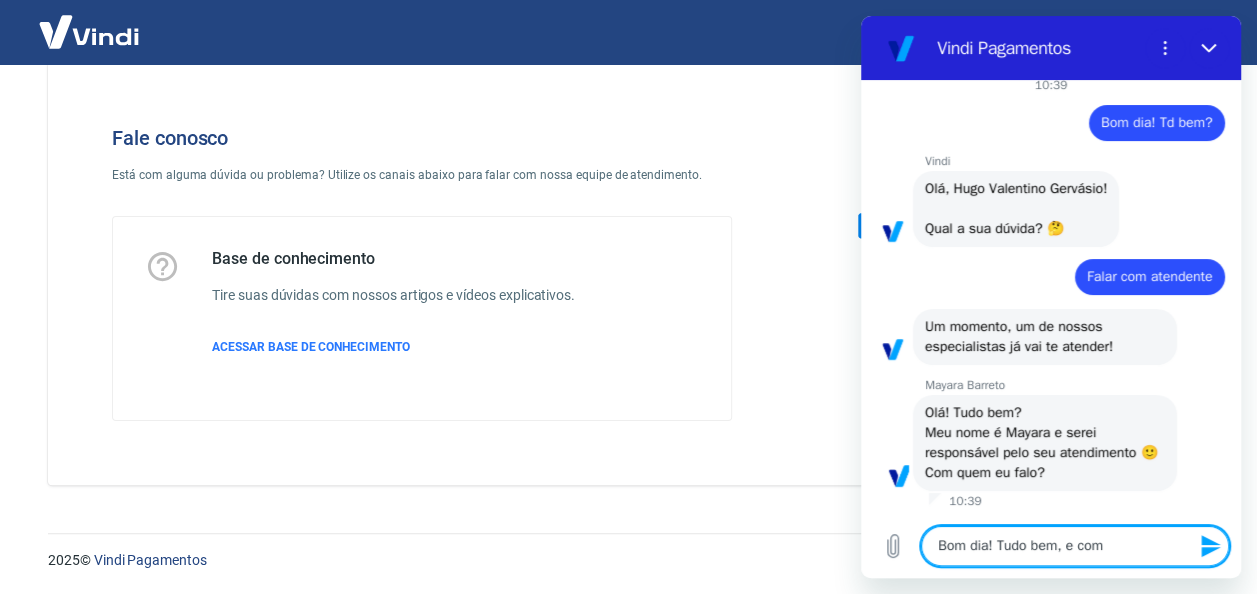 type on "Bom dia! Tudo bem, e com" 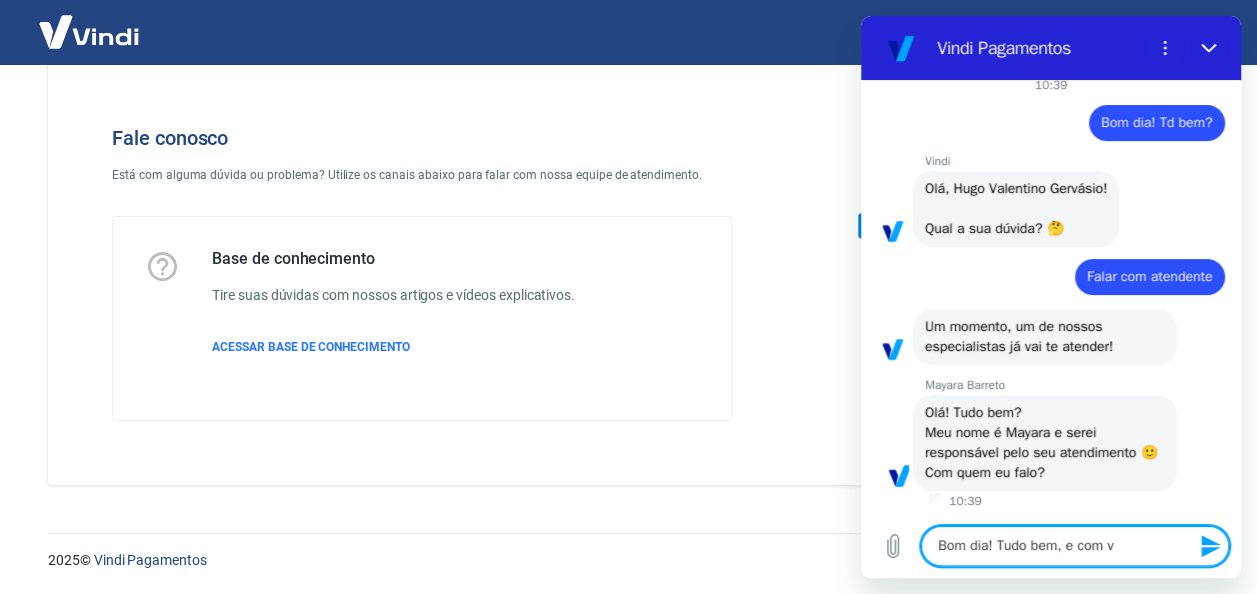 type on "Bom dia! Tudo bem, e com vo" 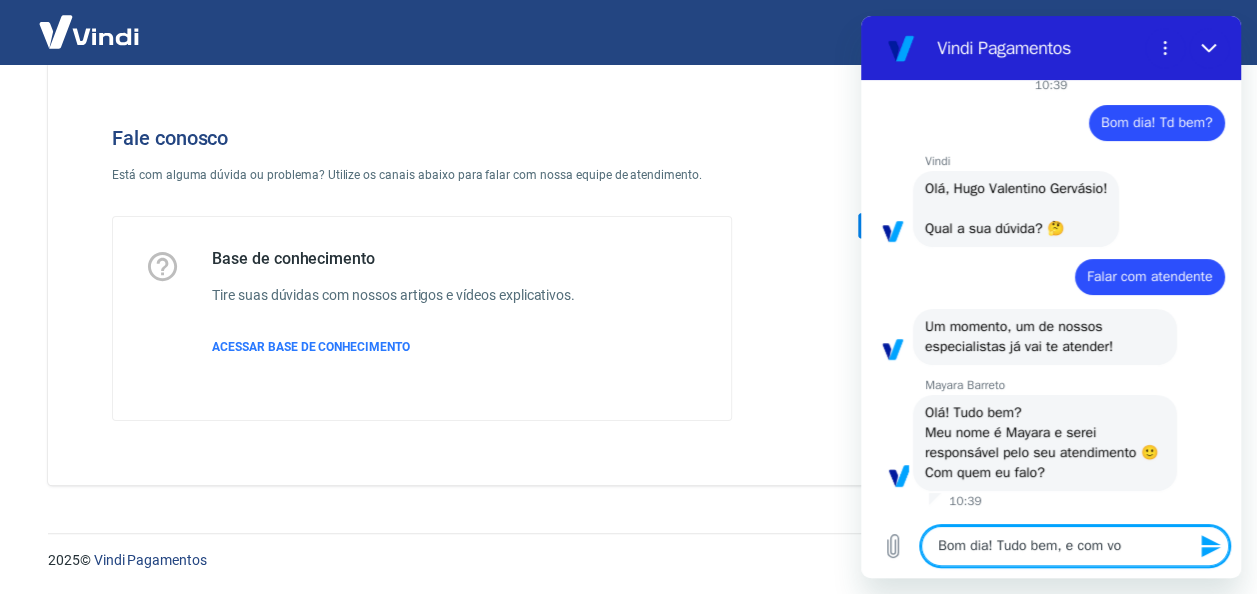 type on "x" 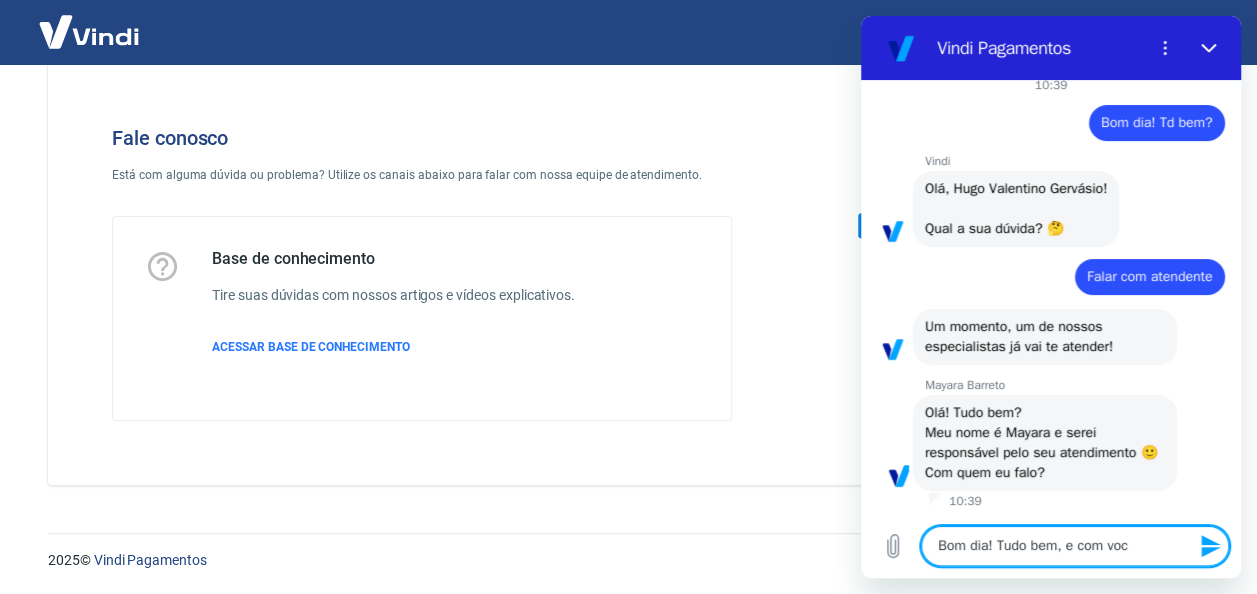 type on "Bom dia! Tudo bem, e com você" 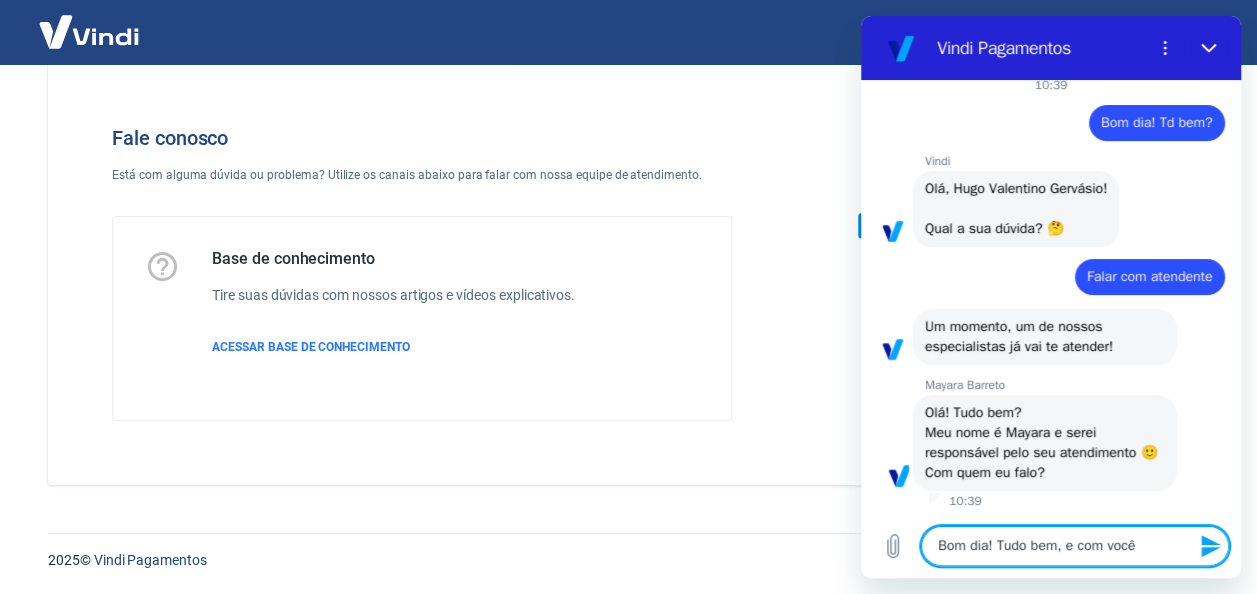 type on "Bom dia! Tudo bem, e com você?" 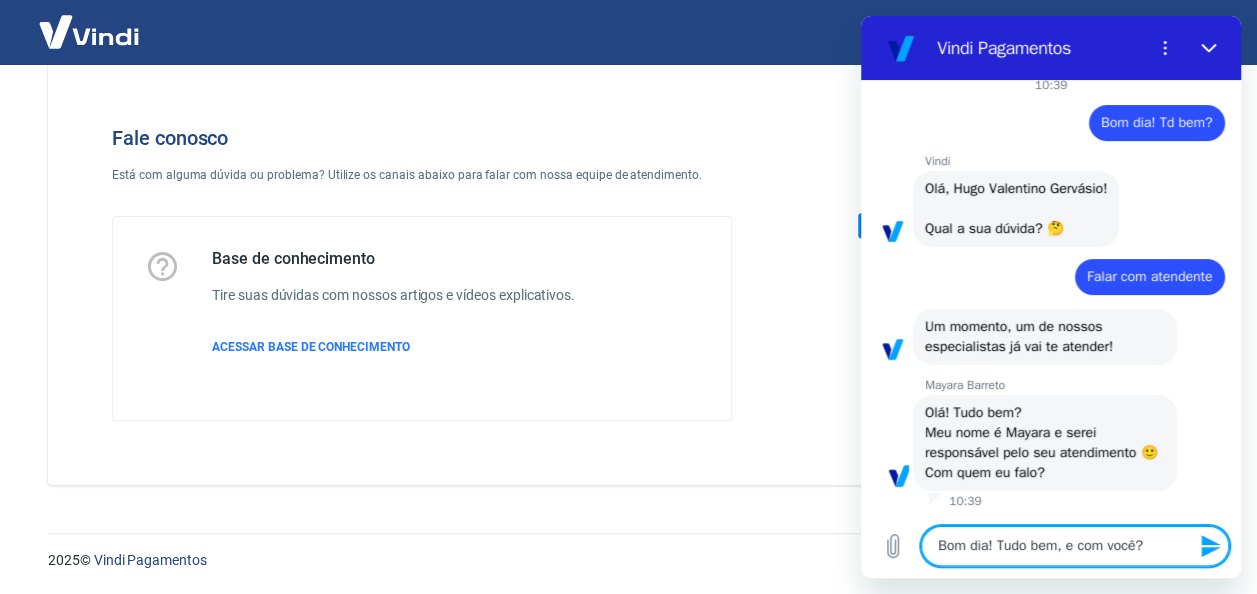 type 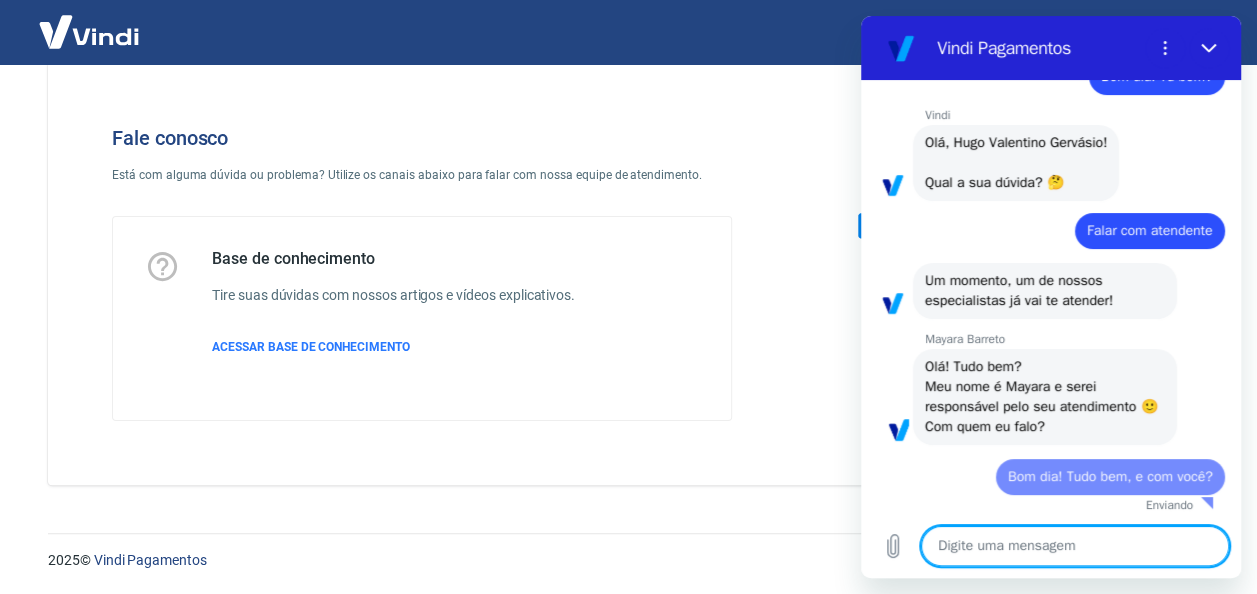 type on "x" 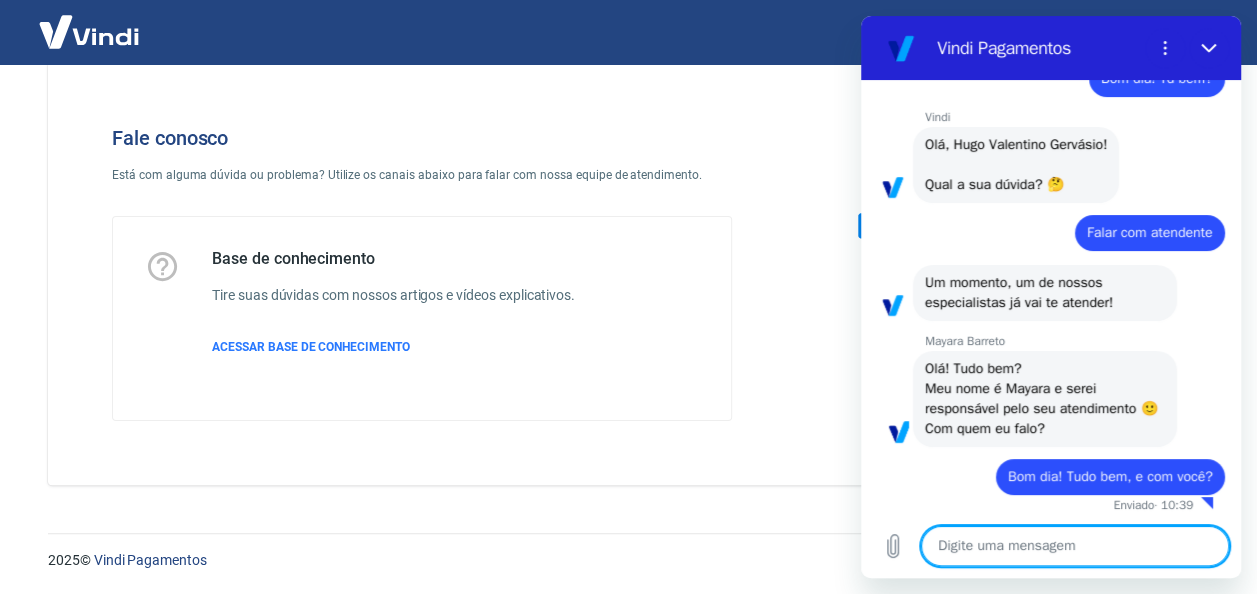 scroll, scrollTop: 83, scrollLeft: 0, axis: vertical 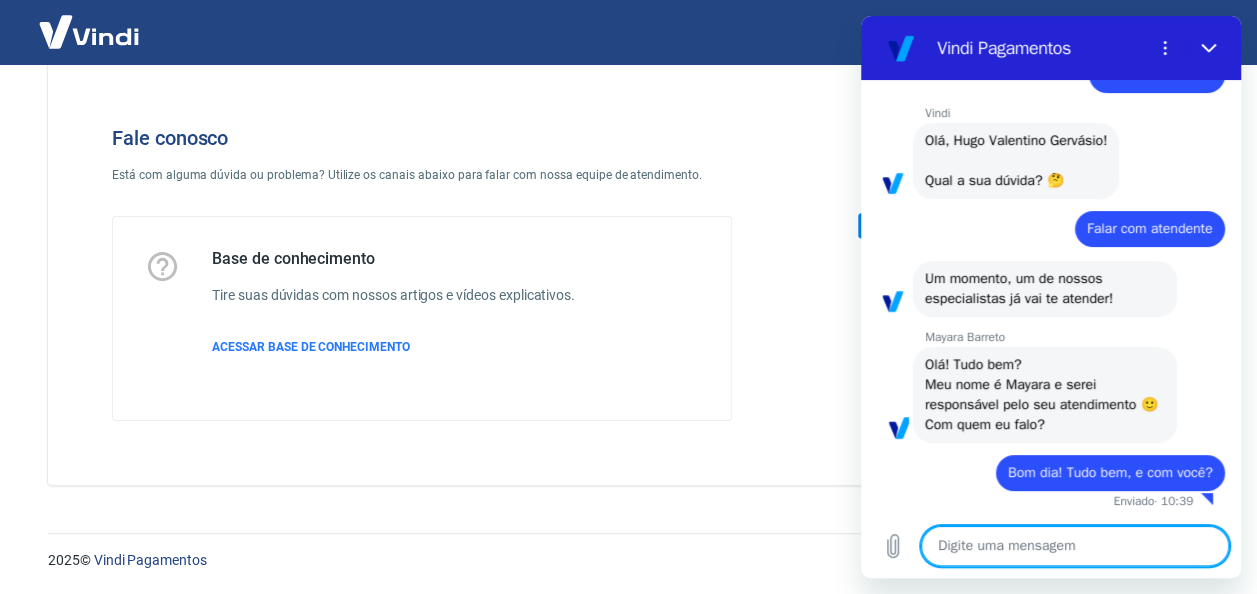 type on "G" 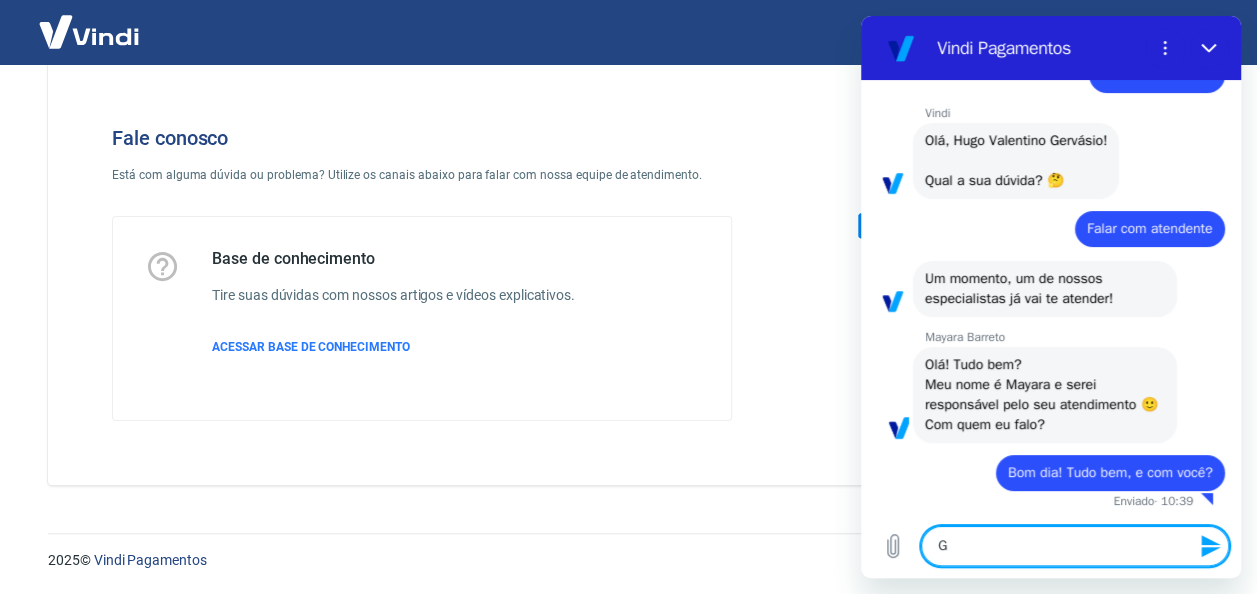 type on "[FIRST]" 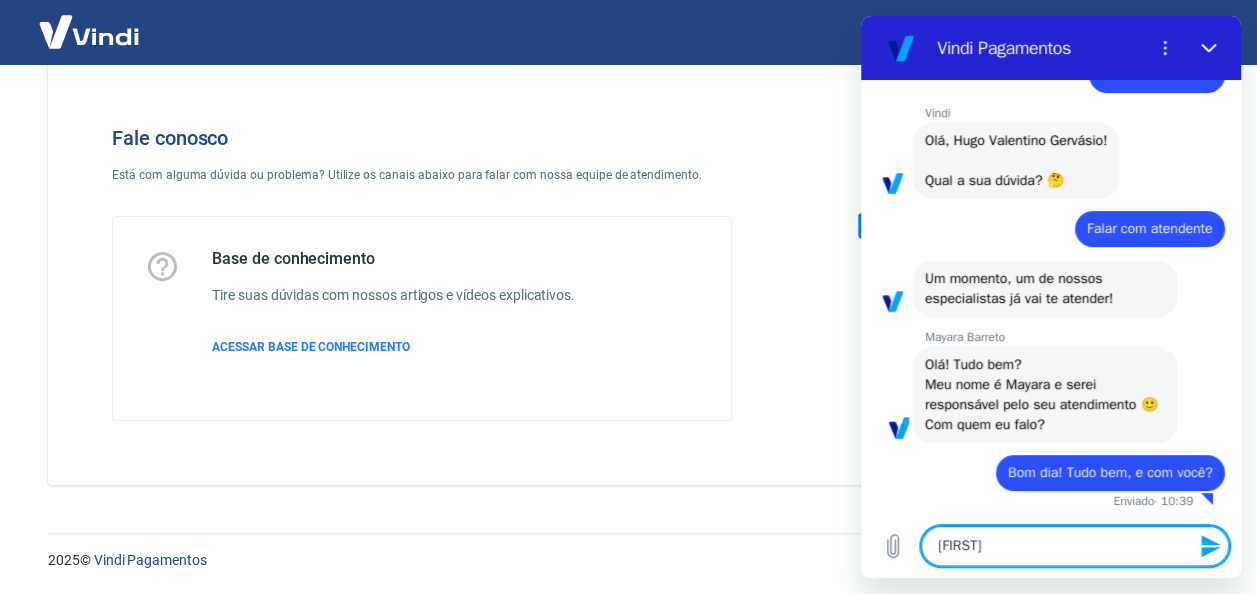 type on "[FIRST]" 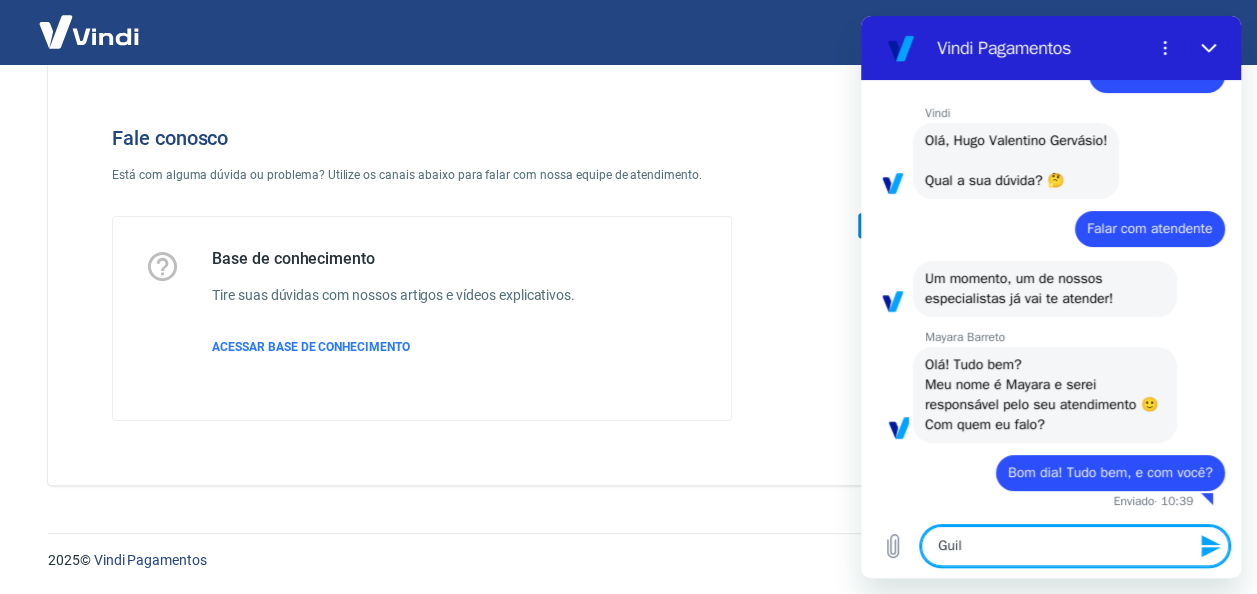 type on "[FIRST]" 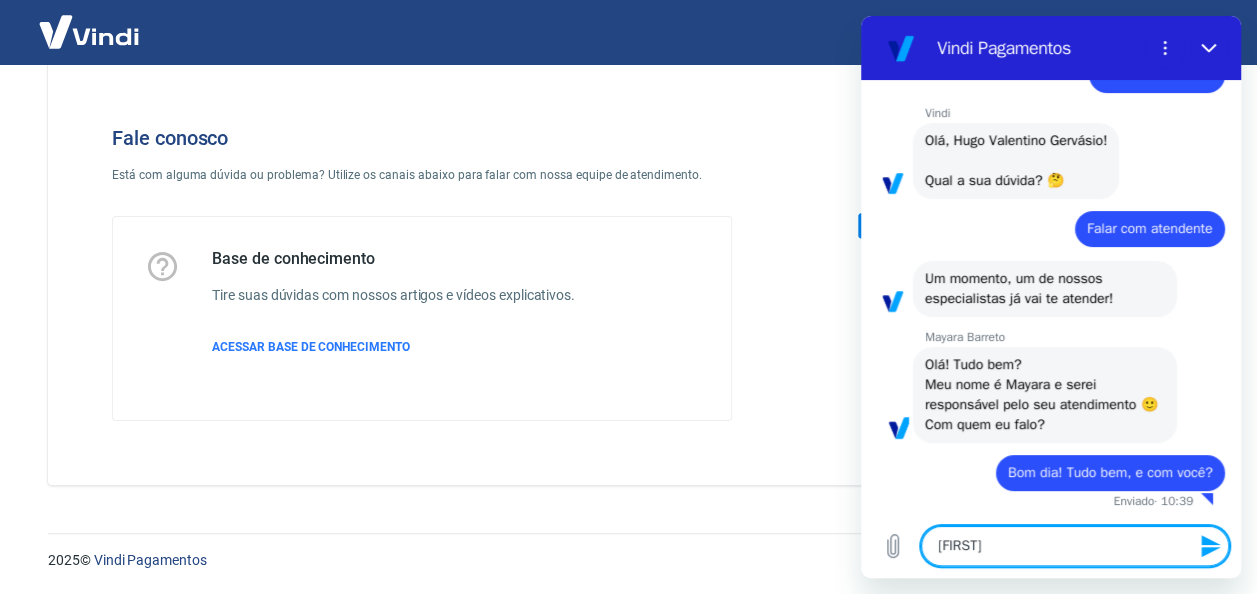 type on "Guilhe" 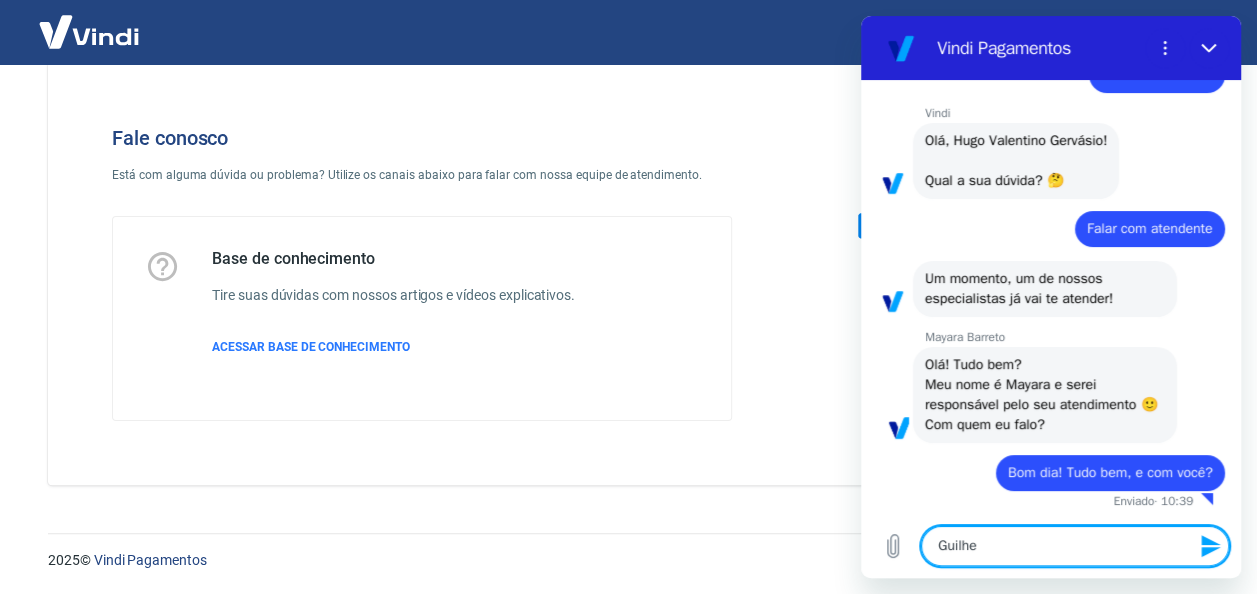 type on "Guilher" 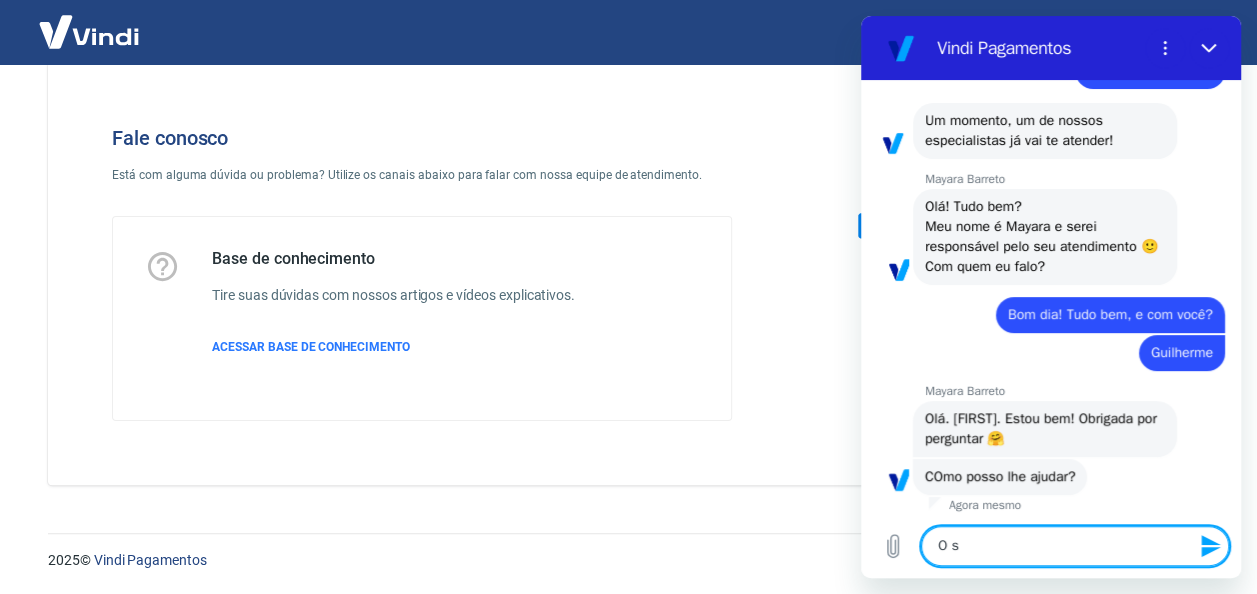 scroll, scrollTop: 245, scrollLeft: 0, axis: vertical 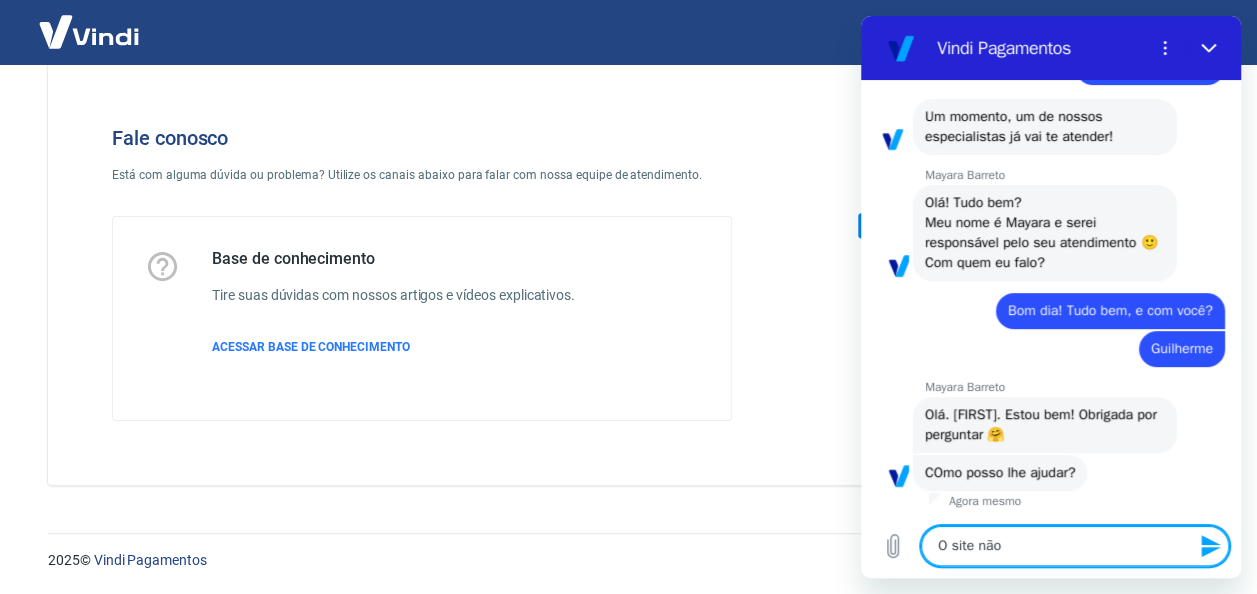 paste on "gerando qrcode para pagamento no pix" 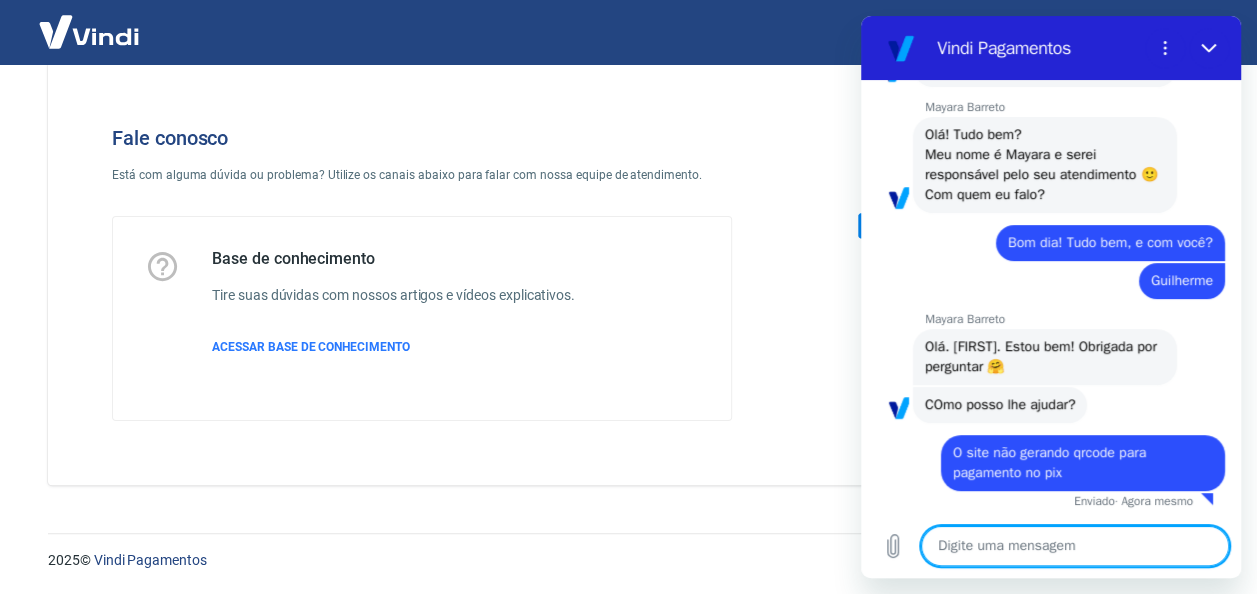 scroll, scrollTop: 313, scrollLeft: 0, axis: vertical 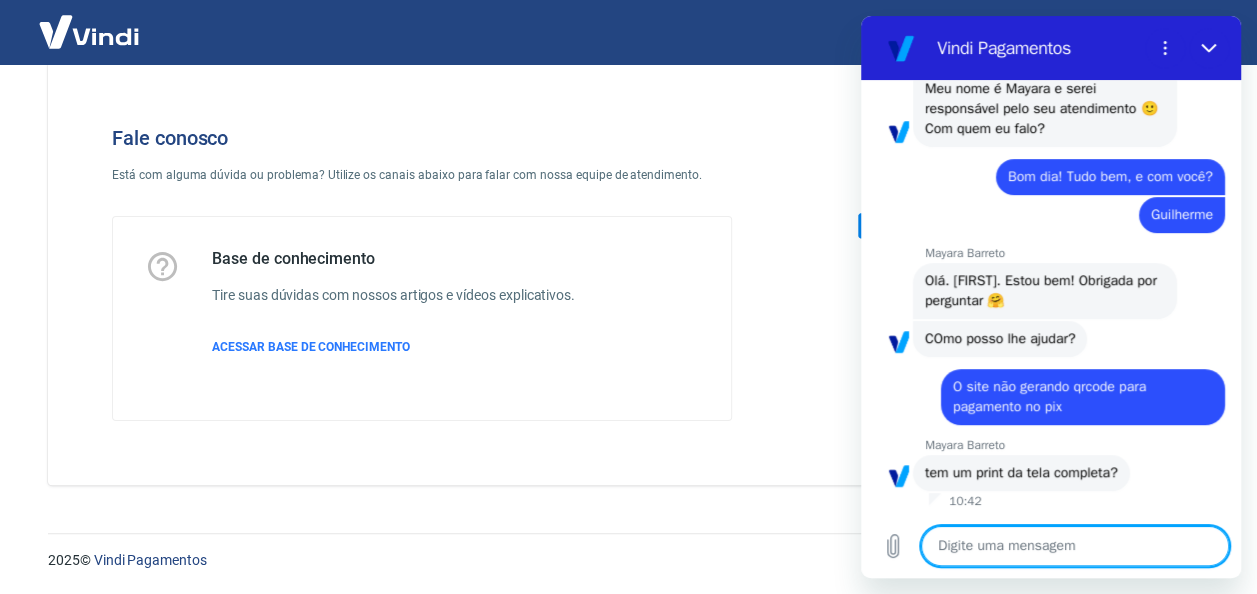click at bounding box center (1075, 546) 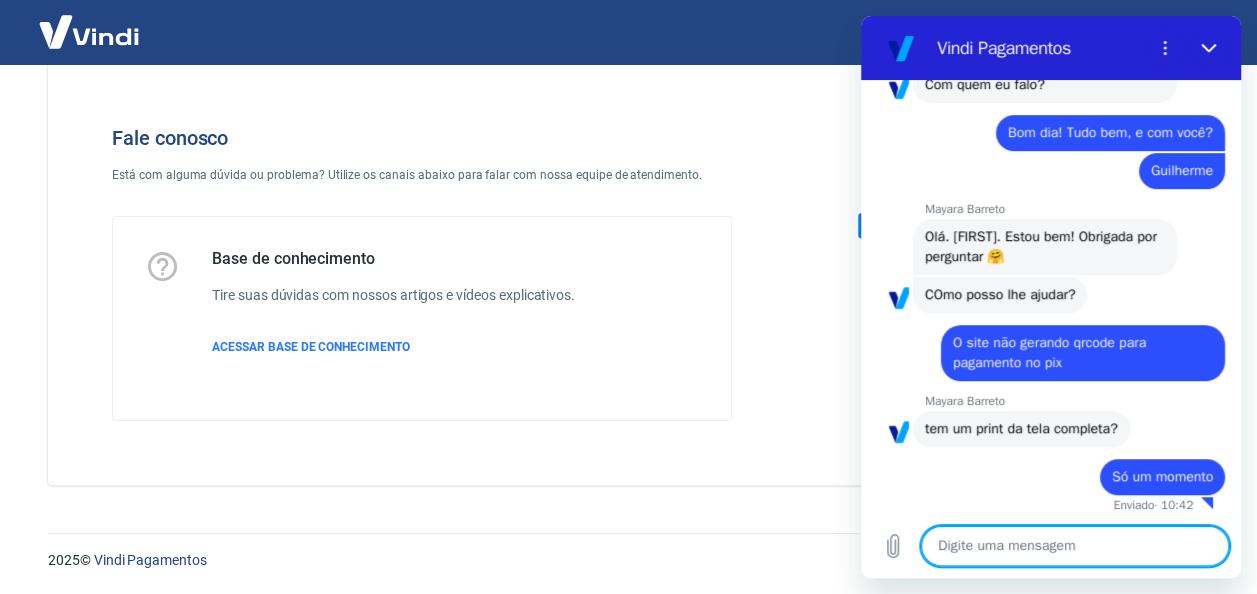 scroll, scrollTop: 427, scrollLeft: 0, axis: vertical 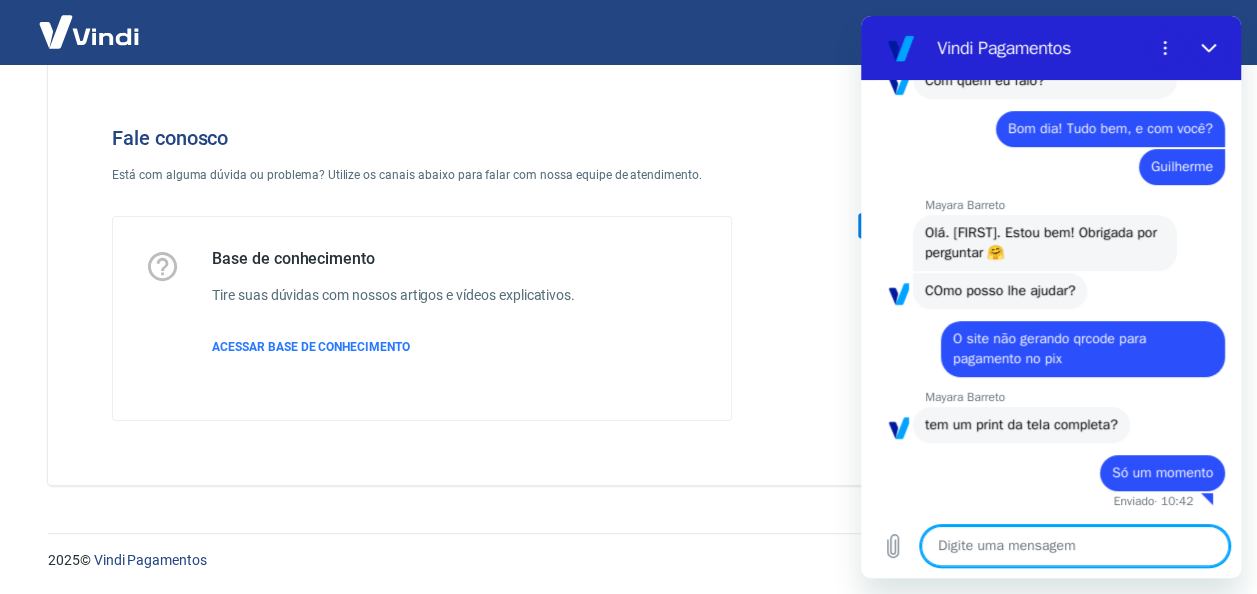 click at bounding box center [1075, 546] 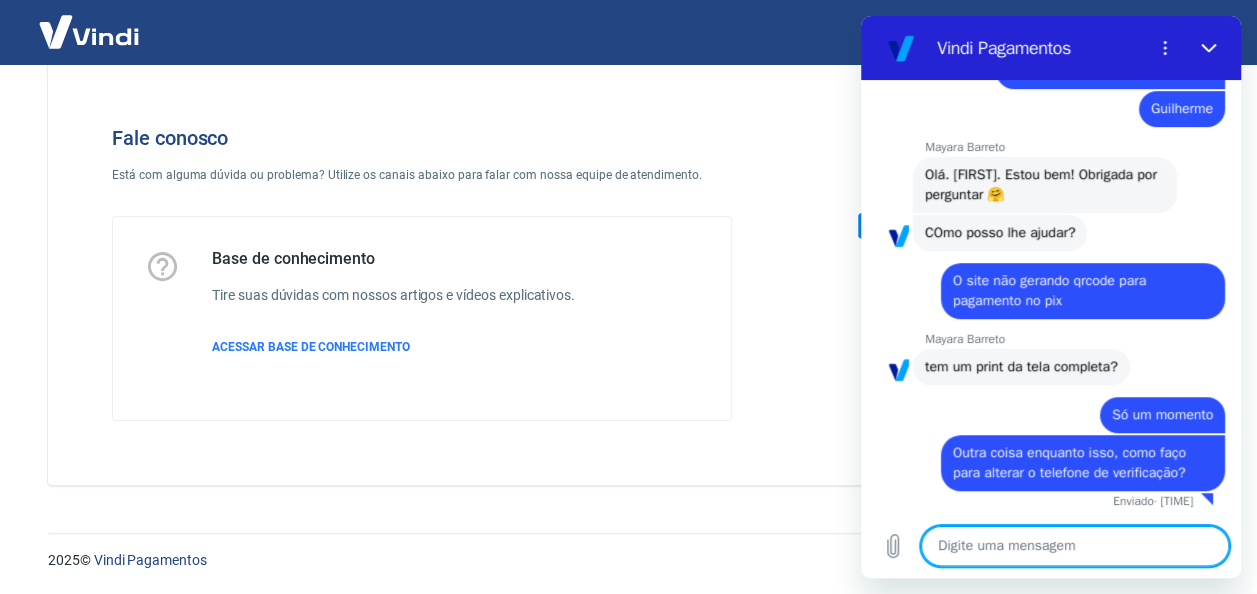 scroll, scrollTop: 485, scrollLeft: 0, axis: vertical 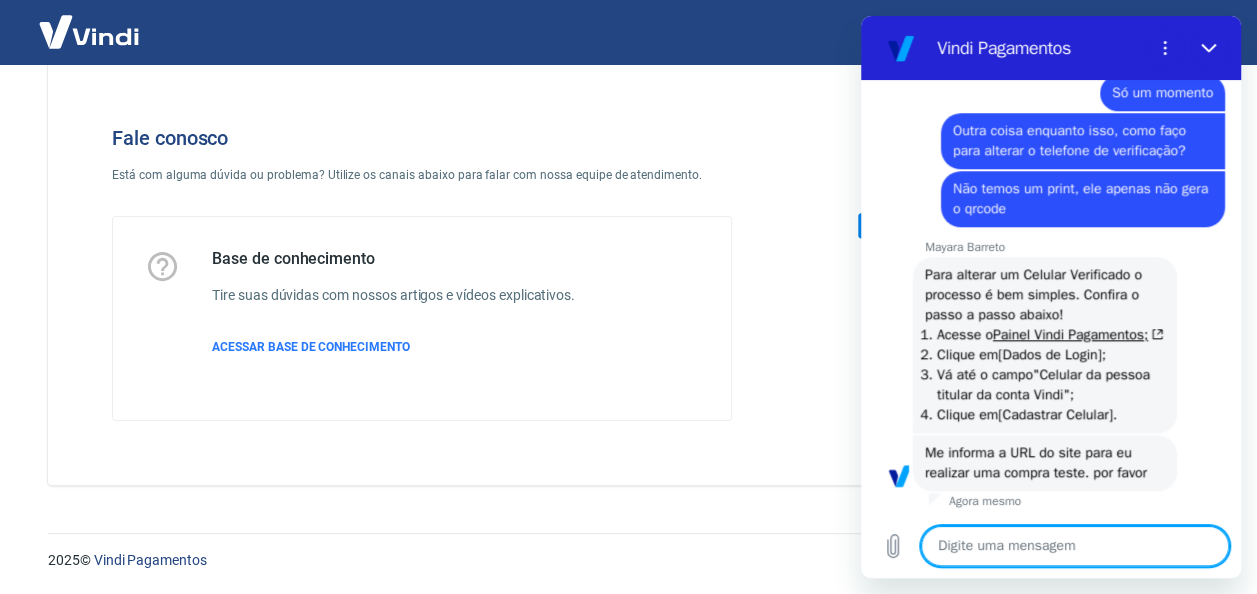 click at bounding box center [1075, 546] 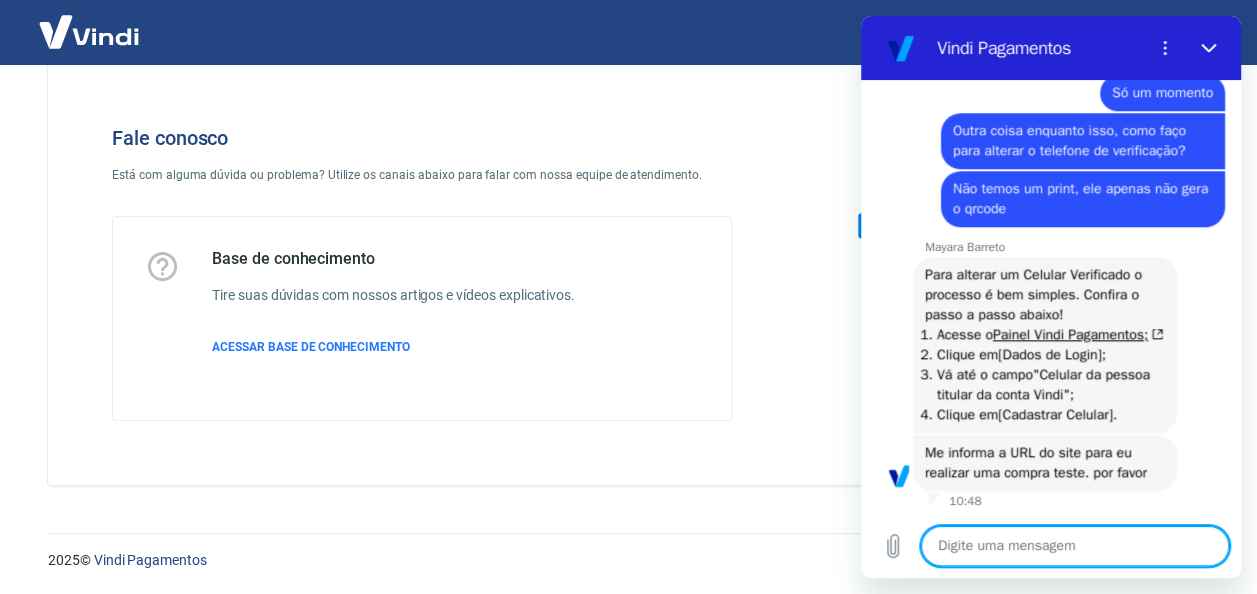 click at bounding box center (1075, 546) 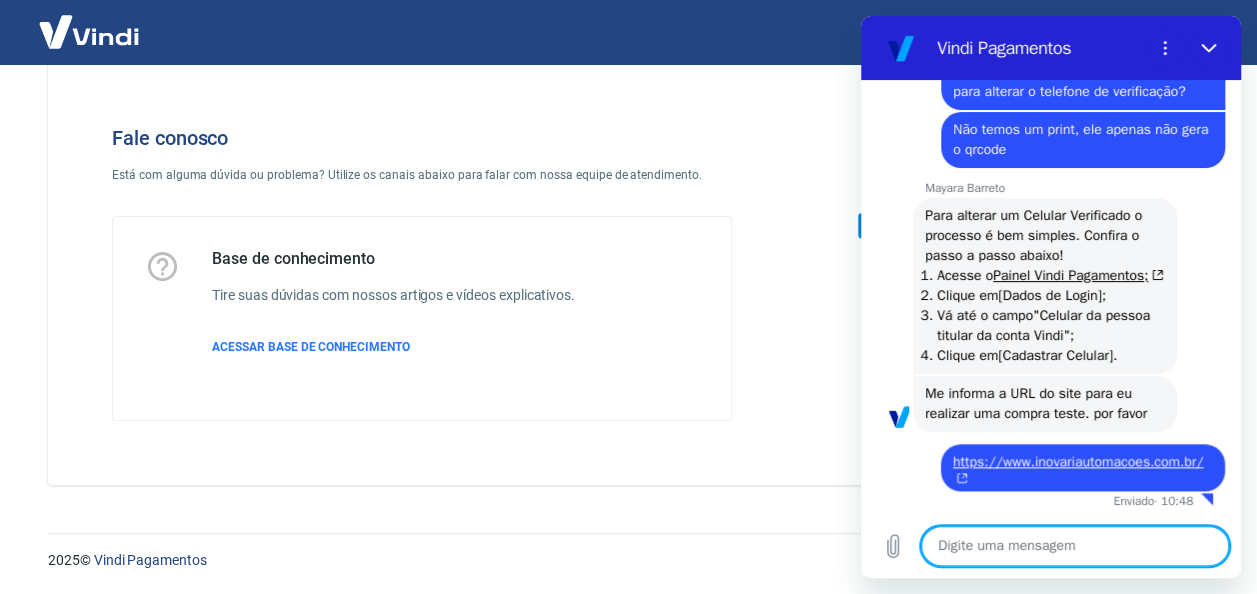 scroll, scrollTop: 895, scrollLeft: 0, axis: vertical 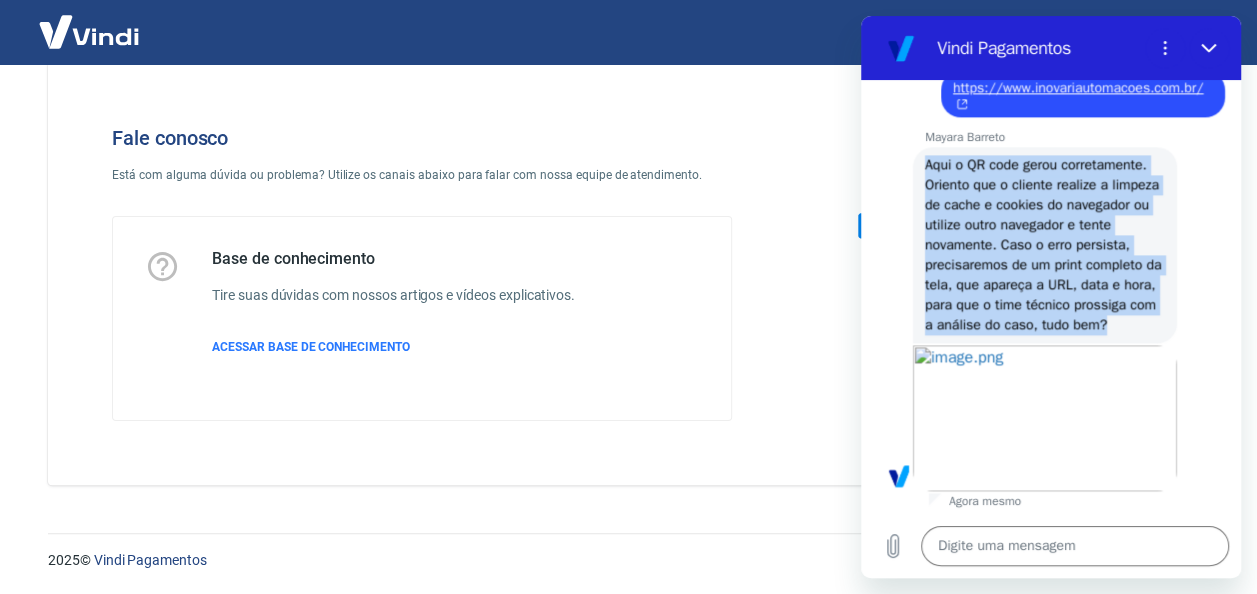 drag, startPoint x: 927, startPoint y: 146, endPoint x: 1032, endPoint y: 324, distance: 206.66156 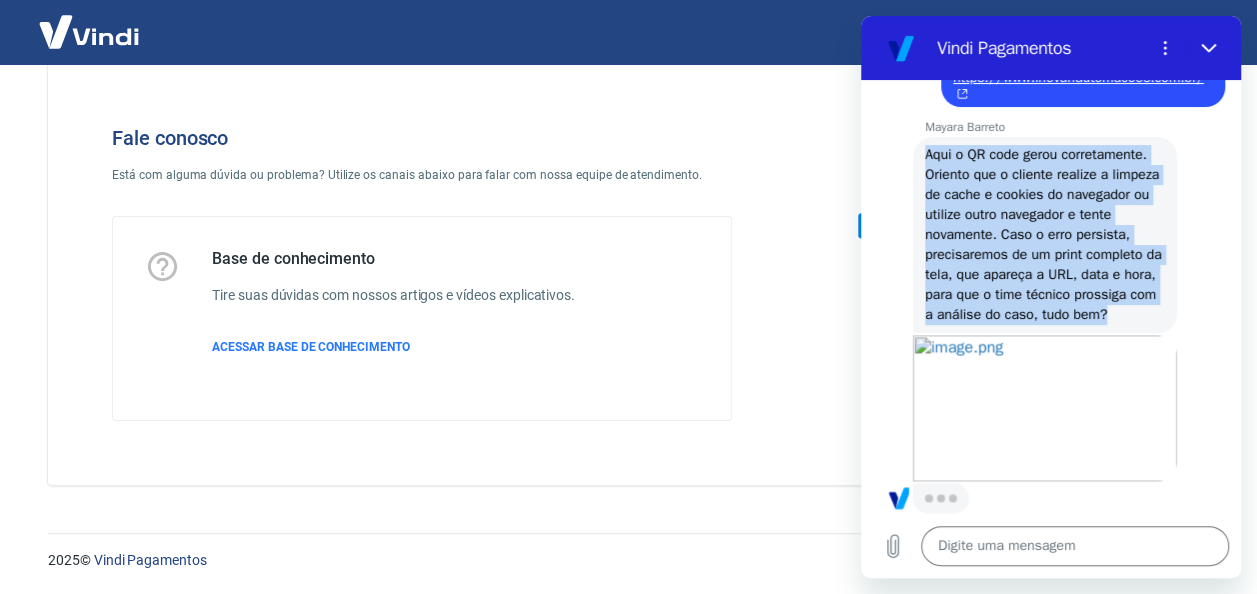 scroll, scrollTop: 1299, scrollLeft: 0, axis: vertical 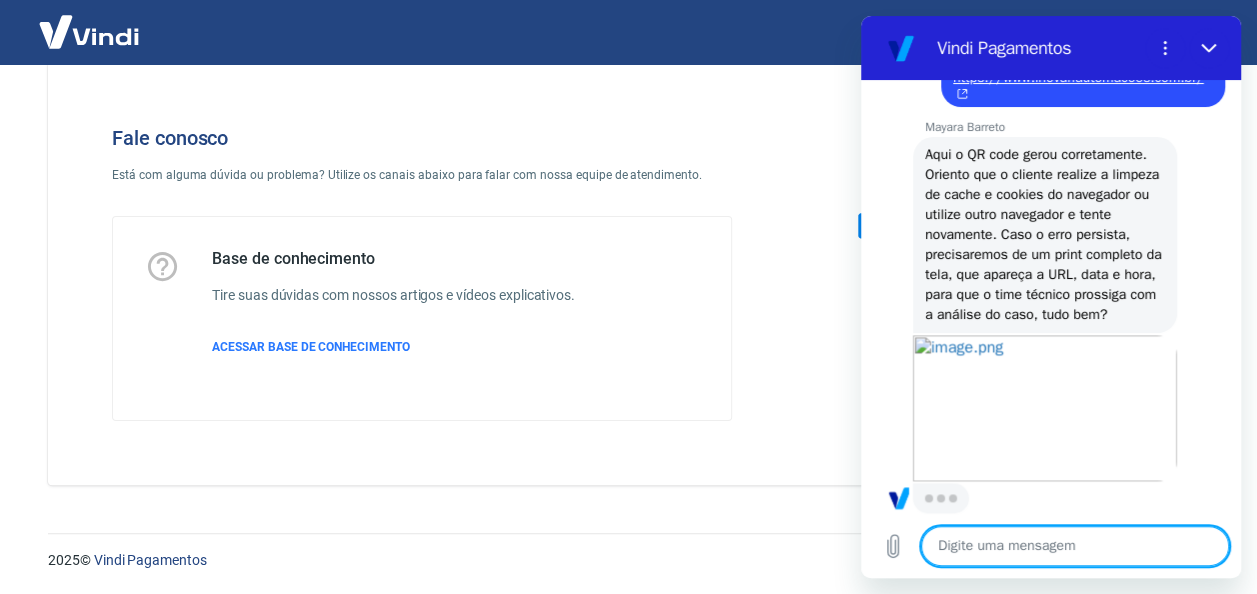 click at bounding box center (1075, 546) 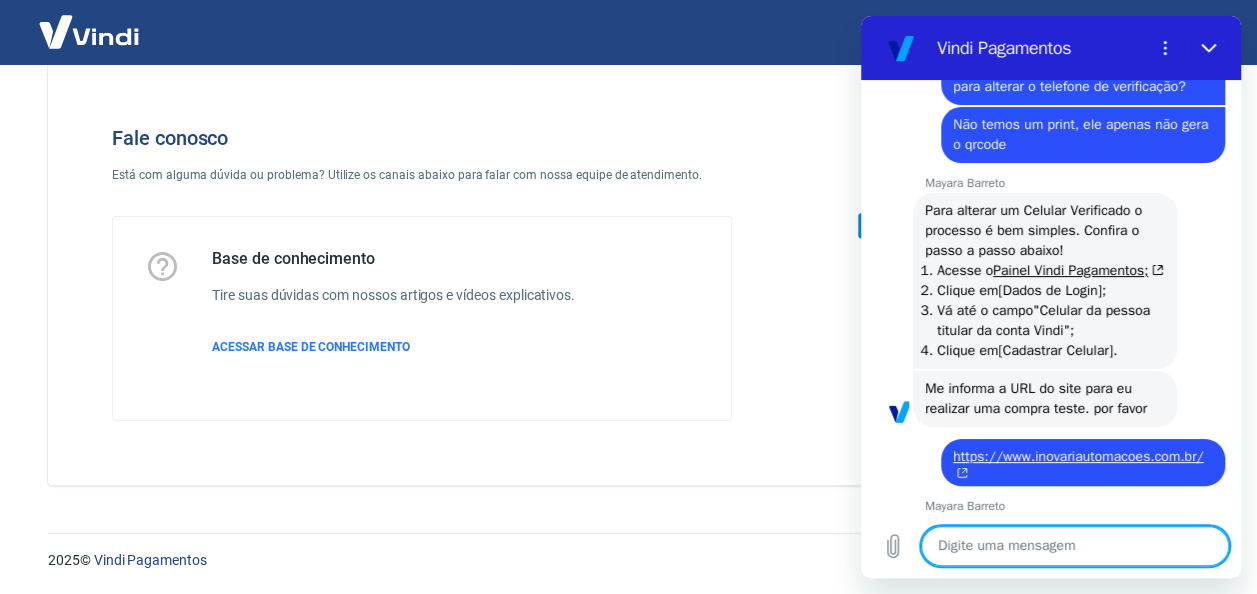 scroll, scrollTop: 839, scrollLeft: 0, axis: vertical 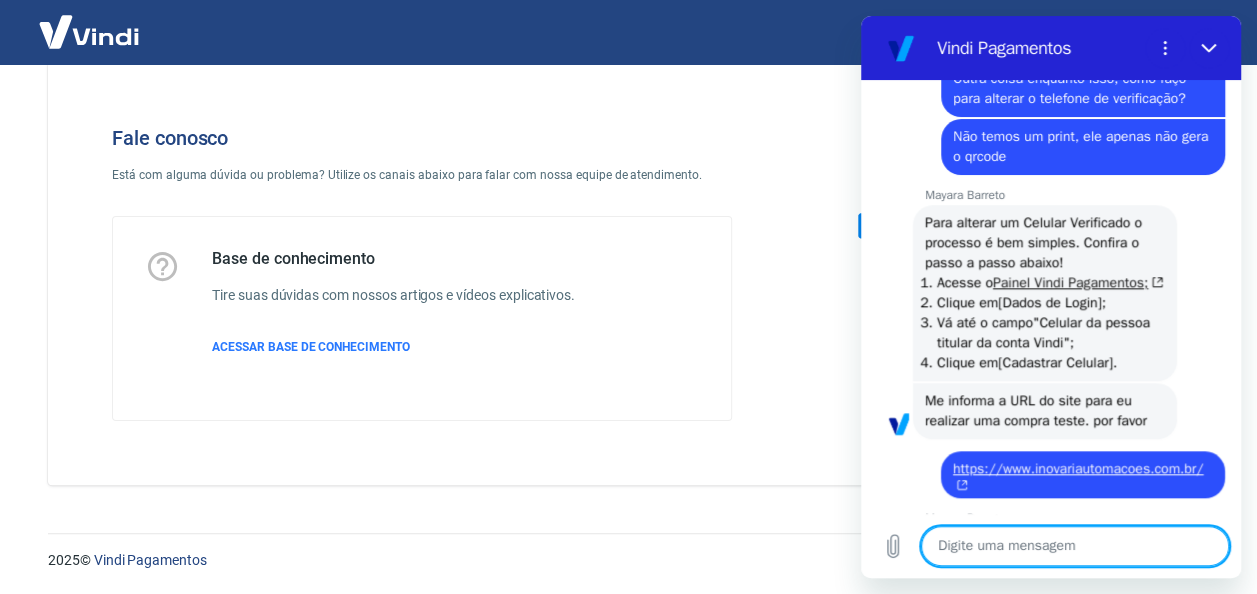click on "Painel Vindi Pagamentos;" at bounding box center (1078, 282) 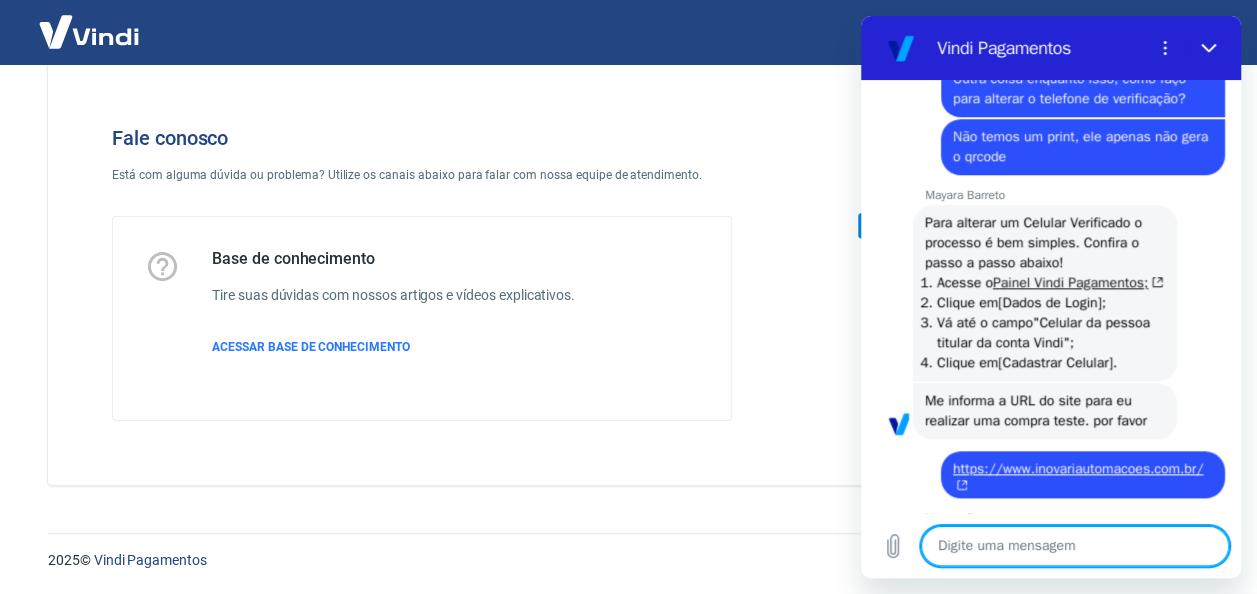 click on "Painel Vindi Pagamentos;" at bounding box center (1078, 282) 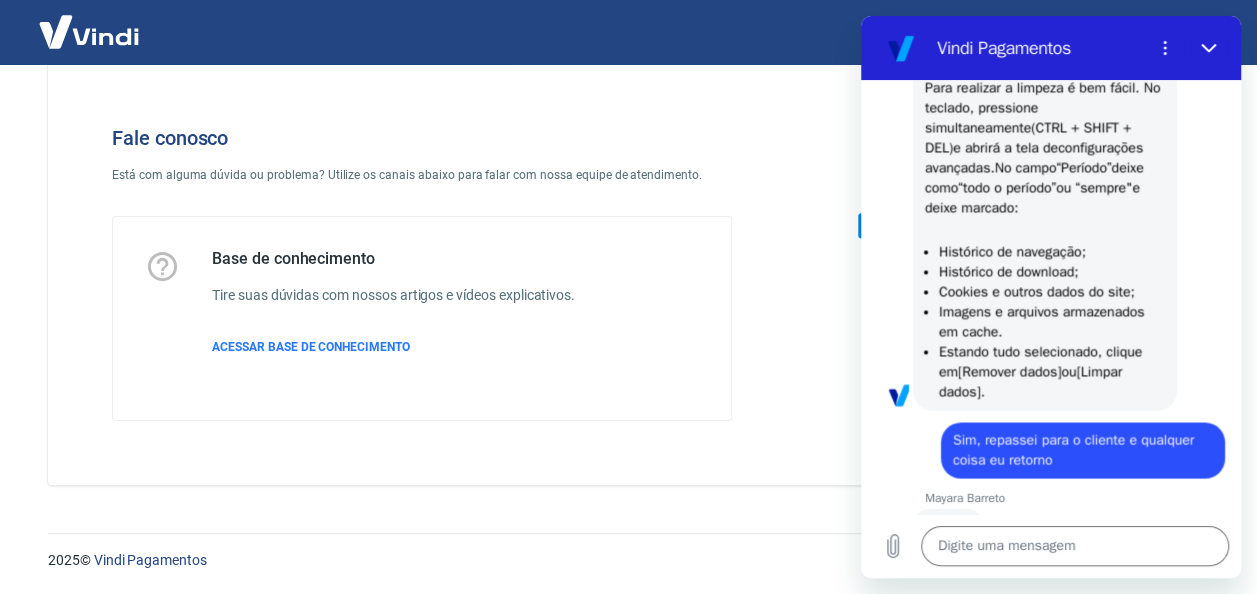 scroll, scrollTop: 1863, scrollLeft: 0, axis: vertical 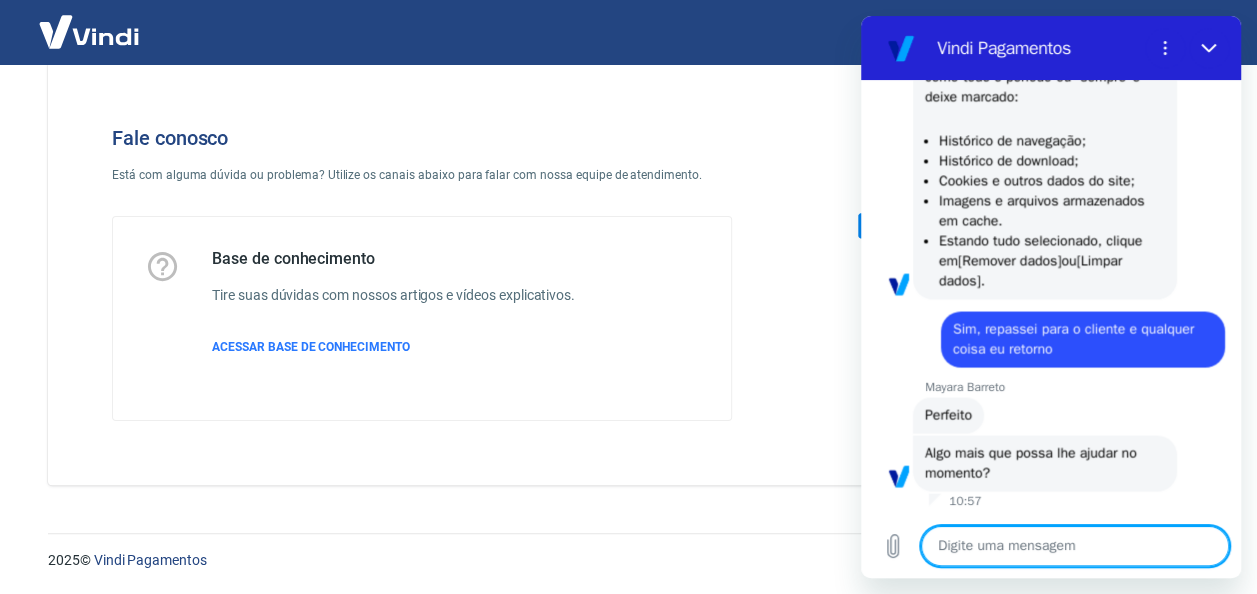 click at bounding box center [1075, 546] 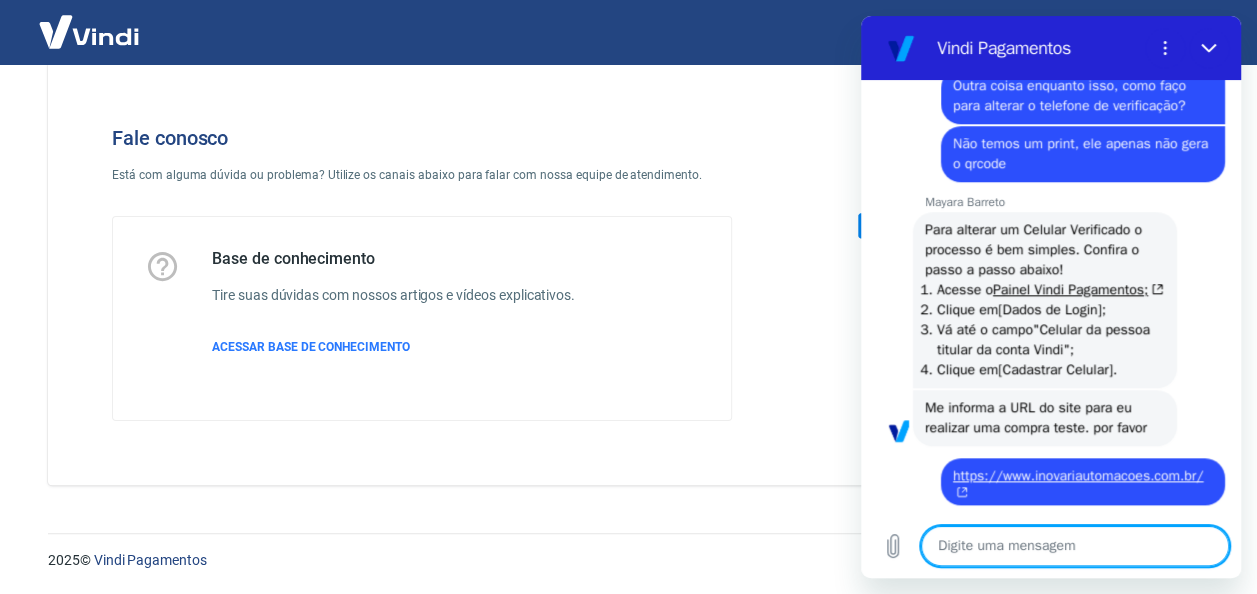 scroll, scrollTop: 831, scrollLeft: 0, axis: vertical 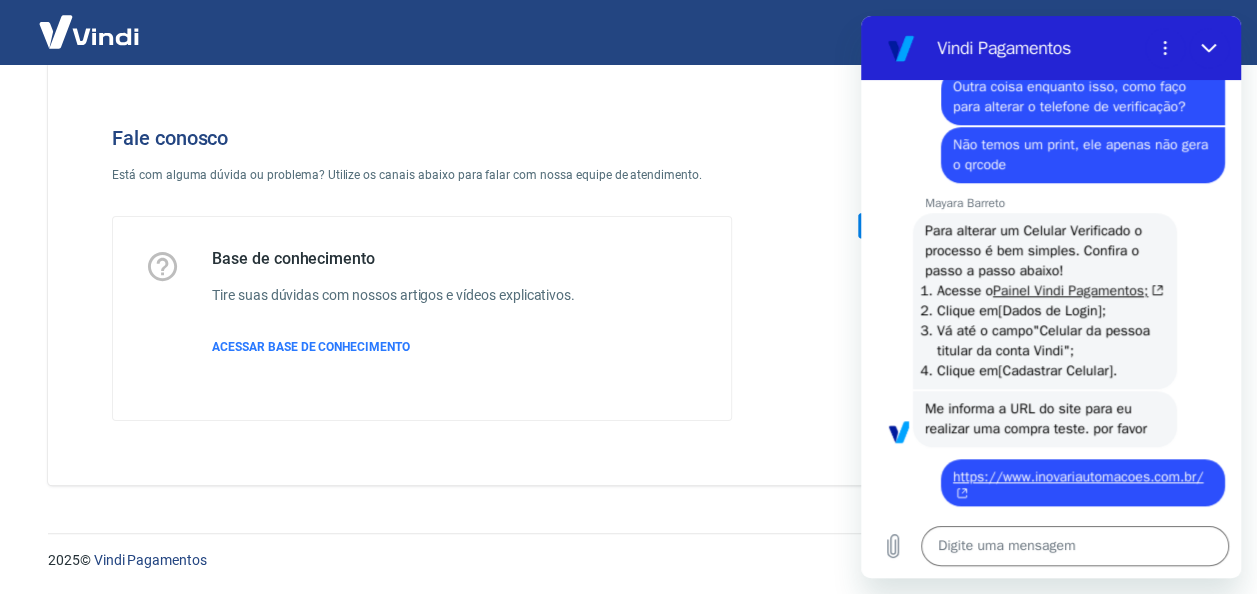 click on "Painel Vindi Pagamentos;" at bounding box center (1078, 290) 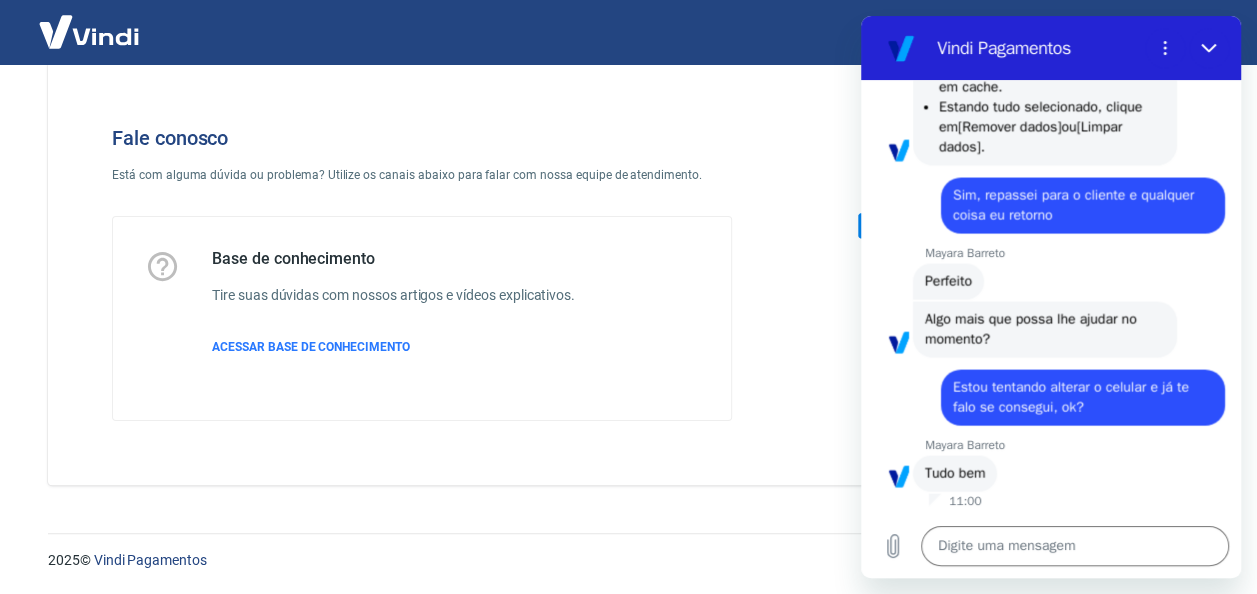 scroll, scrollTop: 1997, scrollLeft: 0, axis: vertical 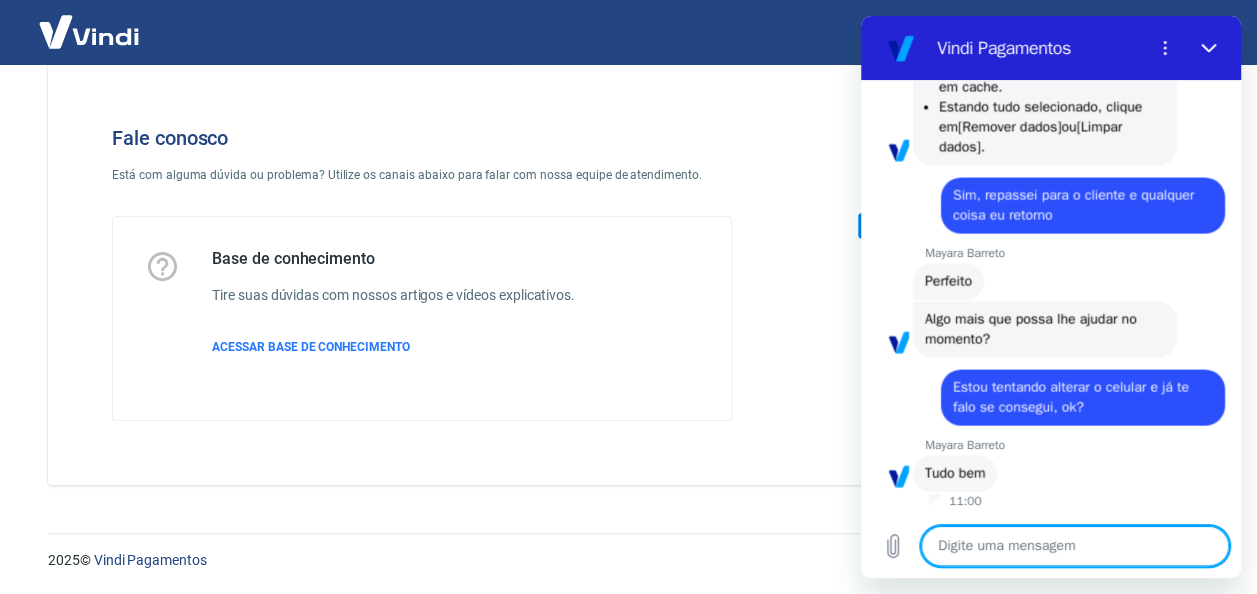 drag, startPoint x: 1015, startPoint y: 556, endPoint x: 1003, endPoint y: 546, distance: 15.6205 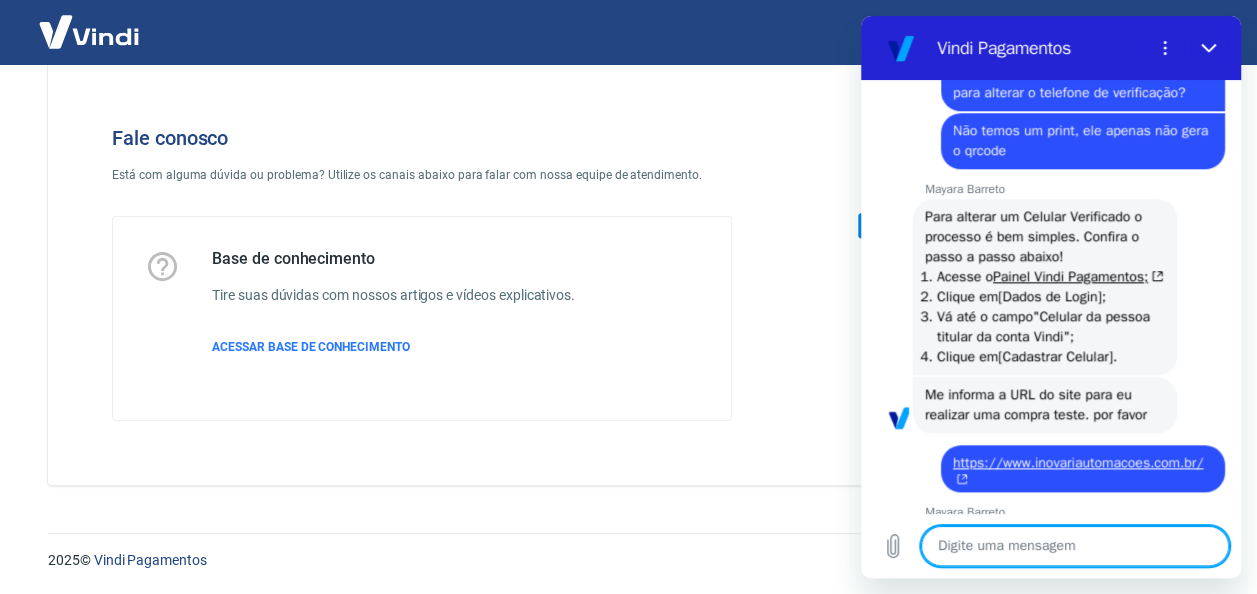 scroll, scrollTop: 945, scrollLeft: 0, axis: vertical 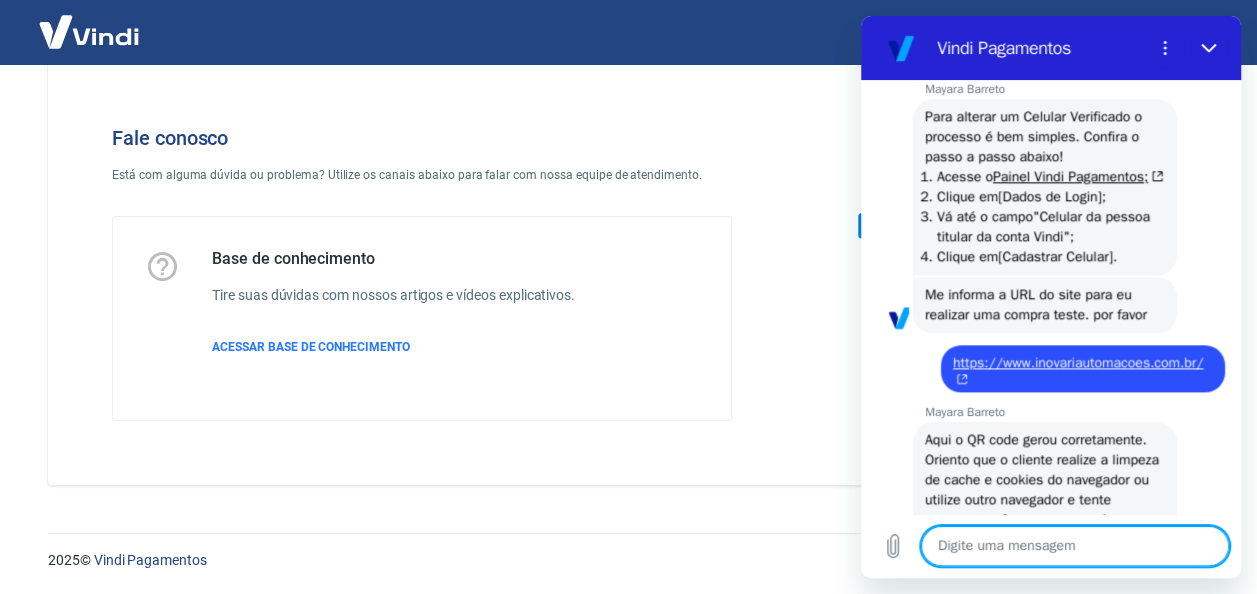 click on "Base de conhecimento Tire suas dúvidas com nossos artigos e vídeos explicativos. ACESSAR BASE DE CONHECIMENTO" at bounding box center (422, 318) 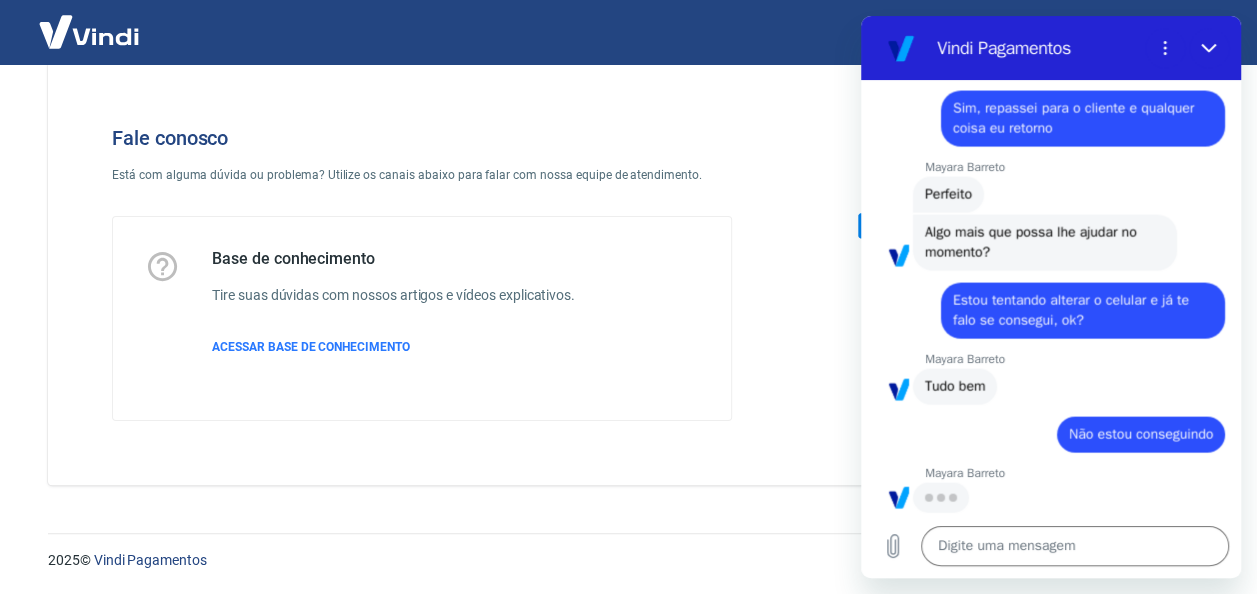 scroll, scrollTop: 2083, scrollLeft: 0, axis: vertical 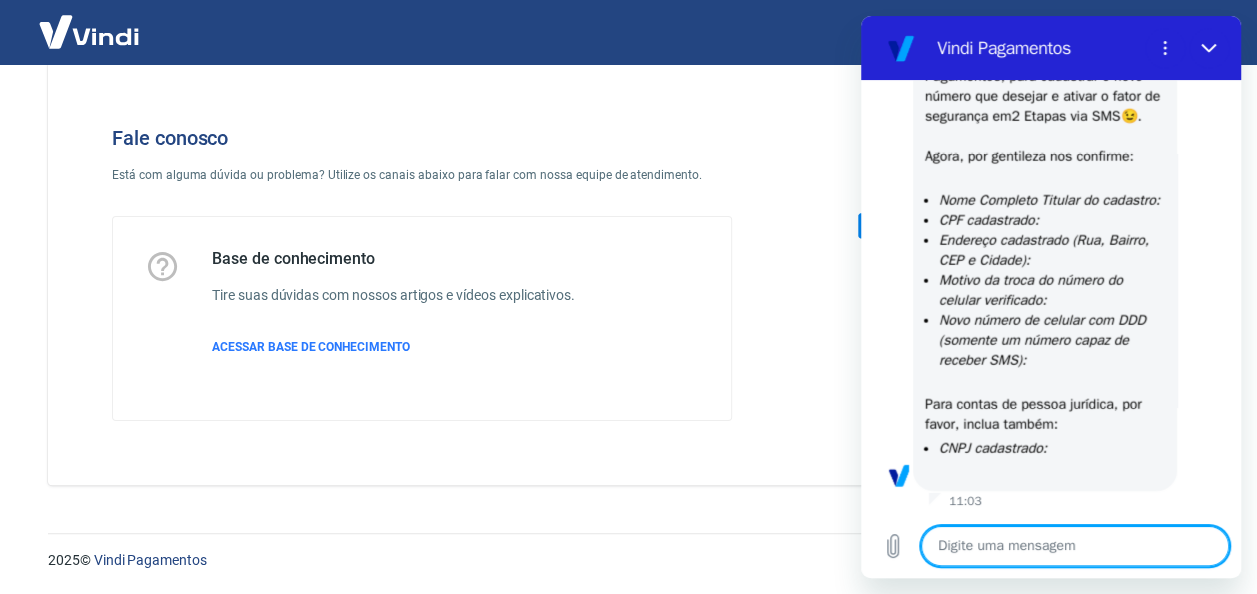 click at bounding box center [1075, 546] 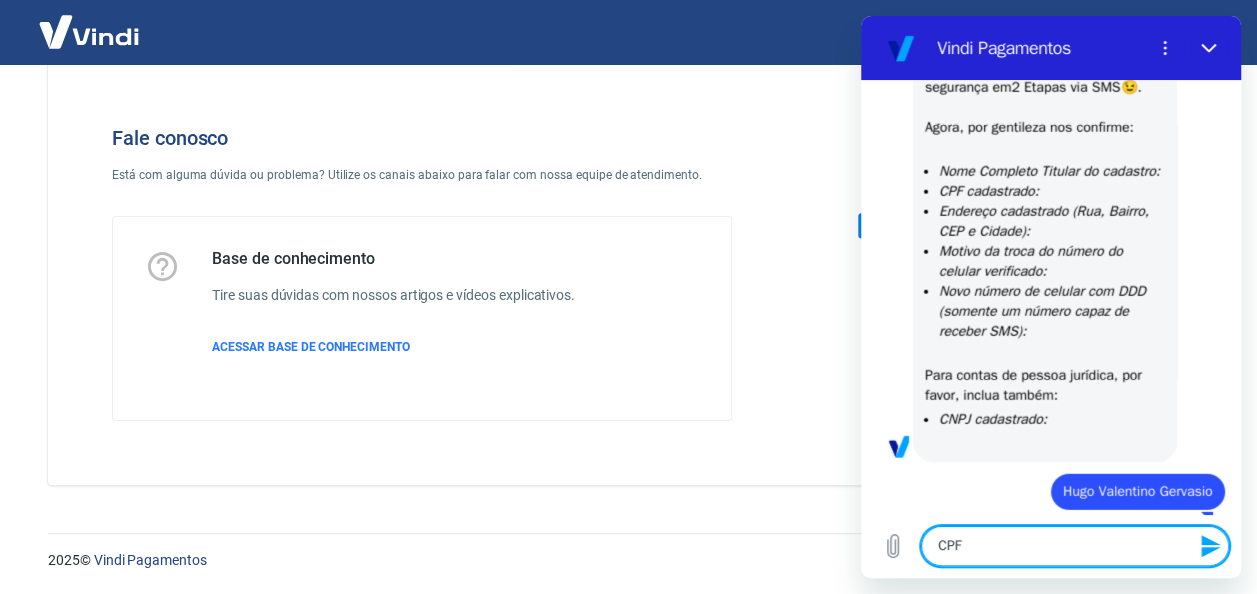 paste on "385.848.978-60" 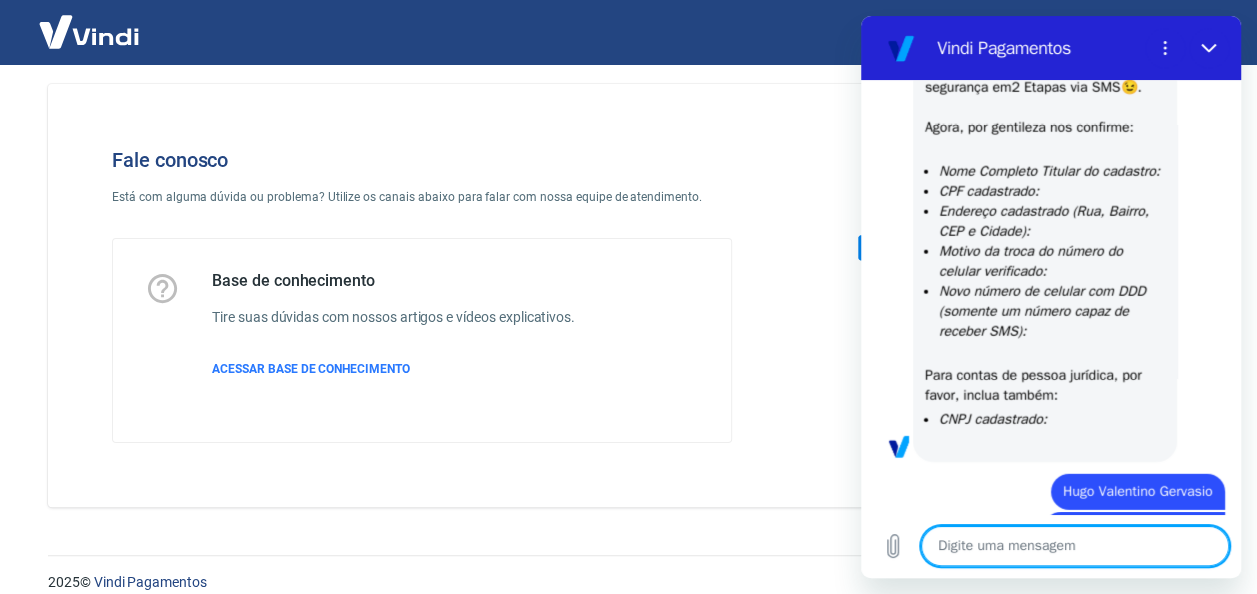 scroll, scrollTop: 0, scrollLeft: 0, axis: both 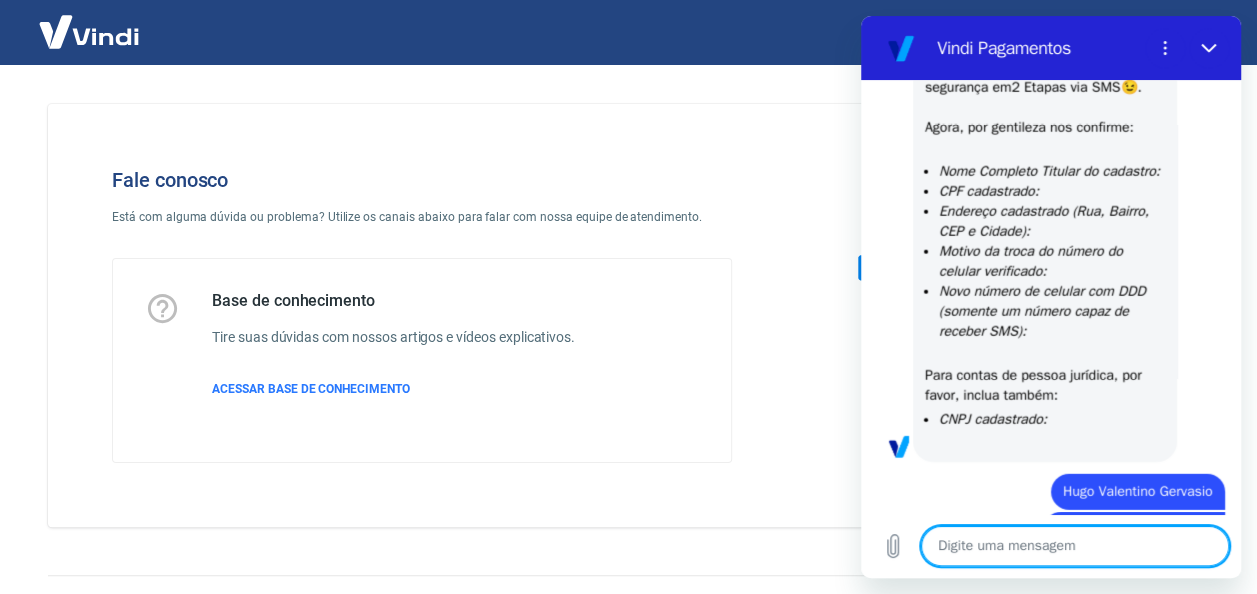 click at bounding box center [1075, 546] 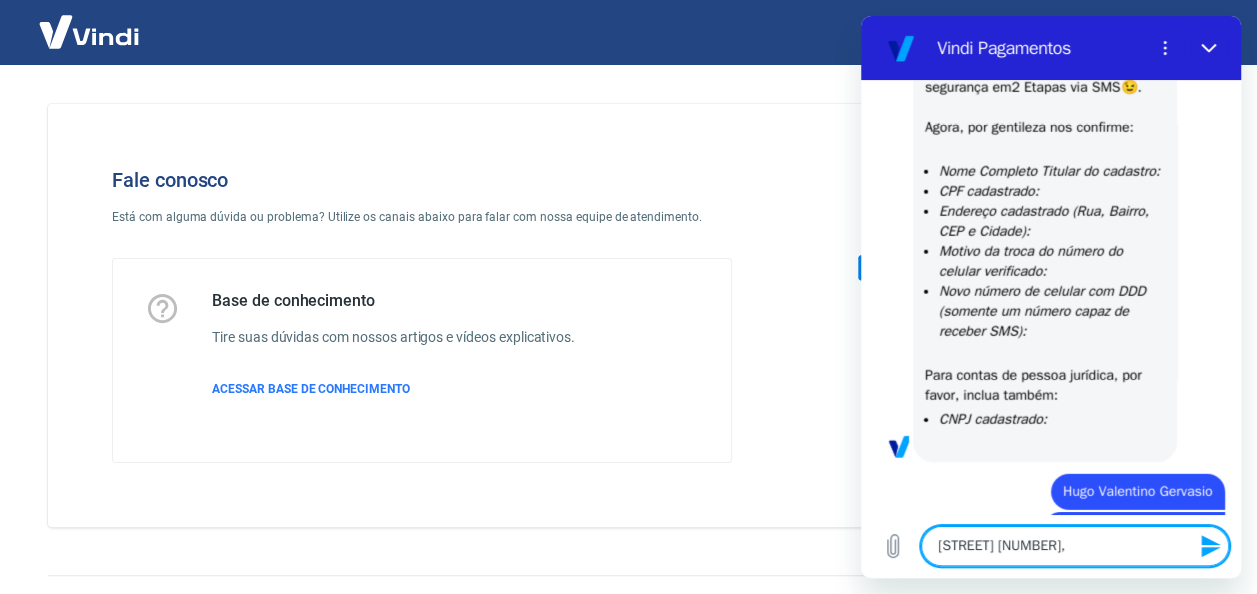 paste on "[LOCATION] [LOCATION]" 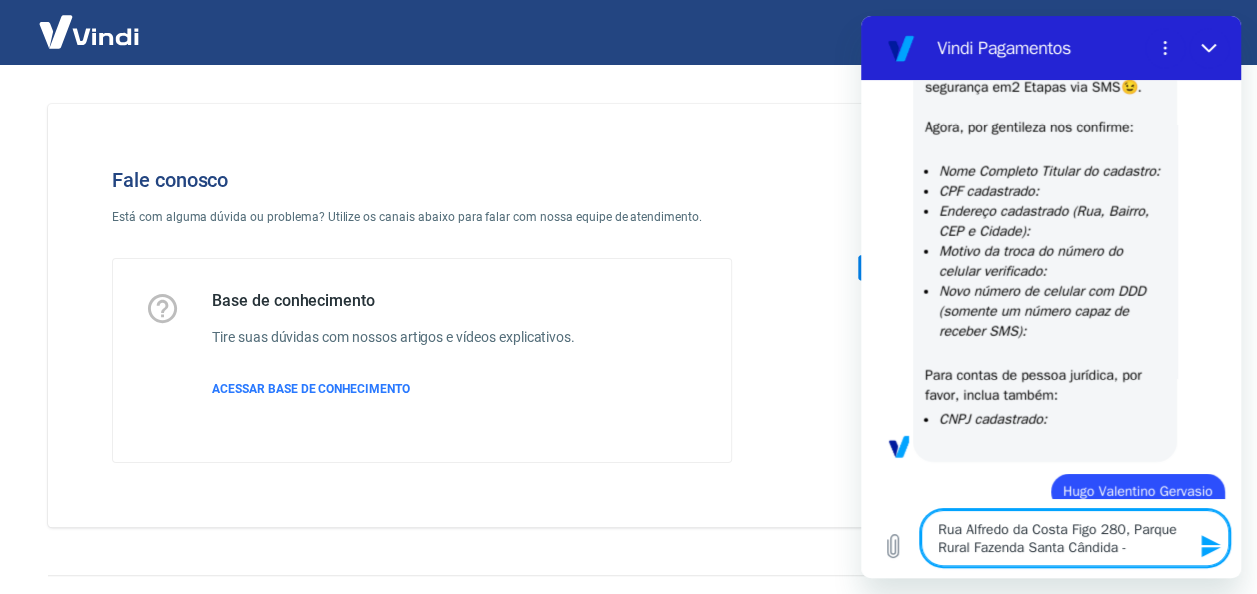 paste on "13087-534" 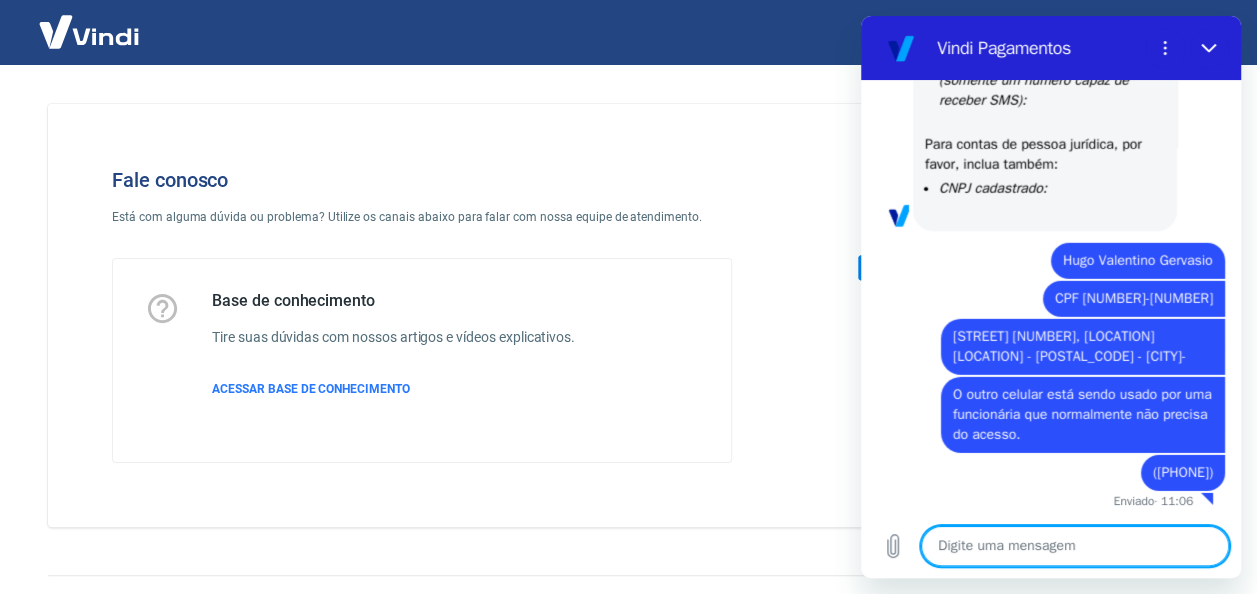 scroll, scrollTop: 2987, scrollLeft: 0, axis: vertical 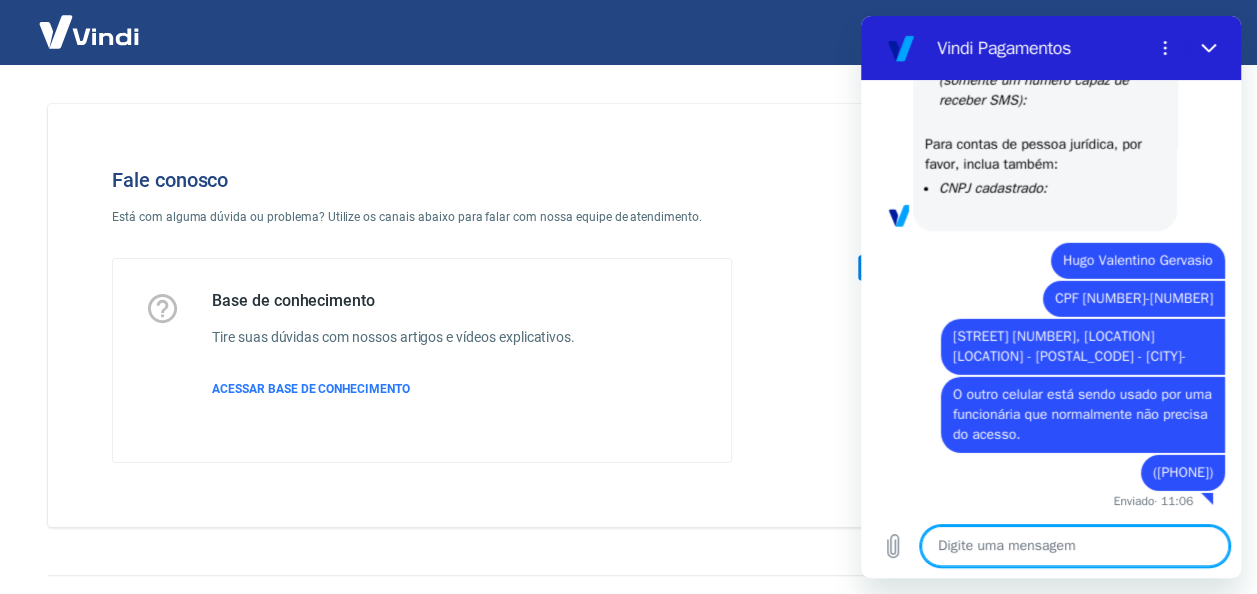 click at bounding box center [1075, 546] 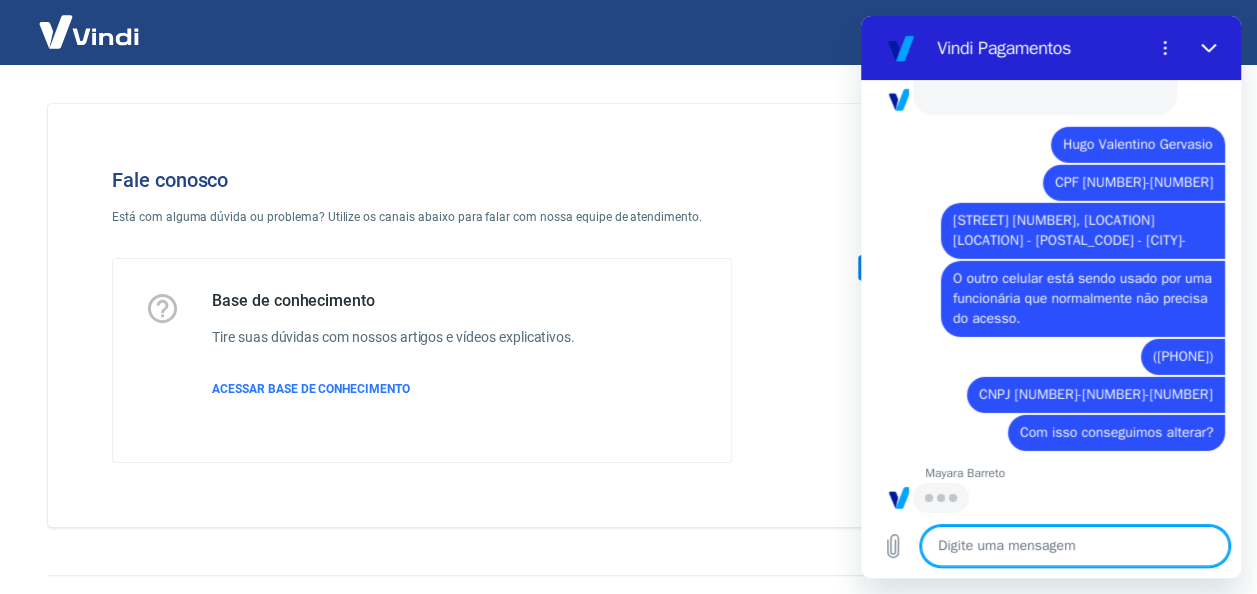 scroll, scrollTop: 3101, scrollLeft: 0, axis: vertical 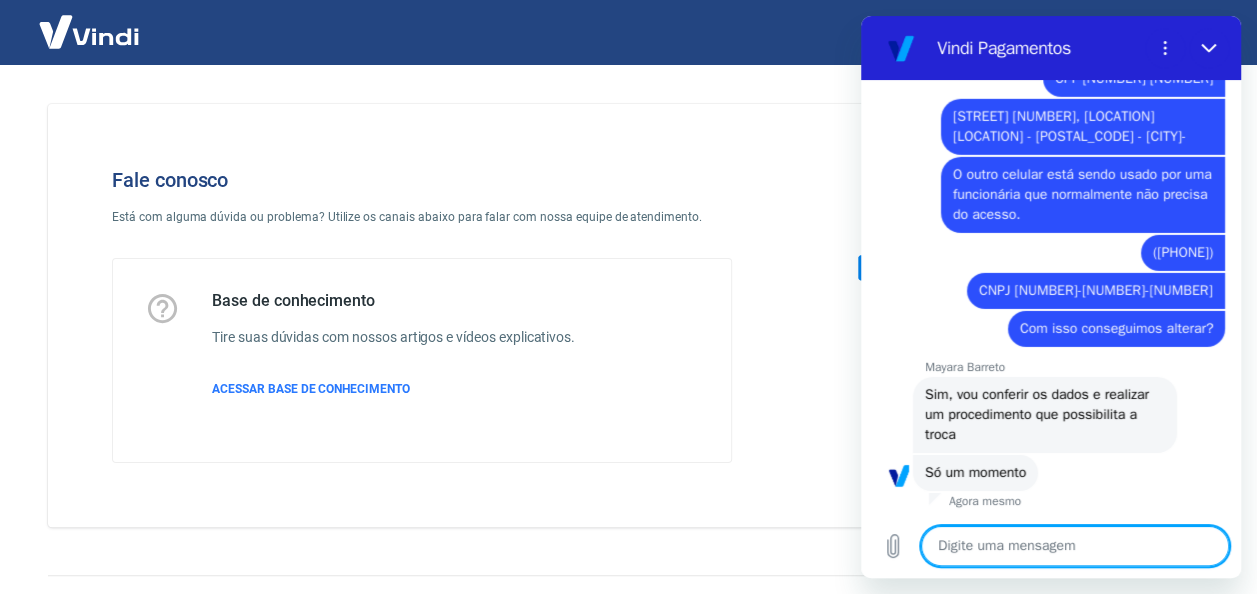 click at bounding box center [1075, 546] 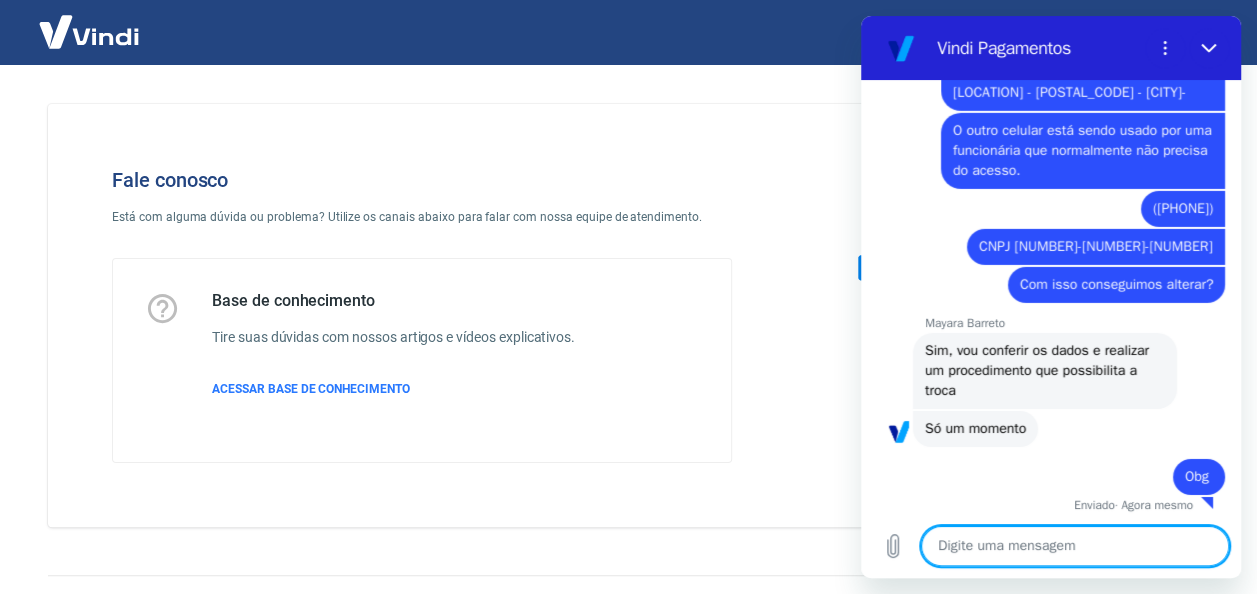 scroll, scrollTop: 3255, scrollLeft: 0, axis: vertical 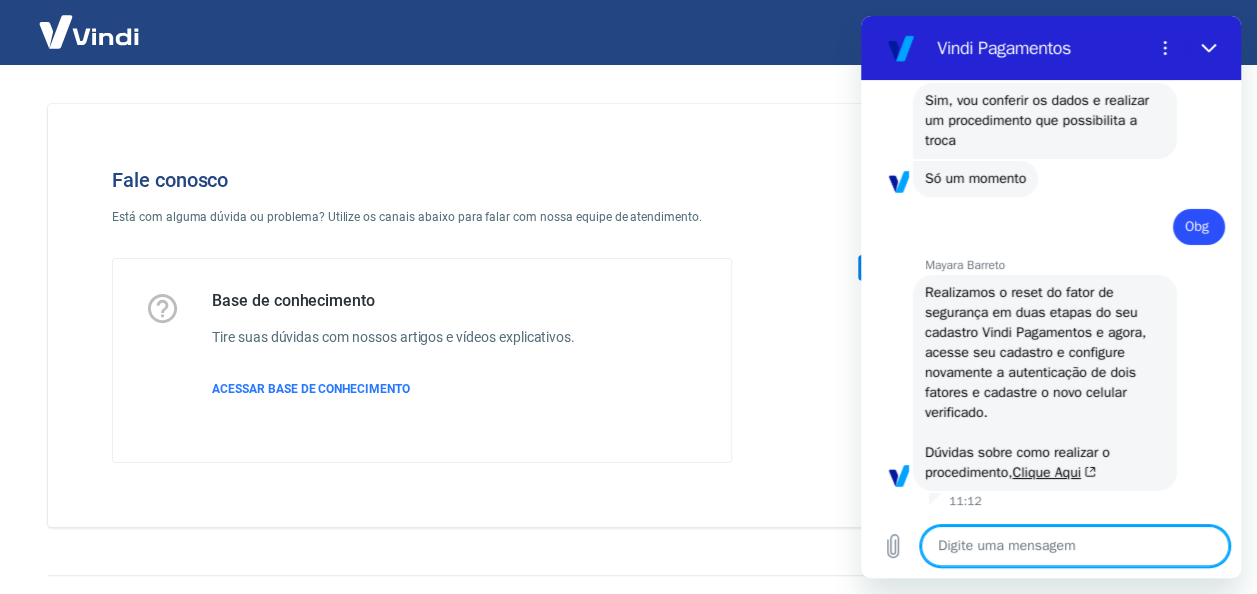 click at bounding box center [1075, 546] 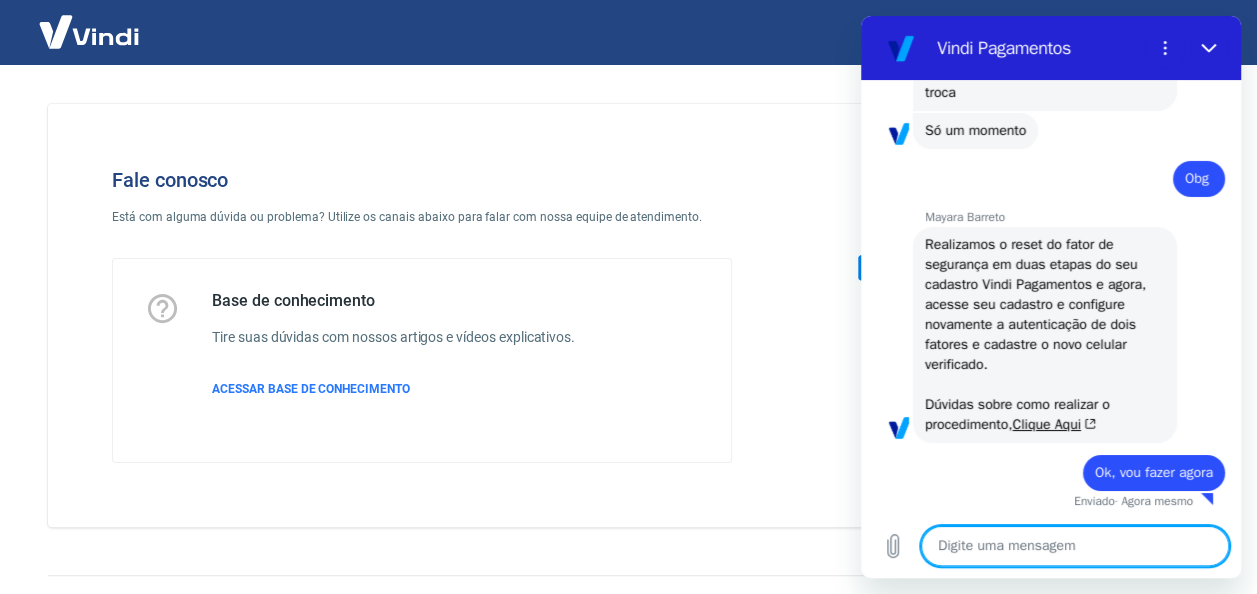 scroll, scrollTop: 3549, scrollLeft: 0, axis: vertical 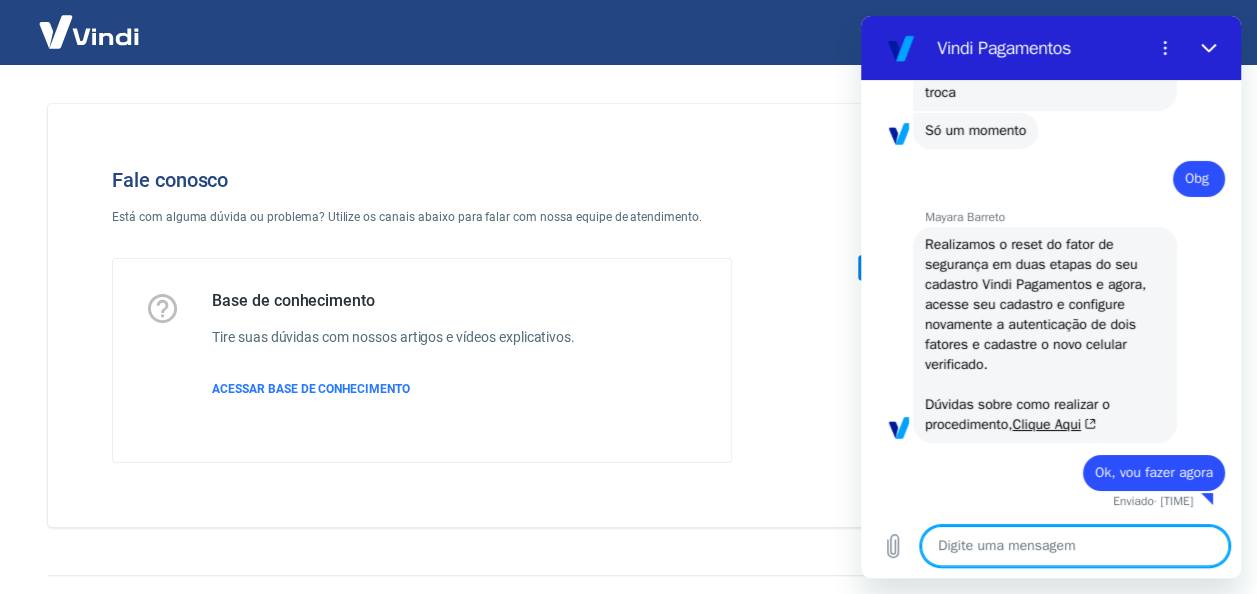 click at bounding box center (1075, 546) 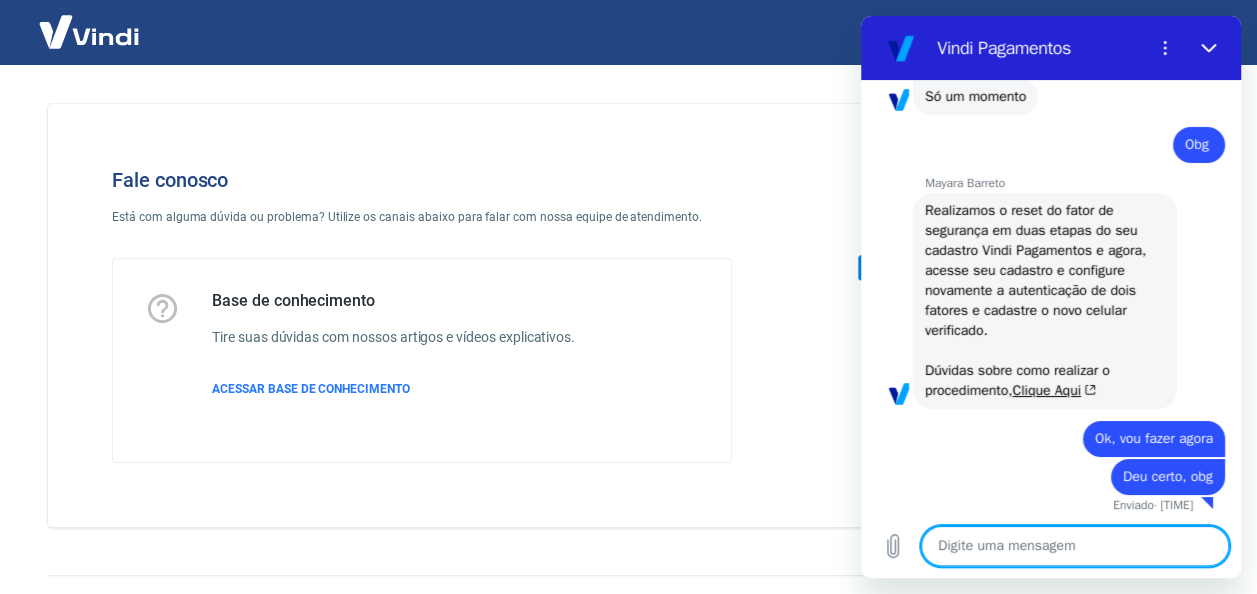 scroll, scrollTop: 3587, scrollLeft: 0, axis: vertical 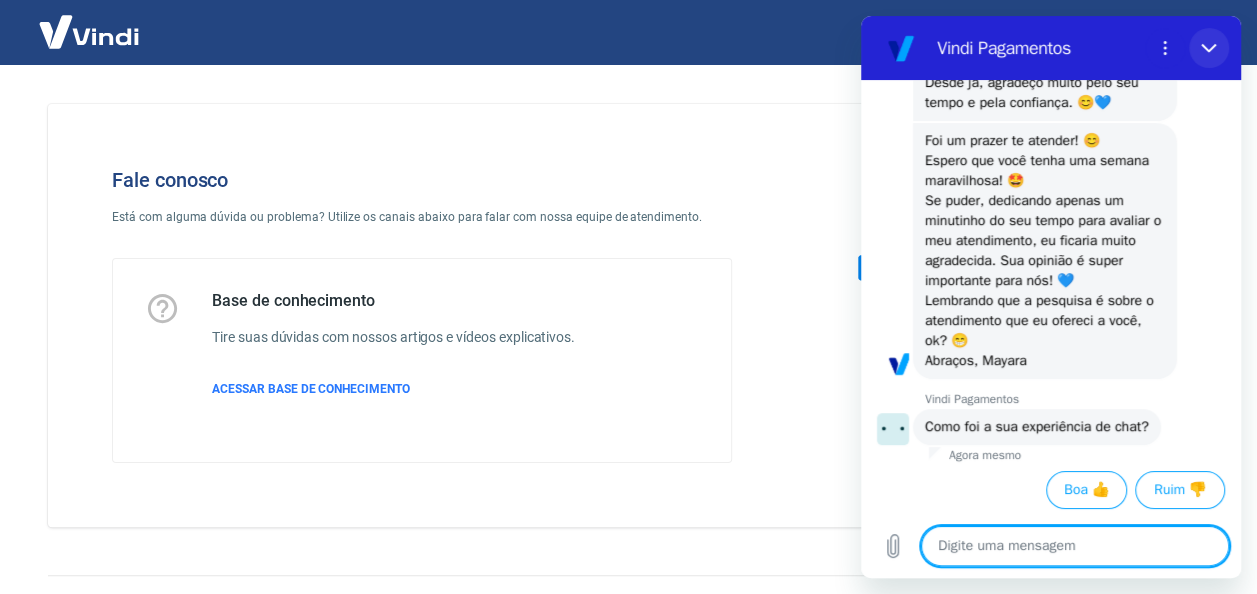 click at bounding box center [1209, 48] 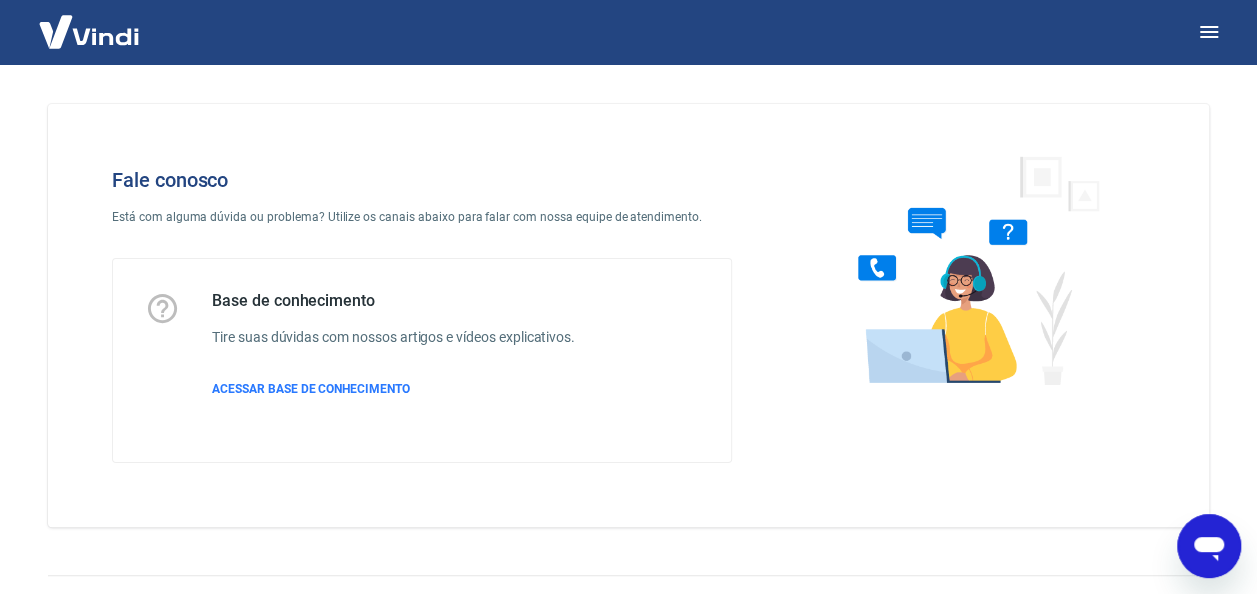 drag, startPoint x: 1527, startPoint y: 1005, endPoint x: 1213, endPoint y: 537, distance: 563.5779 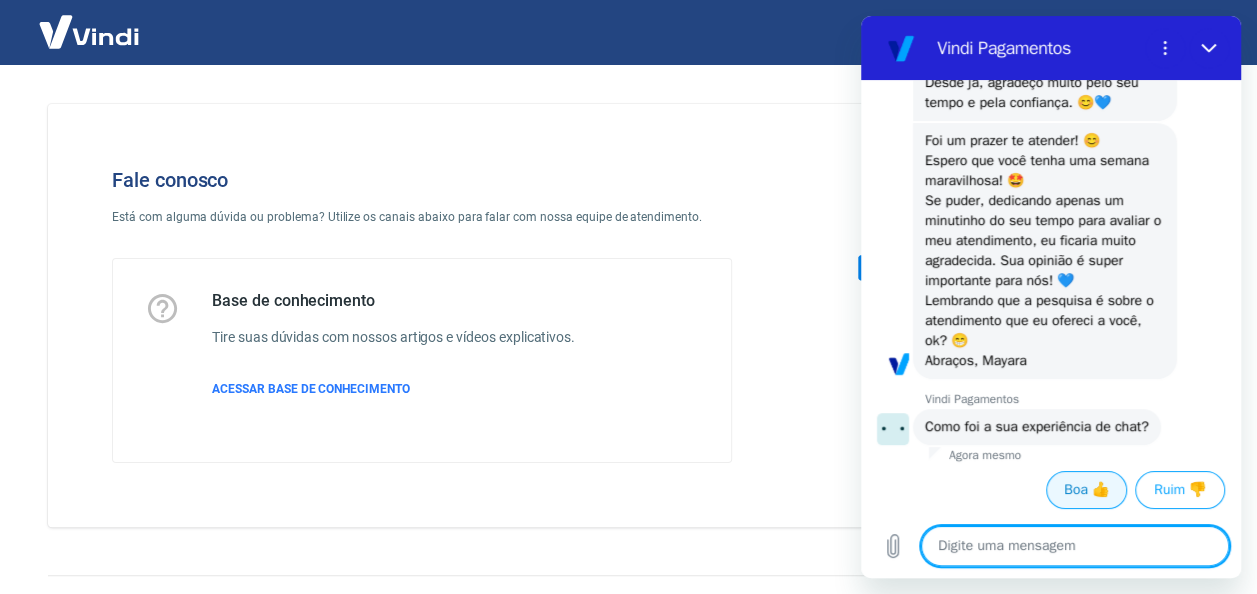 click on "Boa 👍" at bounding box center (1086, 490) 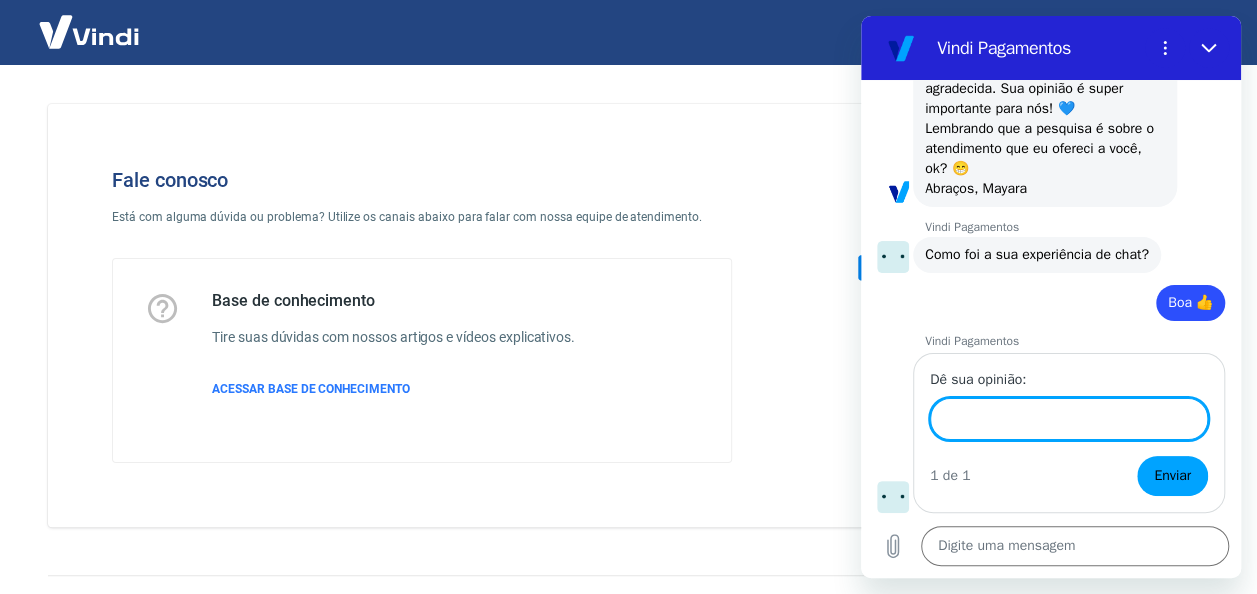 scroll, scrollTop: 4472, scrollLeft: 0, axis: vertical 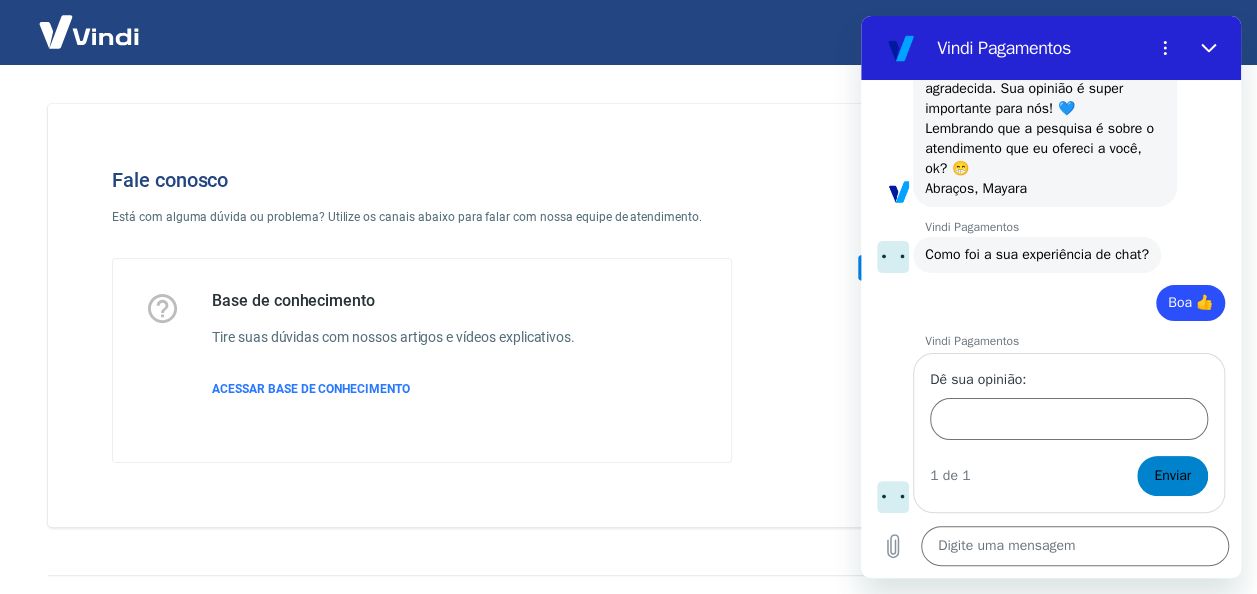 click on "Enviar" at bounding box center [1172, 476] 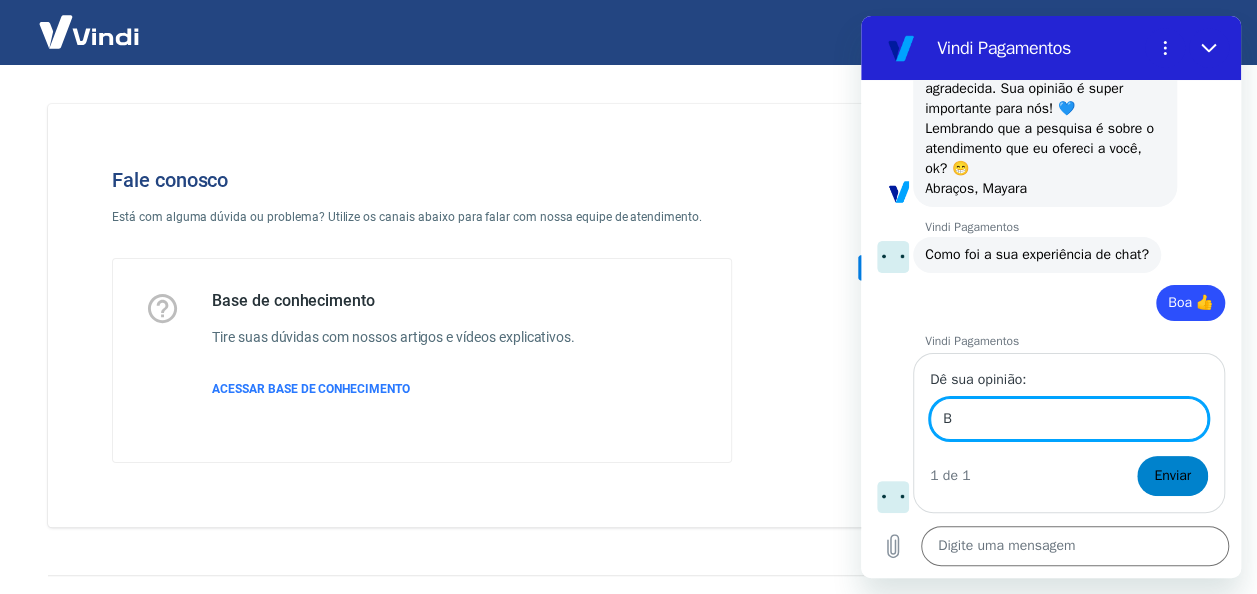 scroll, scrollTop: 4472, scrollLeft: 0, axis: vertical 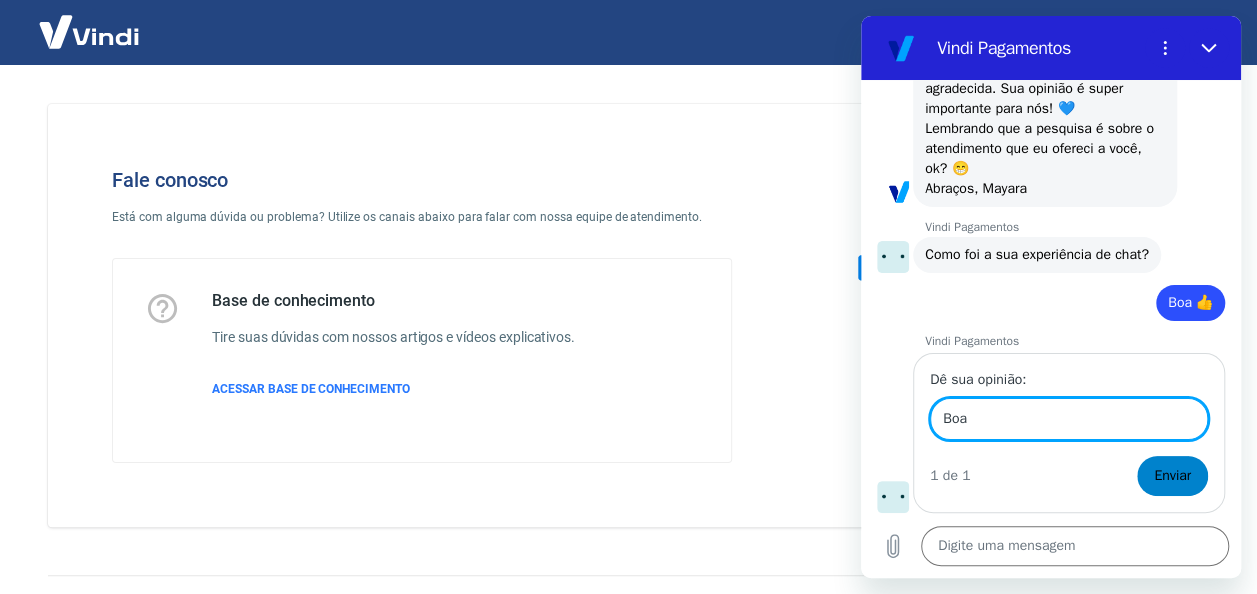 click on "Enviar" at bounding box center (1172, 476) 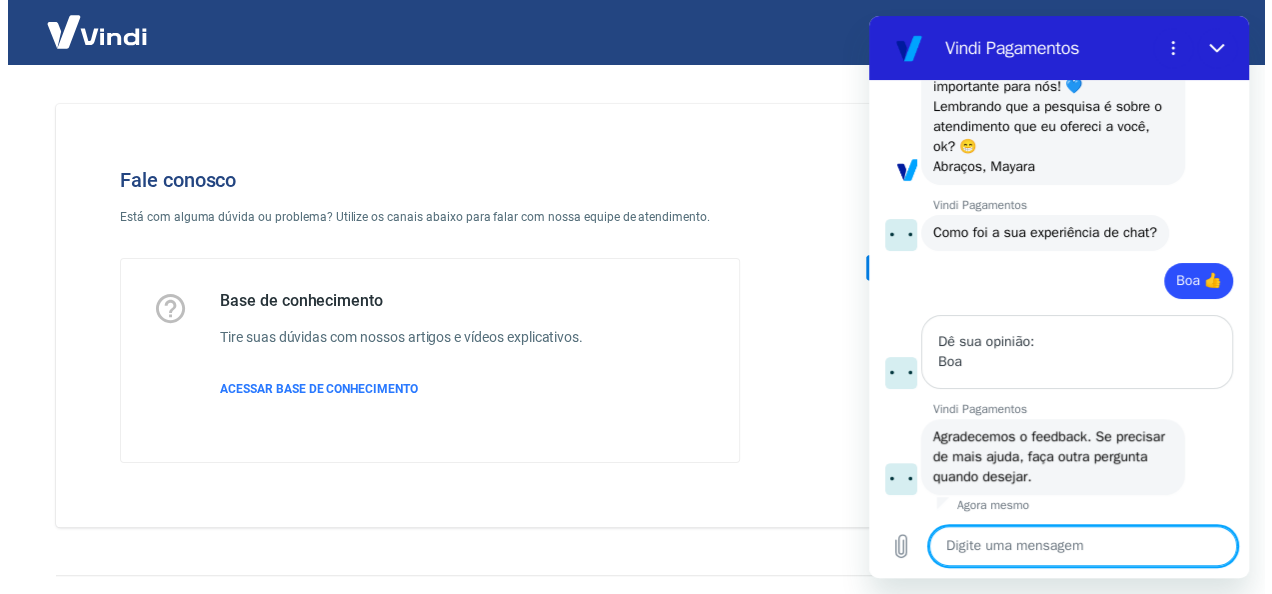 scroll, scrollTop: 4498, scrollLeft: 0, axis: vertical 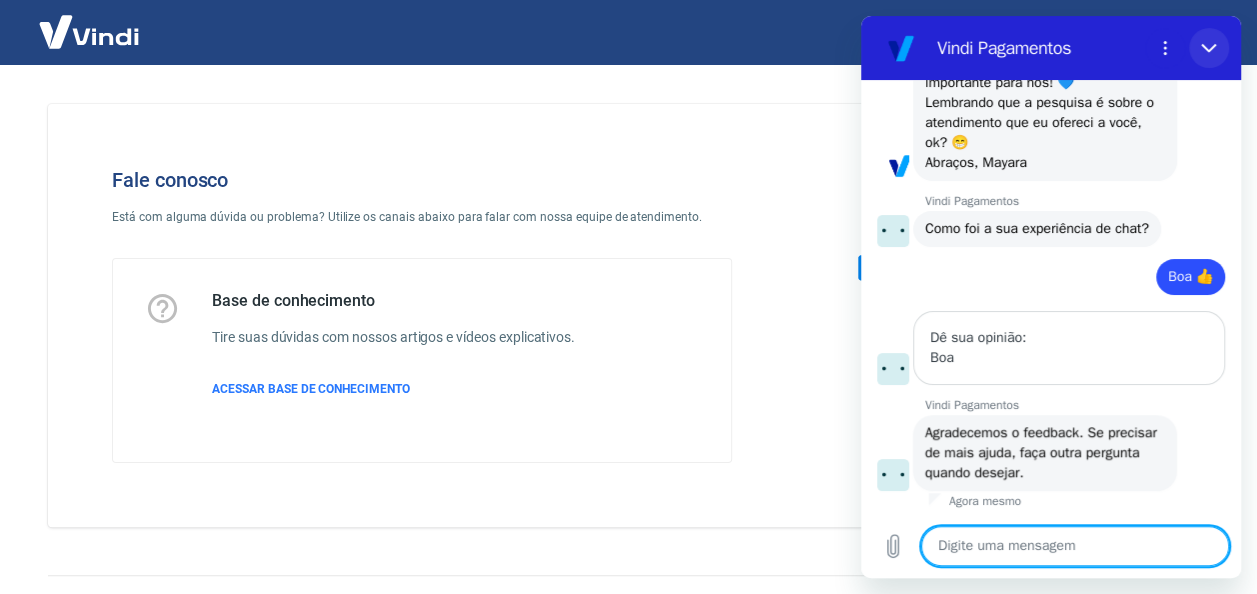 click 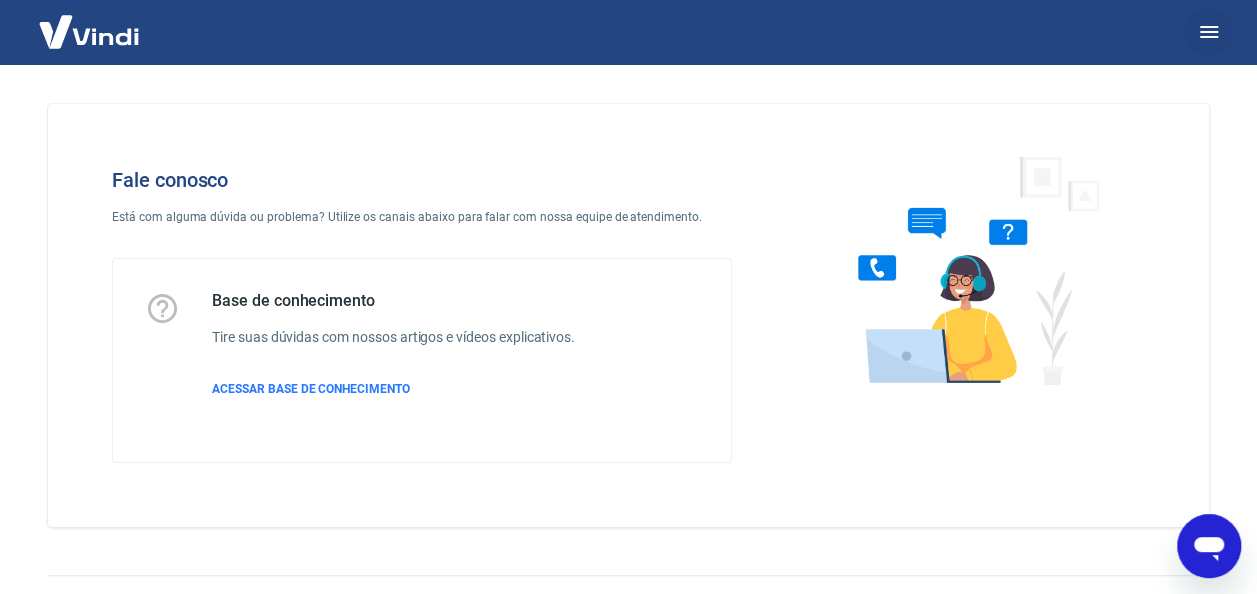 click 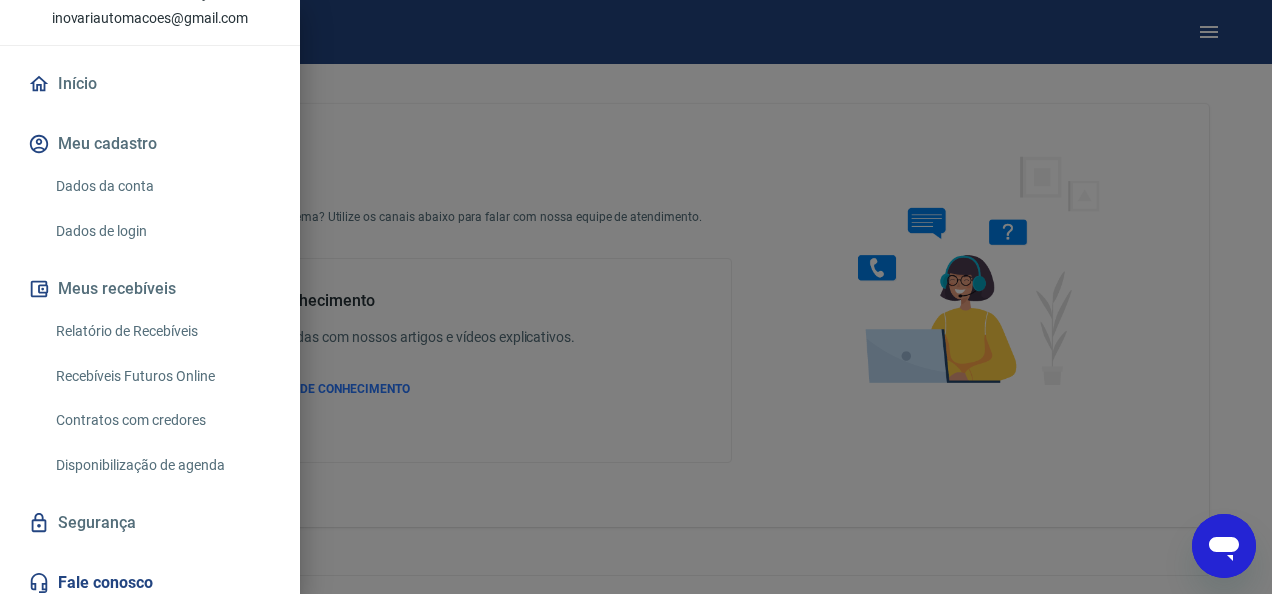 scroll, scrollTop: 196, scrollLeft: 0, axis: vertical 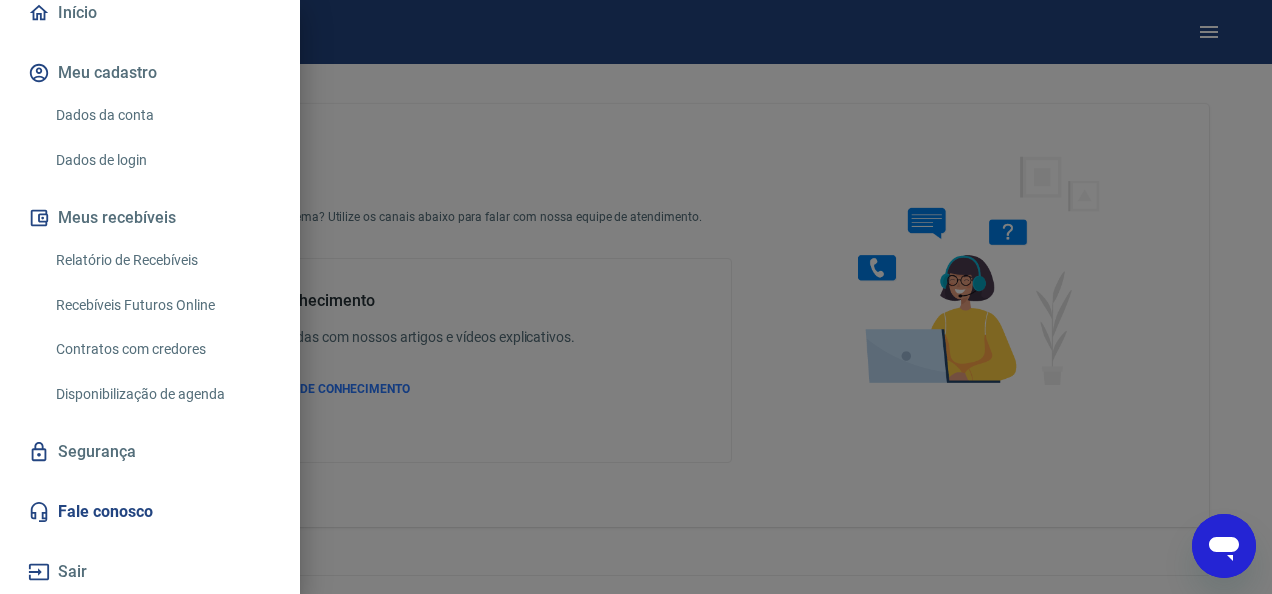 click on "Sair" at bounding box center (150, 572) 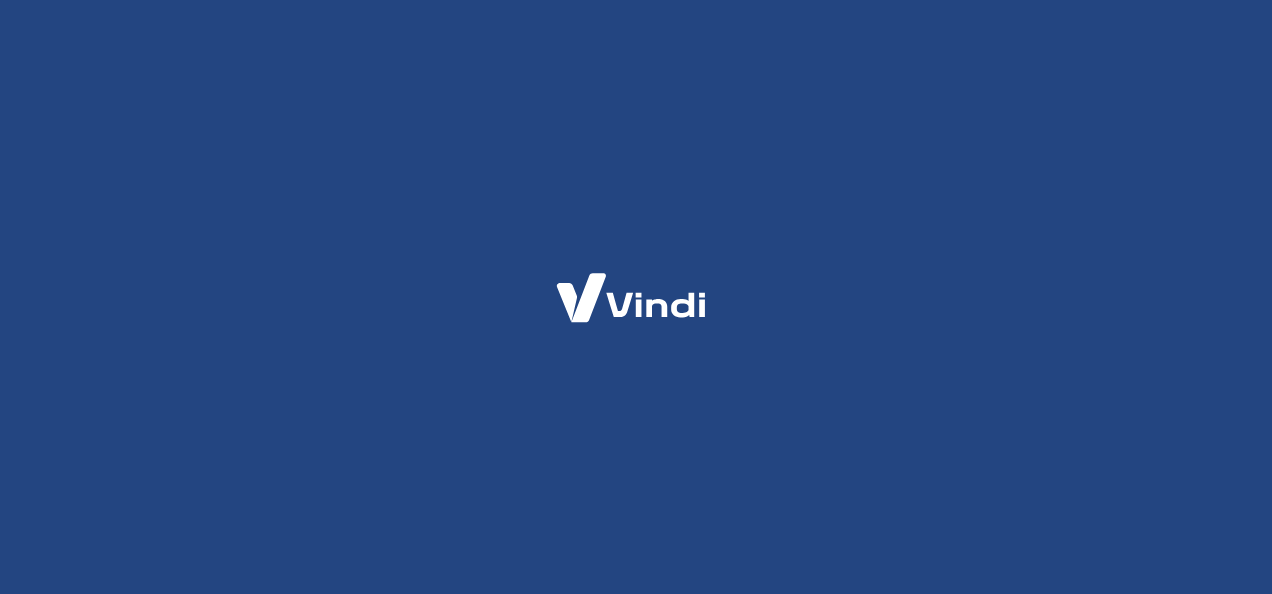 scroll, scrollTop: 0, scrollLeft: 0, axis: both 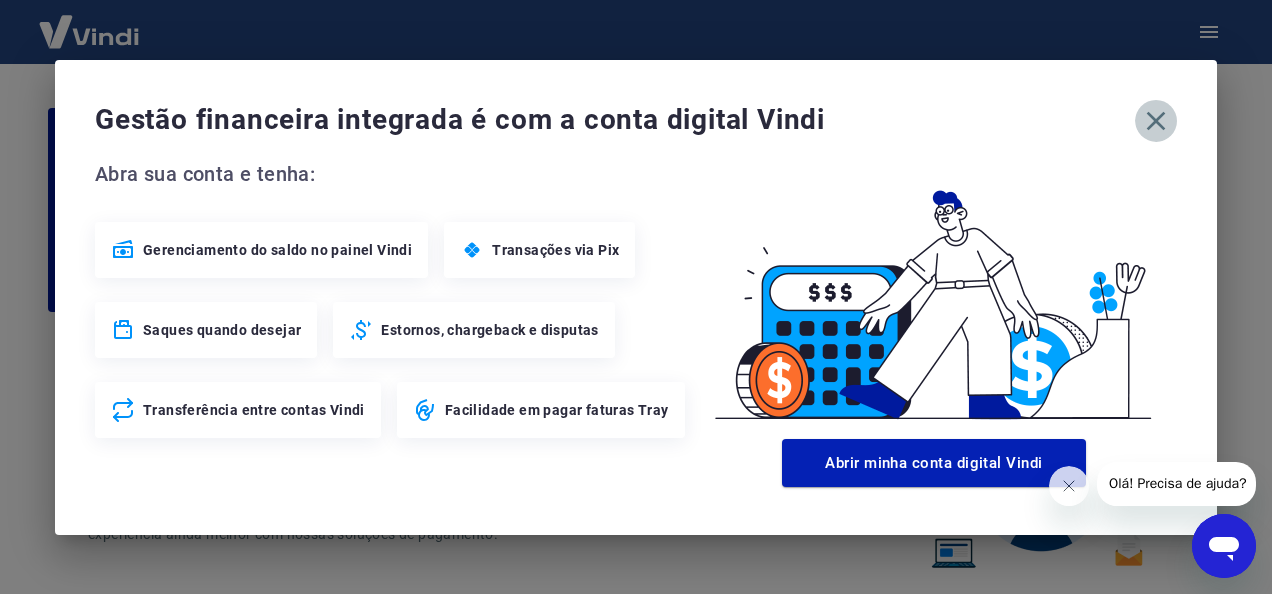 click 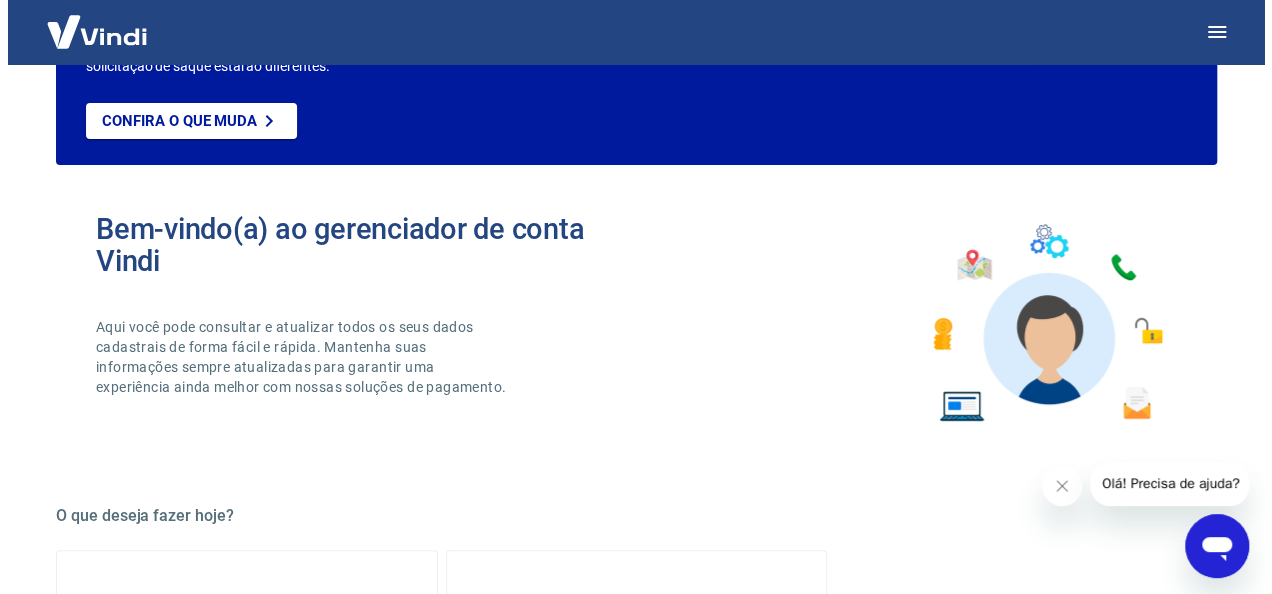 scroll, scrollTop: 0, scrollLeft: 0, axis: both 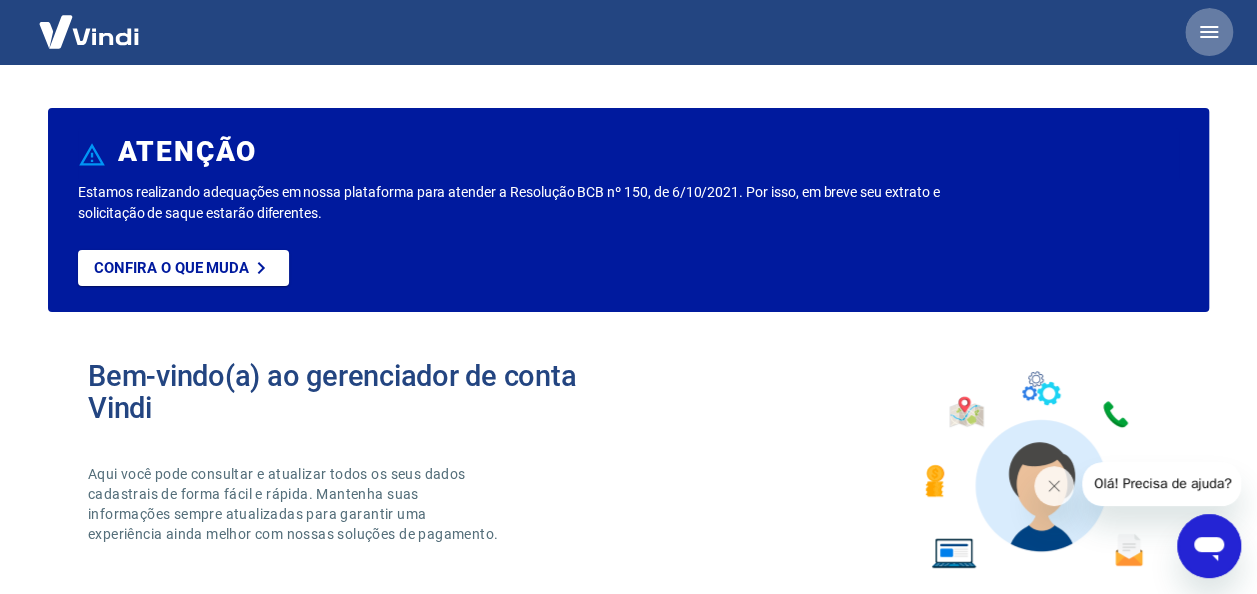 click 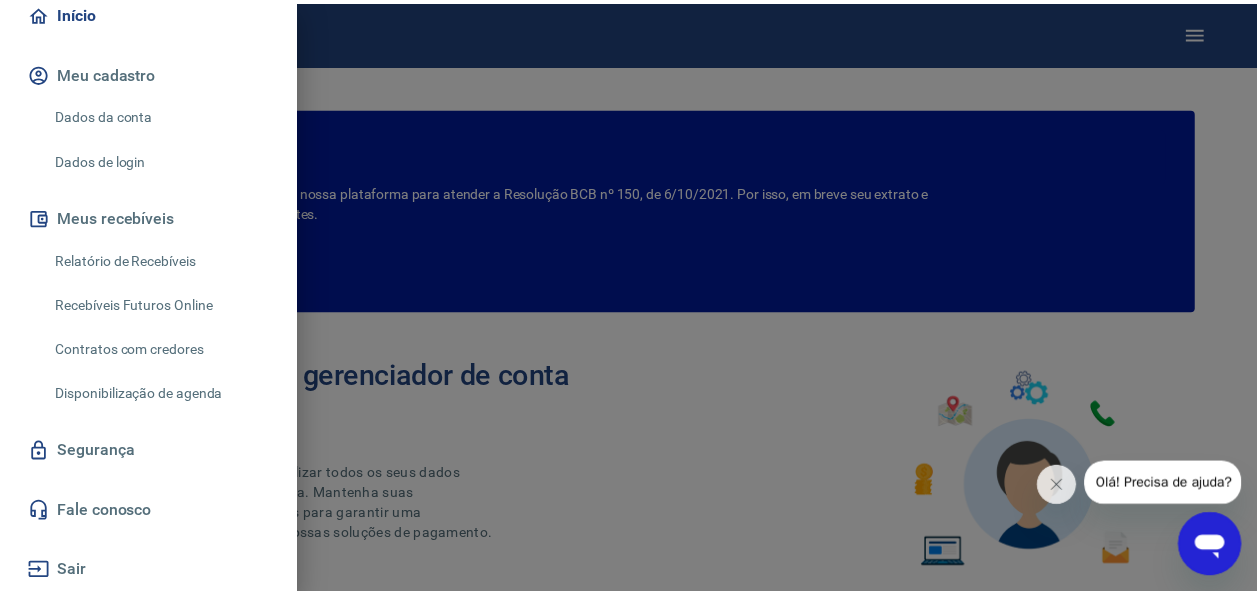 scroll, scrollTop: 96, scrollLeft: 0, axis: vertical 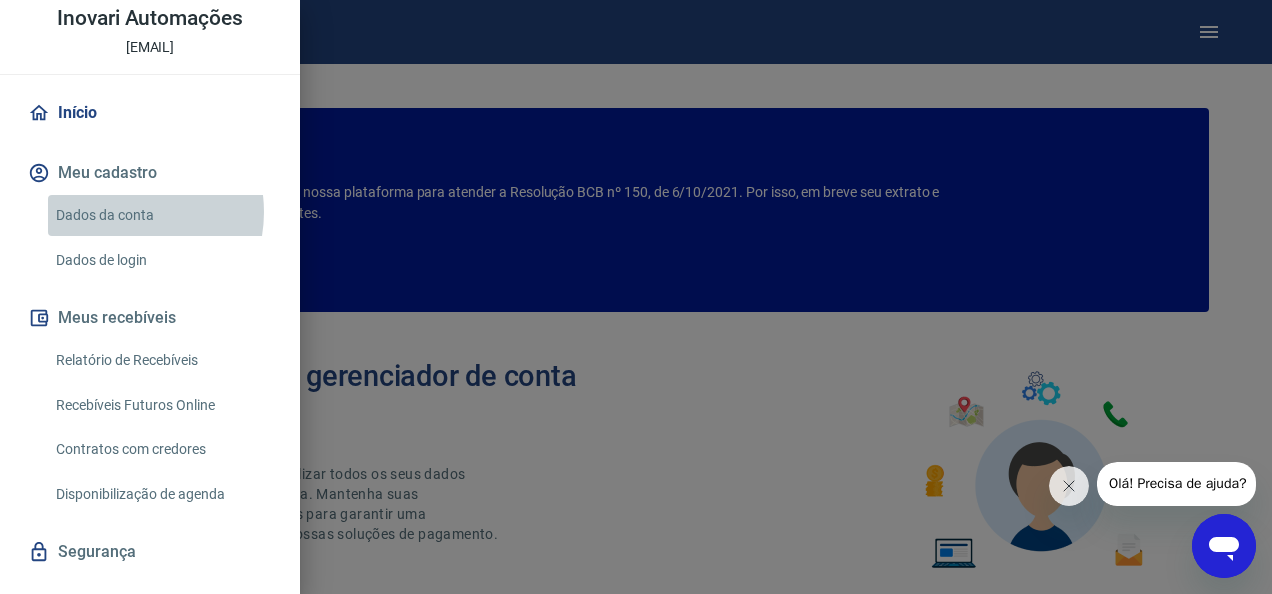 click on "Dados da conta" at bounding box center [162, 215] 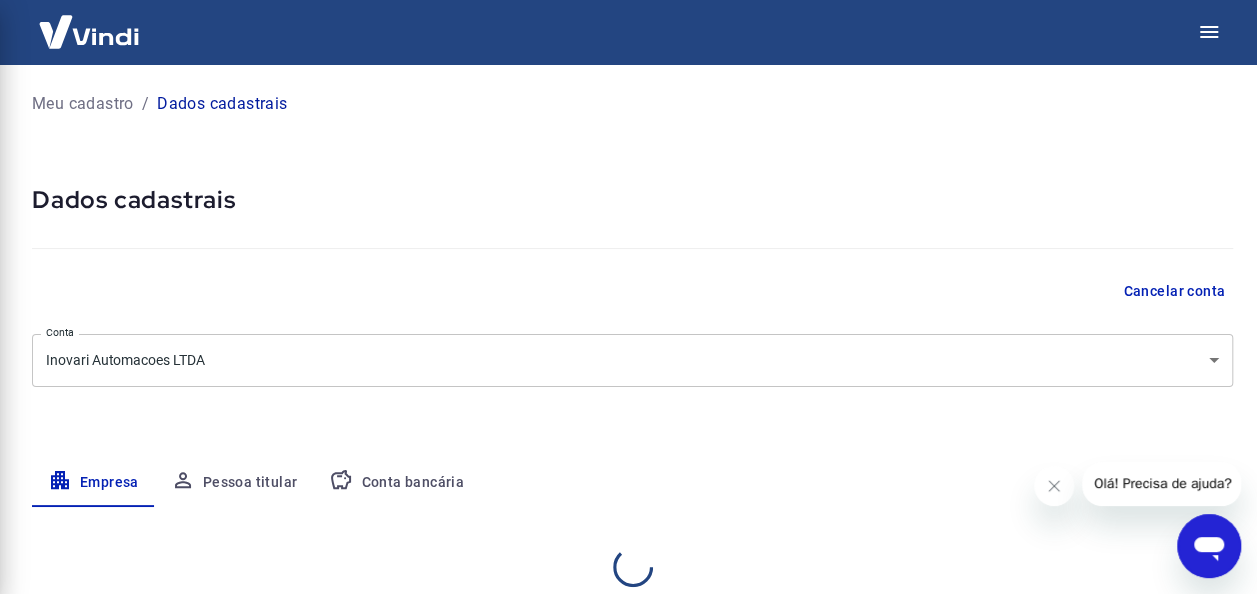 select on "SP" 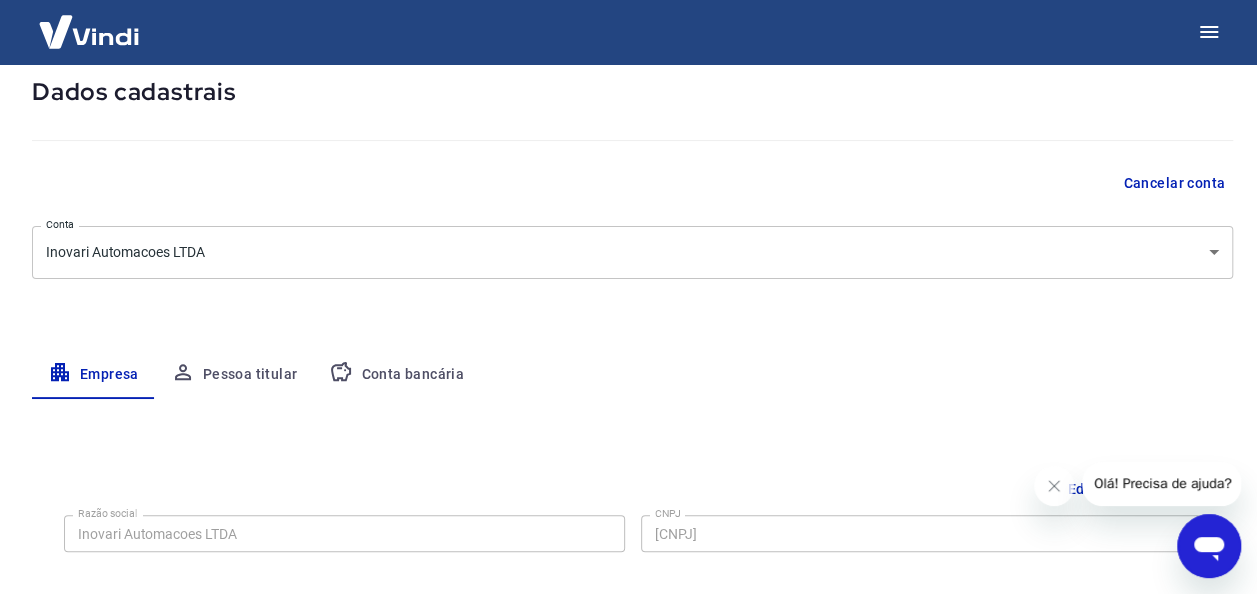 scroll, scrollTop: 47, scrollLeft: 0, axis: vertical 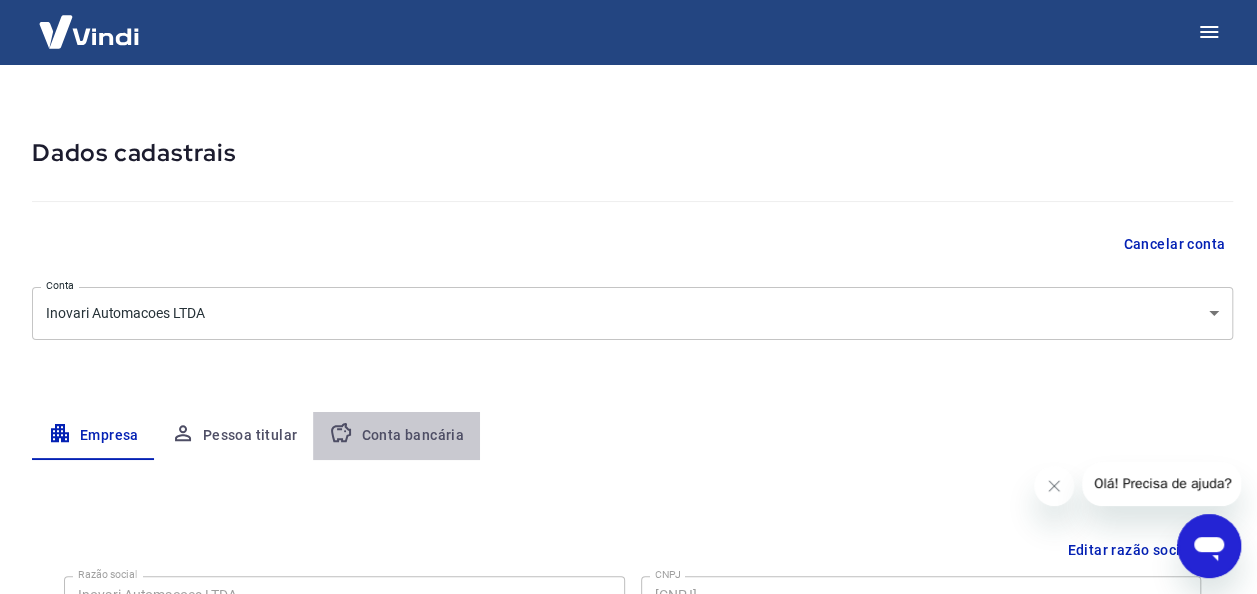 click on "Conta bancária" at bounding box center [396, 436] 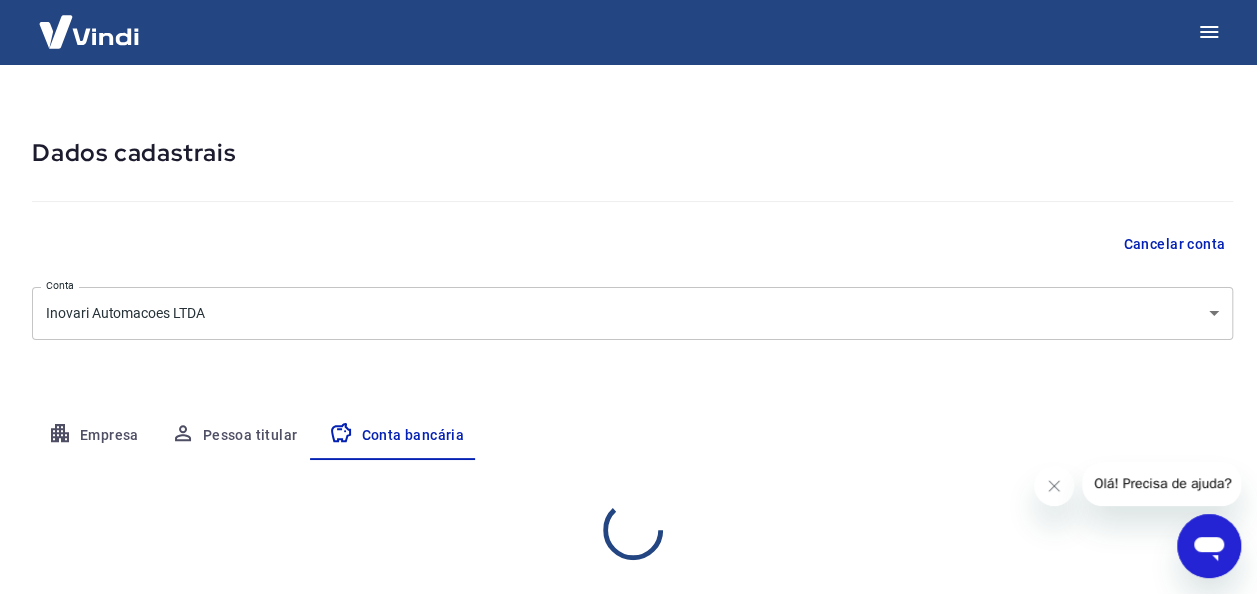 select on "1" 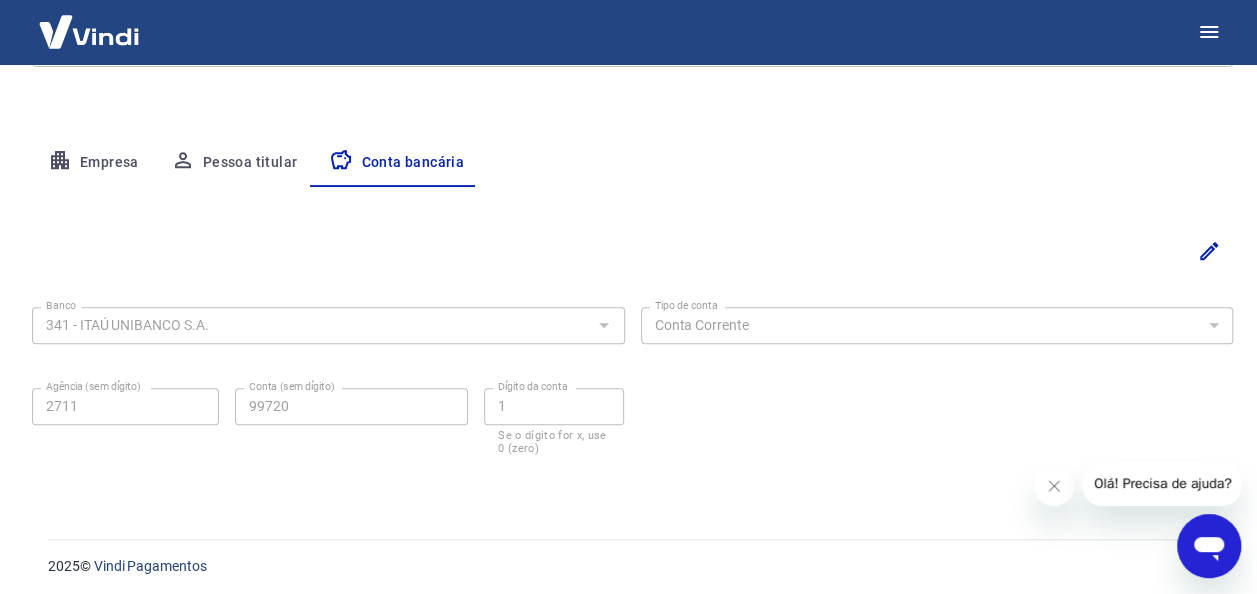 scroll, scrollTop: 326, scrollLeft: 0, axis: vertical 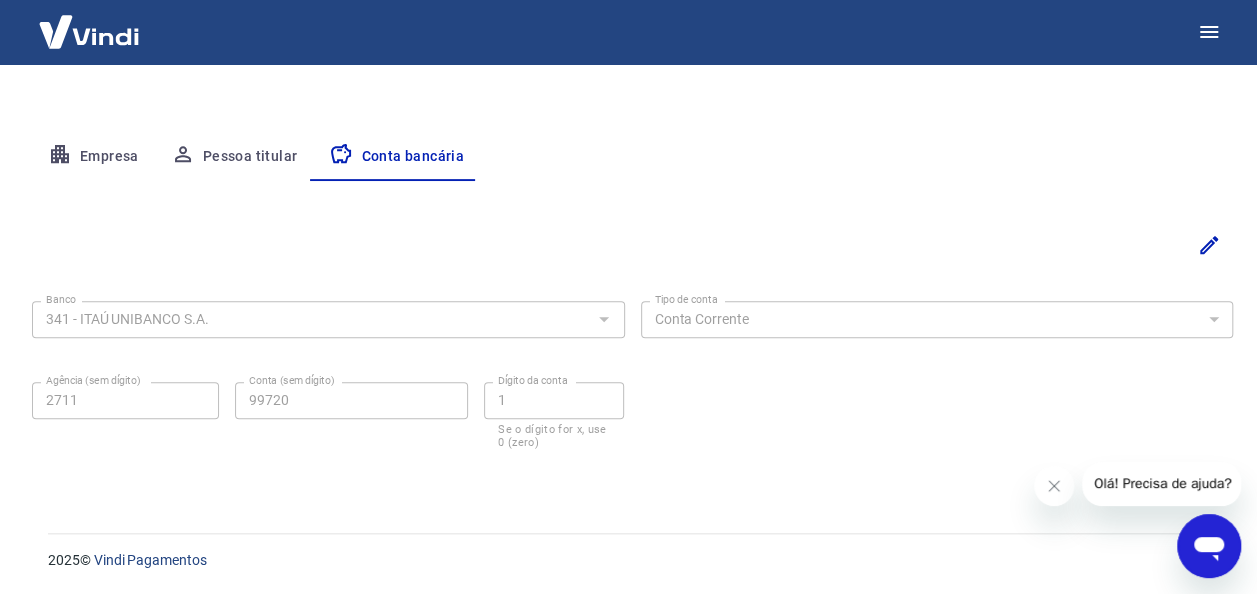 click on "Pessoa titular" at bounding box center [234, 157] 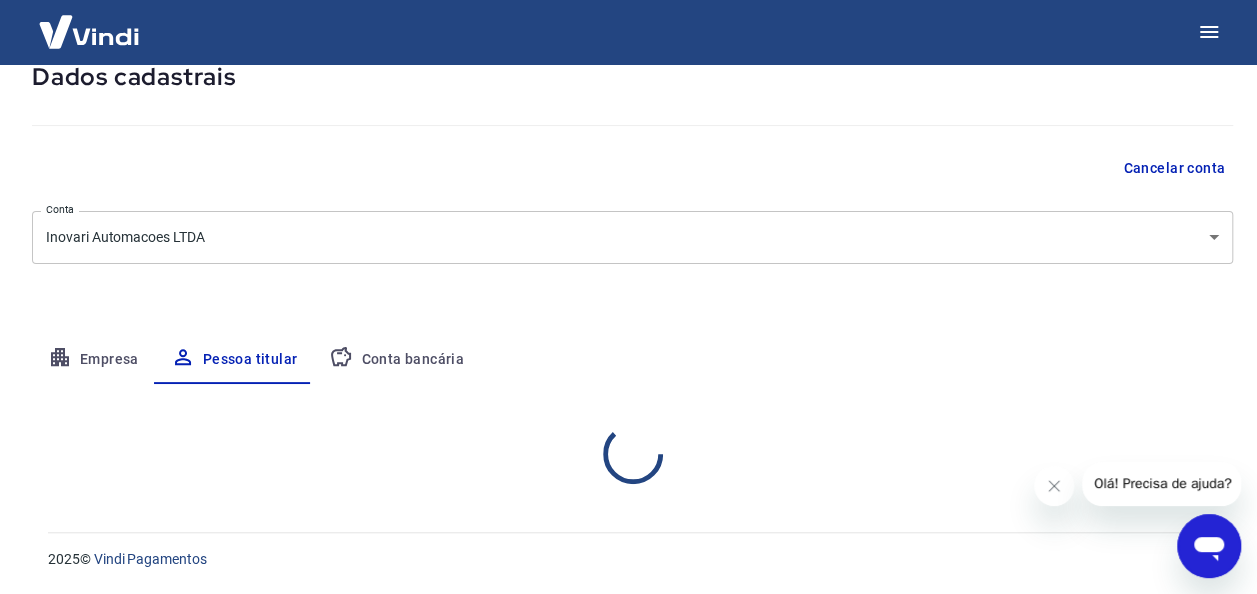 scroll, scrollTop: 215, scrollLeft: 0, axis: vertical 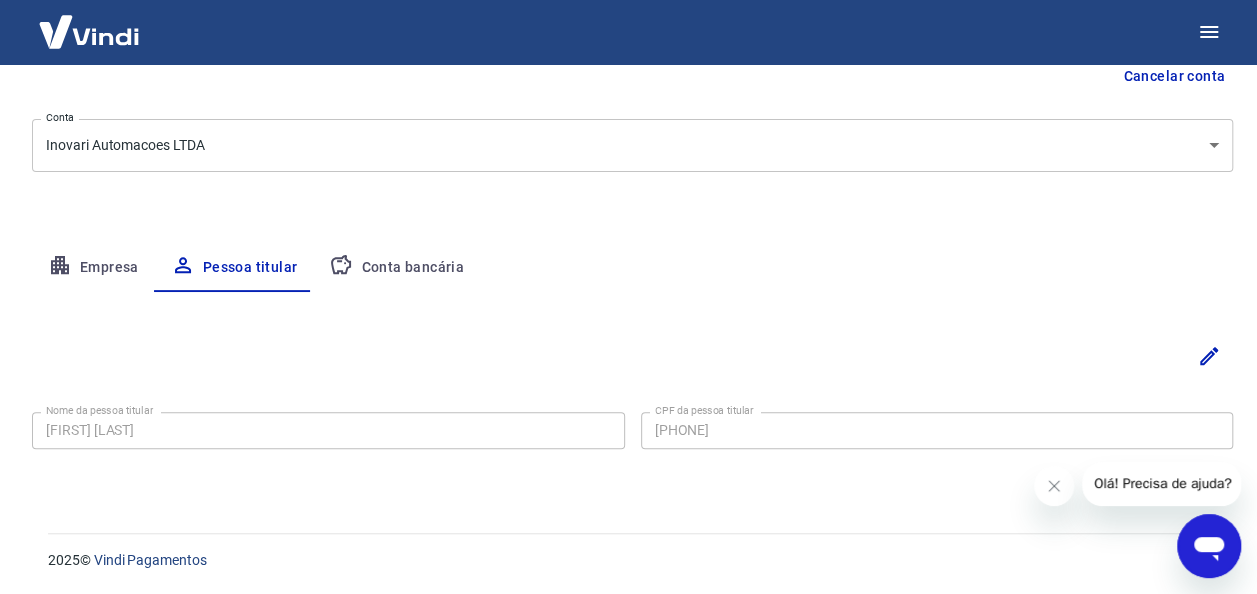 click on "Empresa" at bounding box center [93, 268] 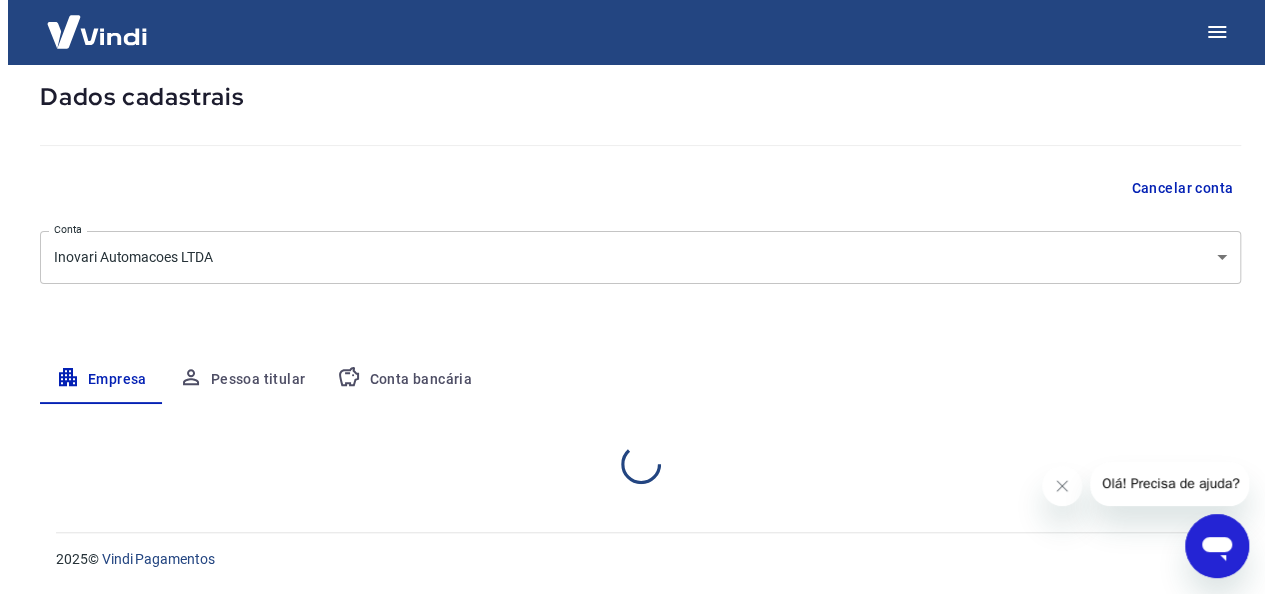 scroll, scrollTop: 215, scrollLeft: 0, axis: vertical 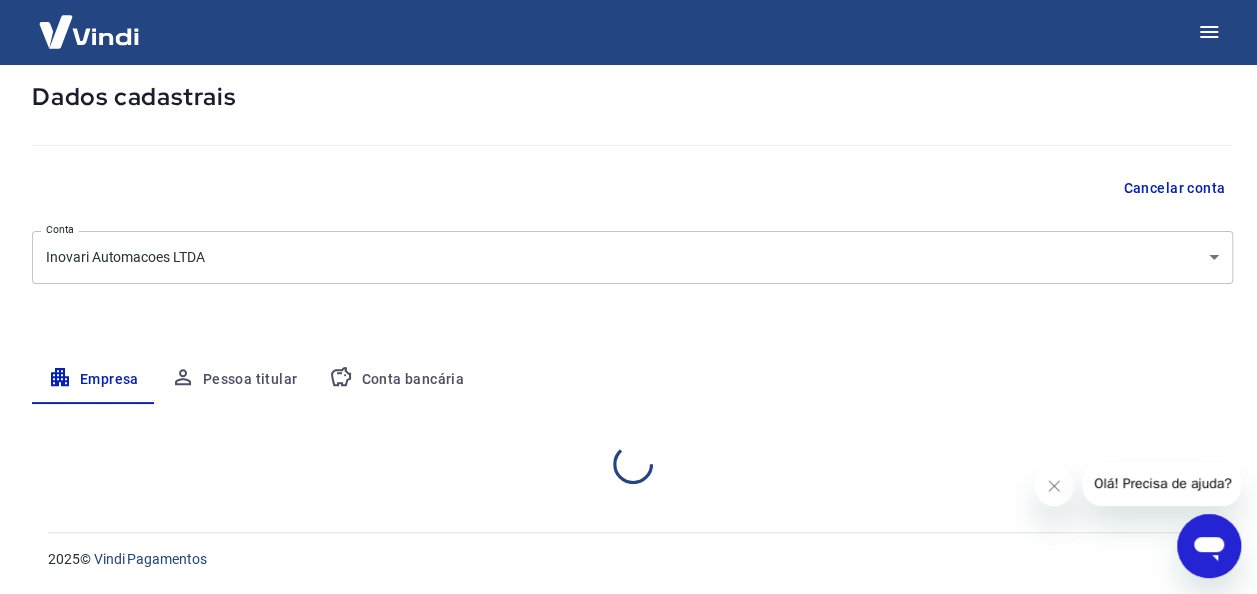 select on "SP" 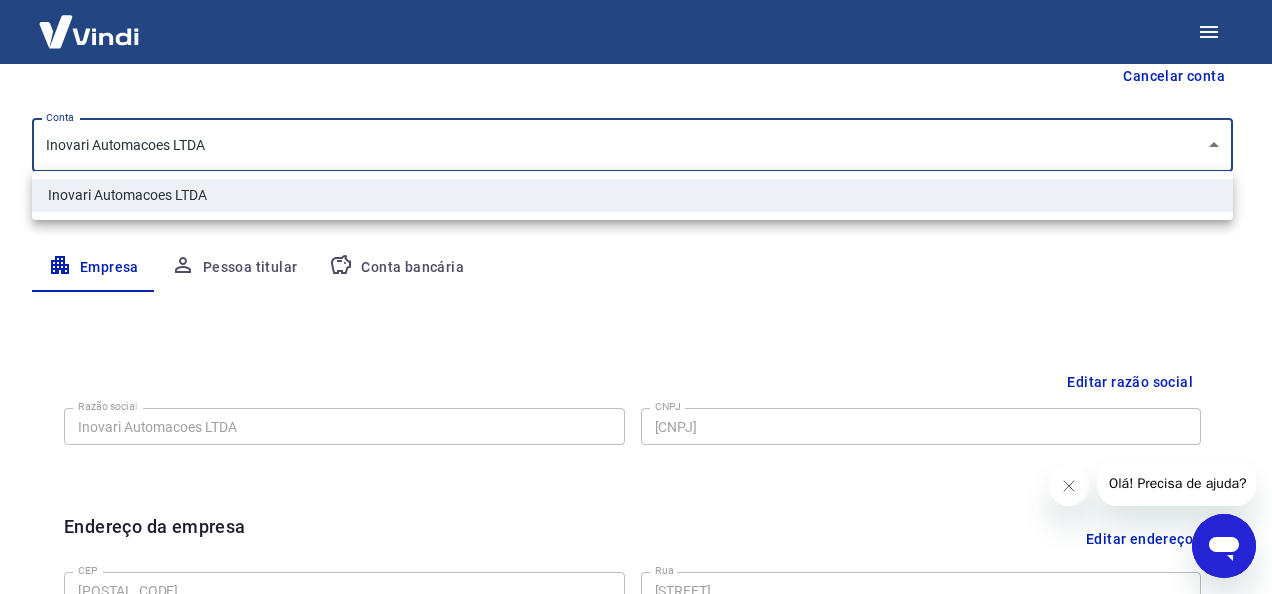 click on "Meu cadastro / Dados cadastrais Dados cadastrais Cancelar conta Conta Inovari Automacoes LTDA [object Object] Conta Empresa Pessoa titular Conta bancária Editar razão social Razão social Inovari Automacoes LTDA Razão social CNPJ 16.775.673/0001-53 CNPJ Endereço da empresa Editar endereço CEP 13087-534 CEP Rua Rua Alfredo da Costa Figo Rua Número 280 Número Complemento Complemento Bairro Parque Rural Fazenda Santa Cândida Bairro Cidade Campinas Cidade Estado Acre Alagoas Amapá Amazonas Bahia Ceará Distrito Federal Espírito Santo Goiás Maranhão Mato Grosso Mato Grosso do Sul Minas Gerais Pará Paraíba Paraná Pernambuco Piauí Rio de Janeiro Rio Grande do Norte Rio Grande do Sul Rondônia Roraima Santa Catarina São Paulo Sergipe Tocantins Estado Dados da empresa Editar dados da empresa Nome fantasia Inovari Automações Nome fantasia Data de abertura da empresa 01/01/2015 Data de abertura da empresa Tipo de telefone Residencial Comercial Tipo de telefone Telefone (19) 97148-3467 Telefone 2025" at bounding box center (636, 82) 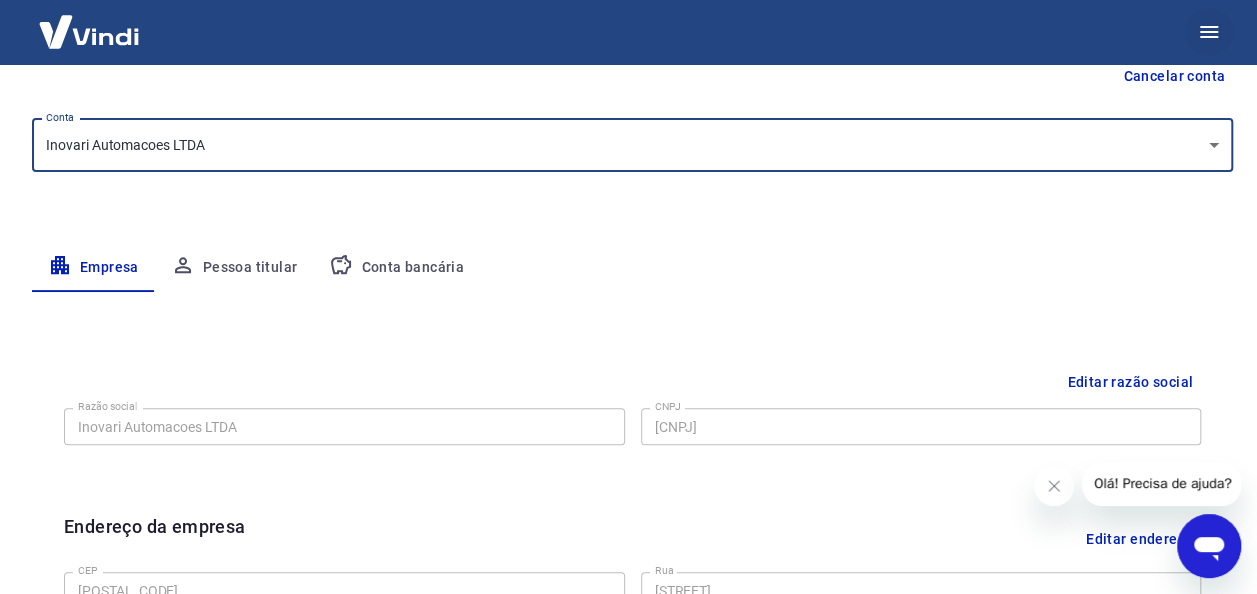 click at bounding box center [1209, 32] 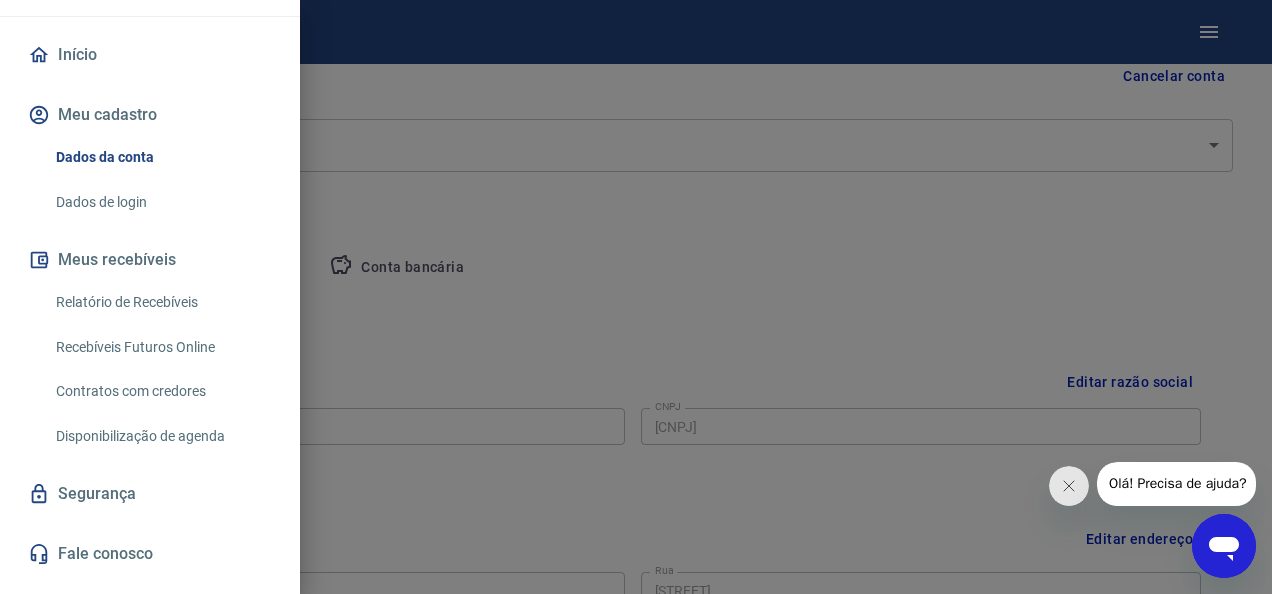 scroll, scrollTop: 196, scrollLeft: 0, axis: vertical 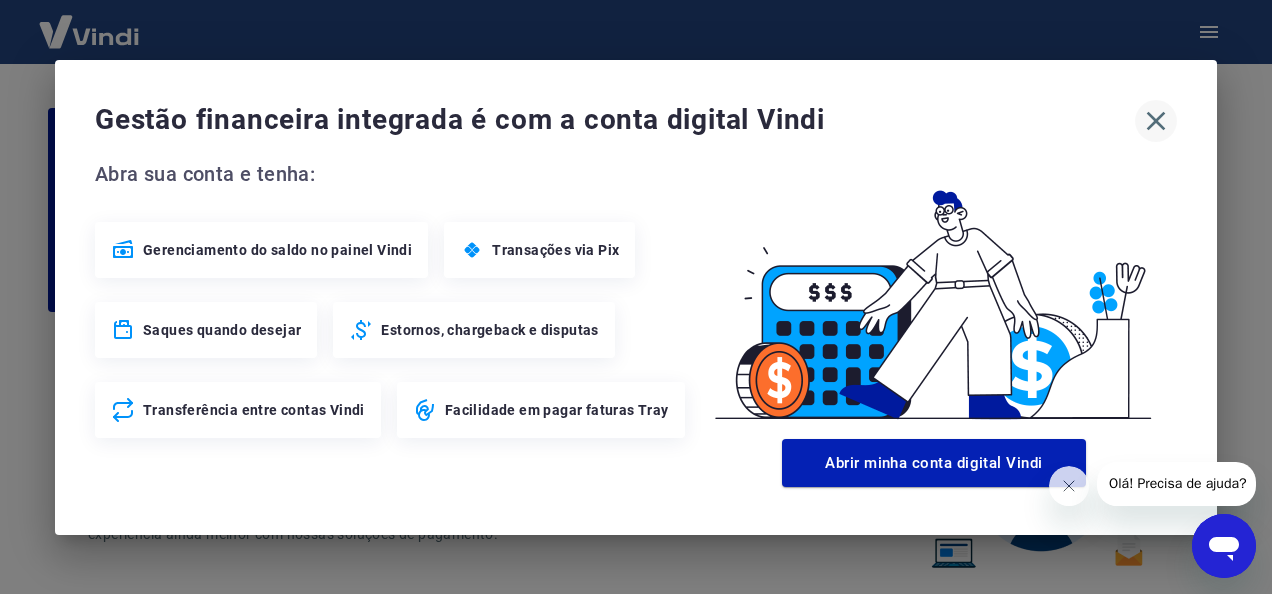 click 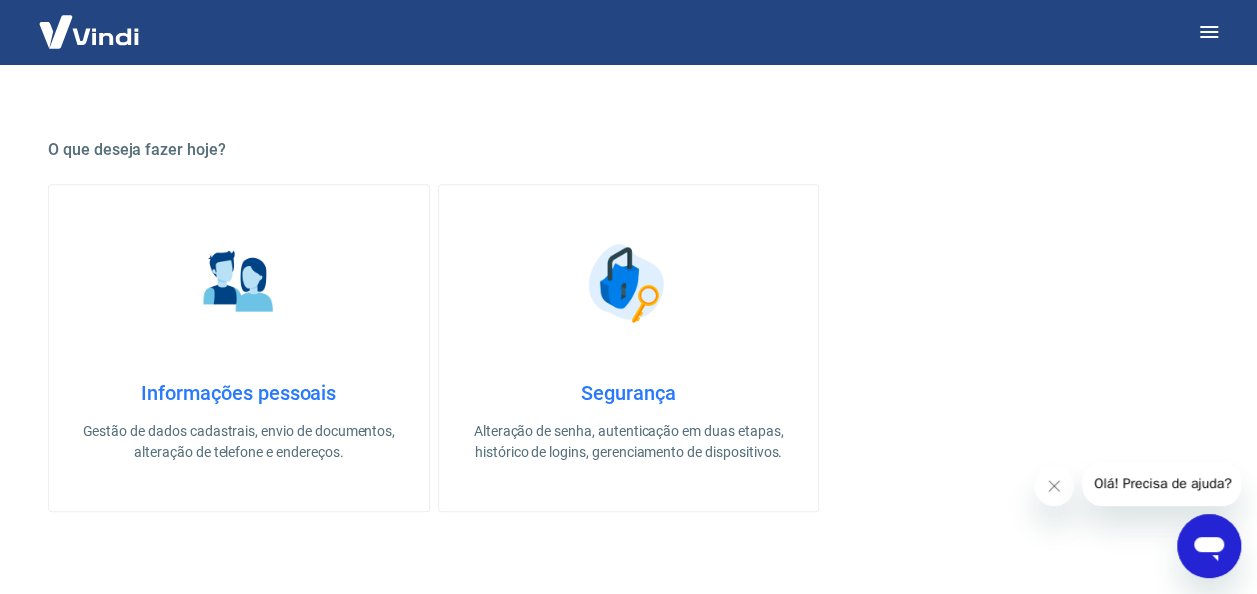 scroll, scrollTop: 470, scrollLeft: 0, axis: vertical 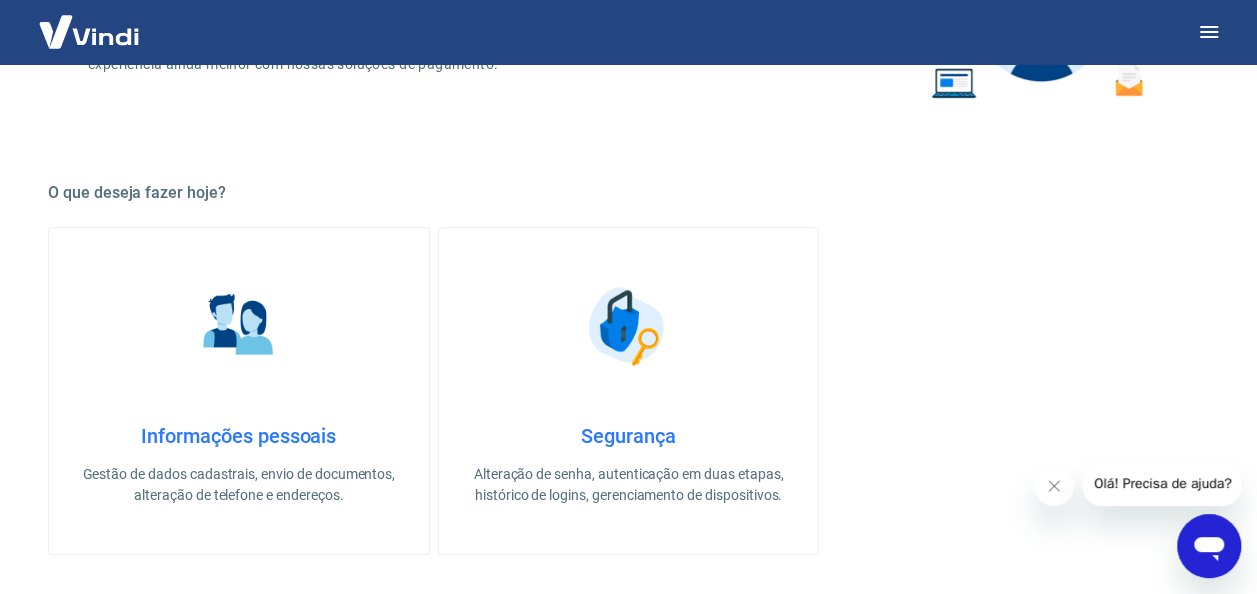 click at bounding box center [628, 326] 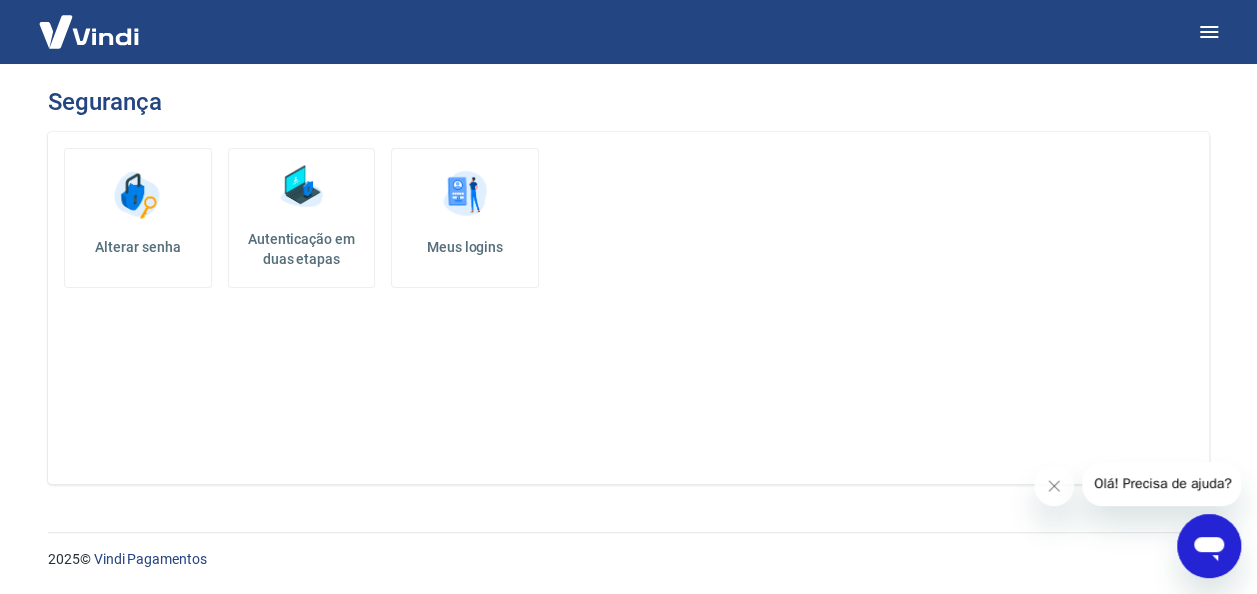 scroll, scrollTop: 0, scrollLeft: 0, axis: both 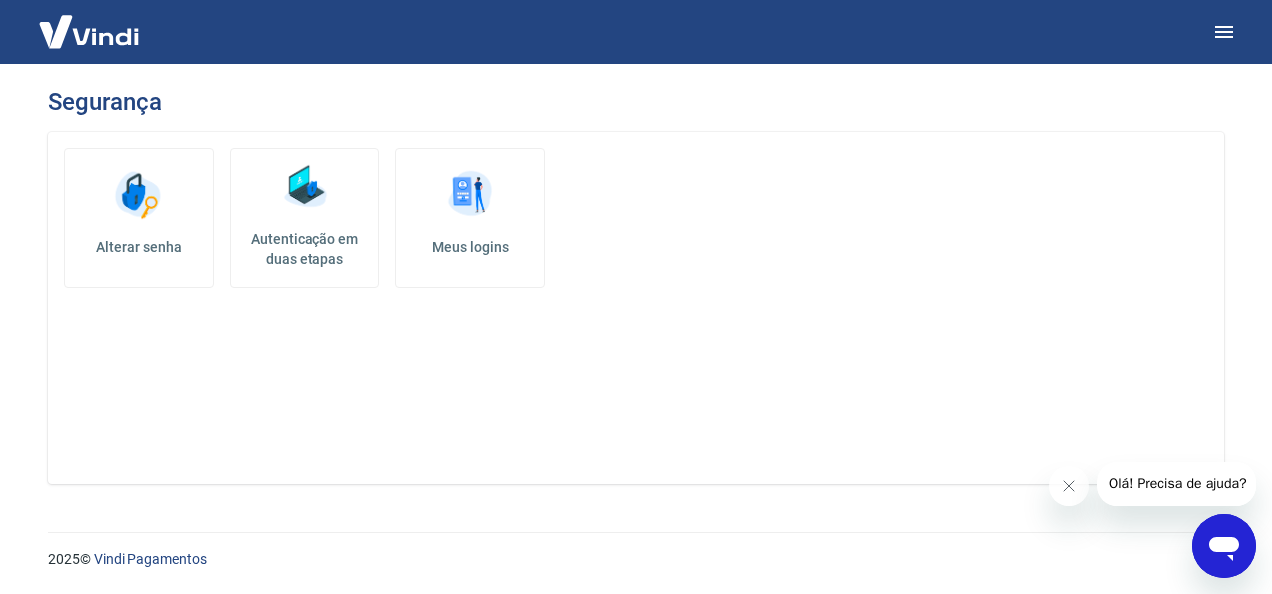 click at bounding box center [305, 187] 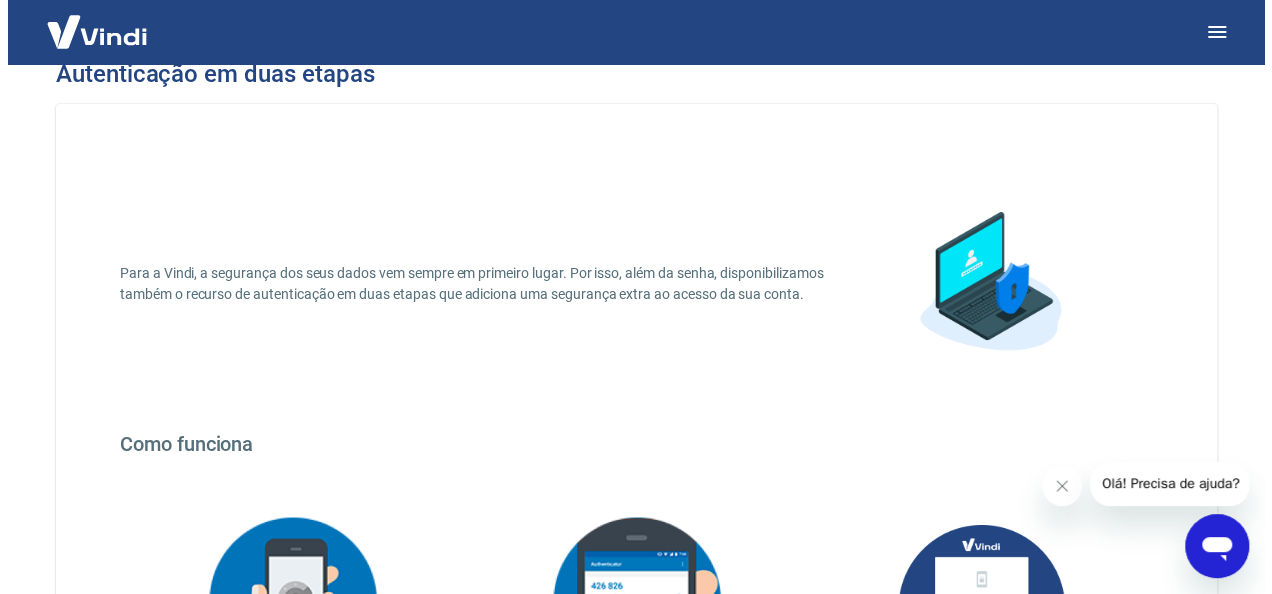 scroll, scrollTop: 0, scrollLeft: 0, axis: both 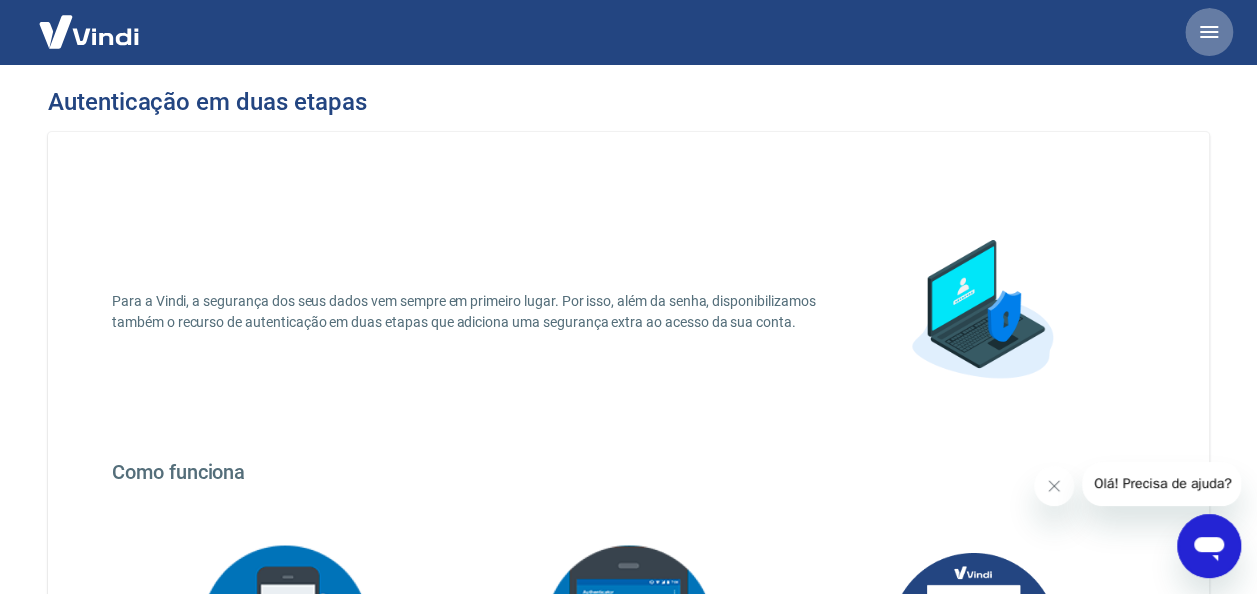 click 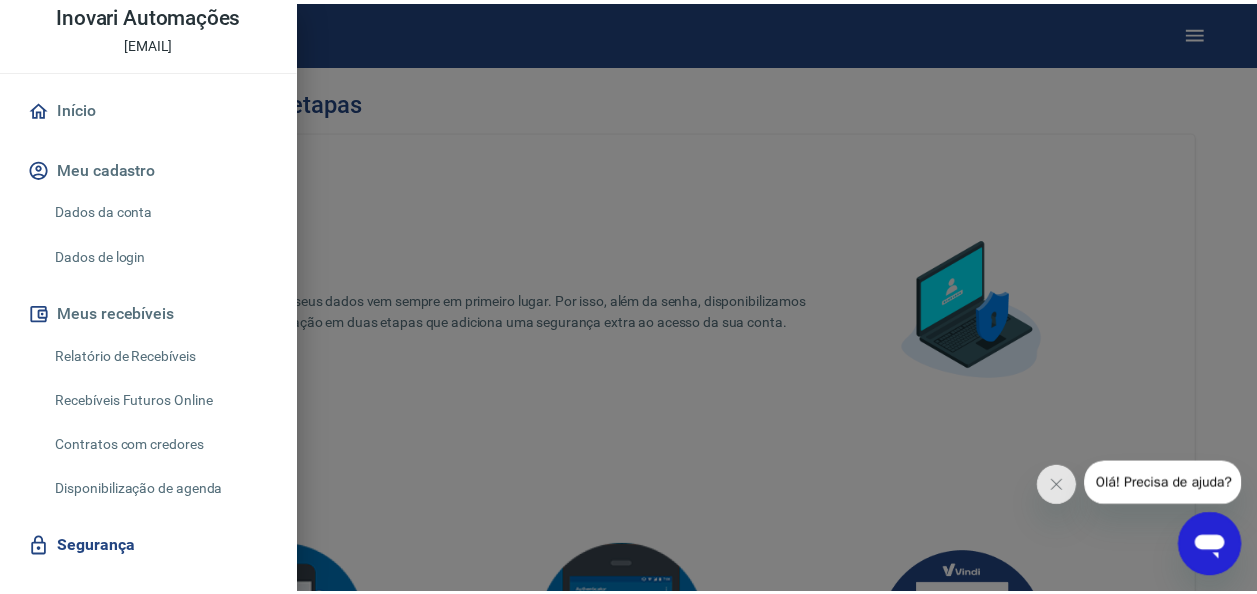 scroll, scrollTop: 196, scrollLeft: 0, axis: vertical 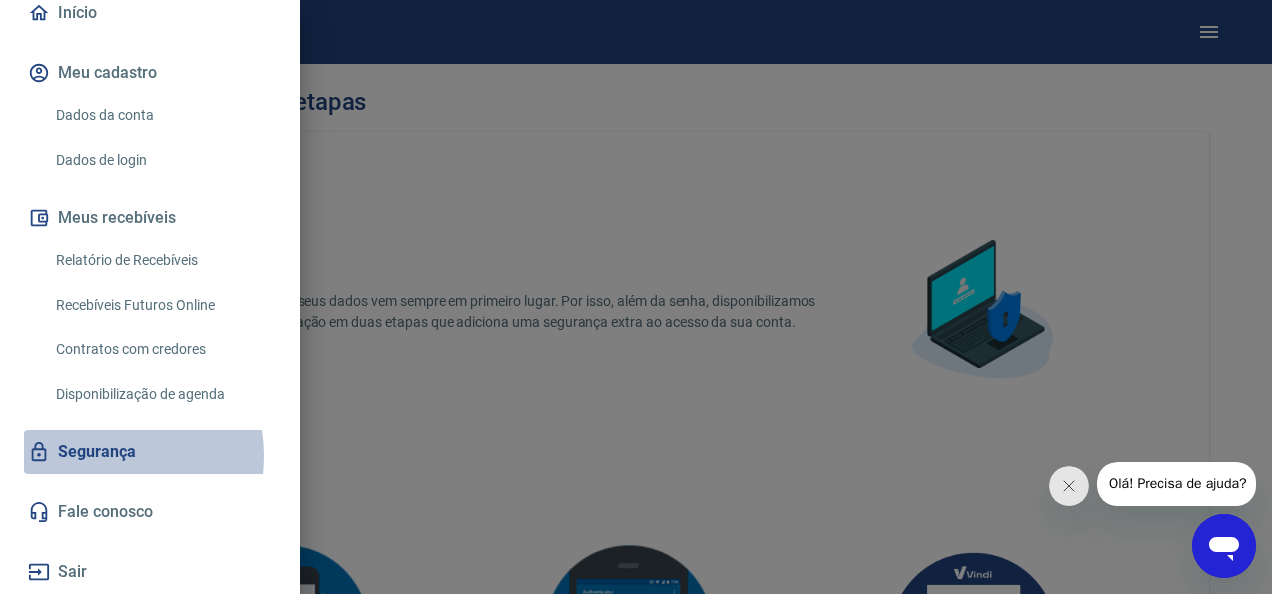 click on "Segurança" at bounding box center (150, 452) 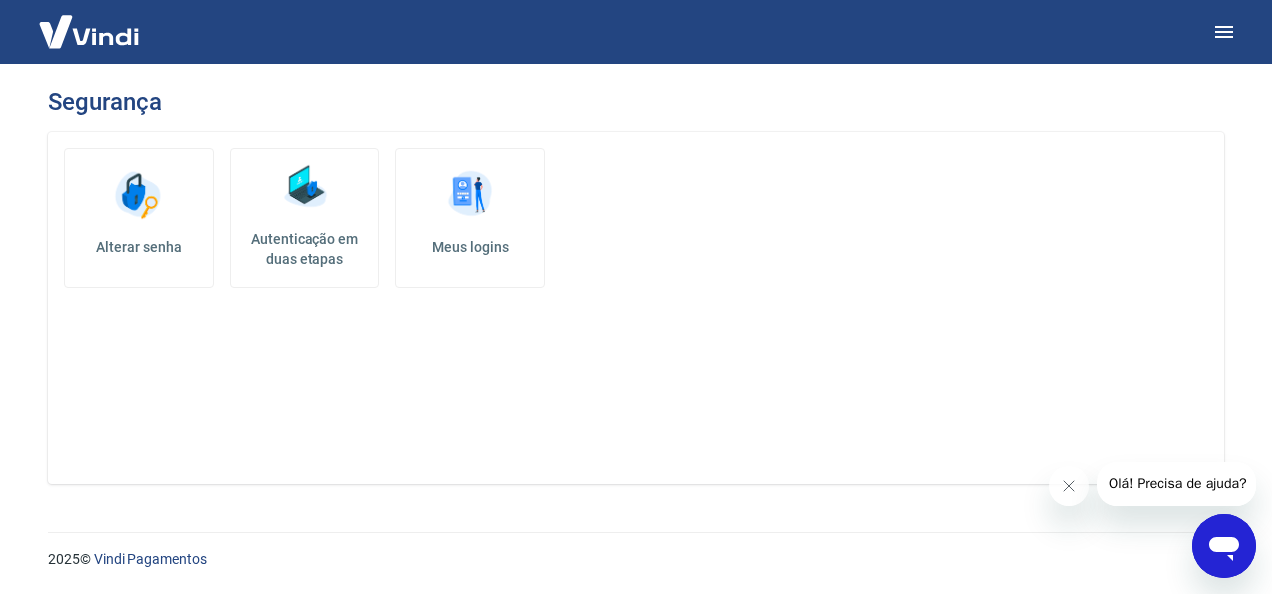 click at bounding box center (470, 195) 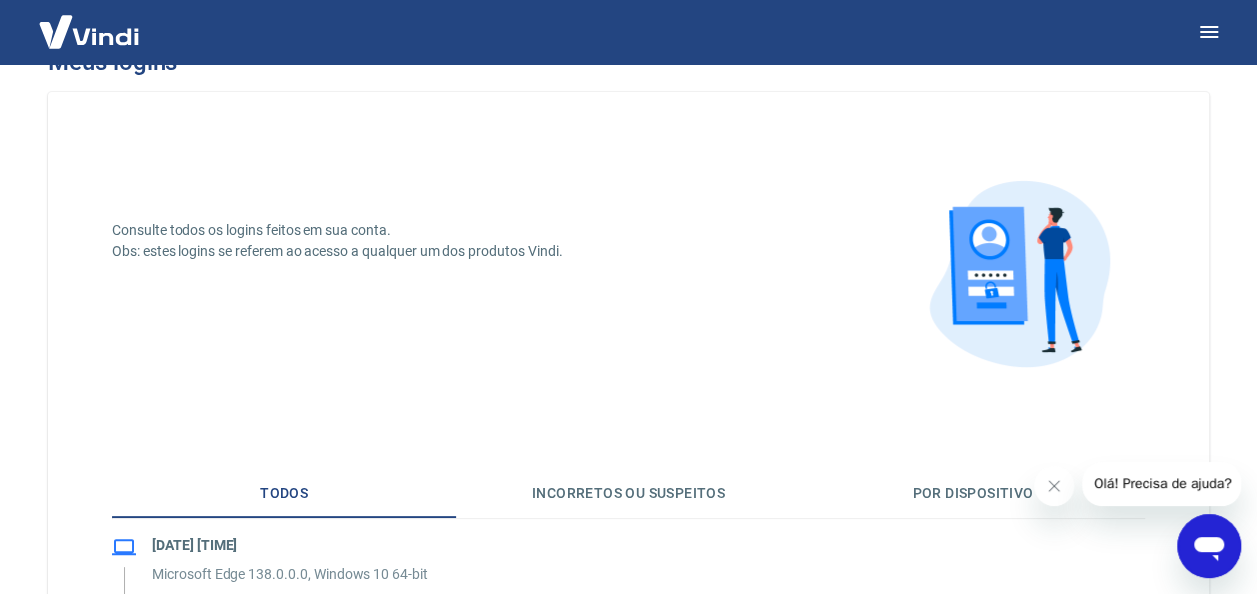 scroll, scrollTop: 0, scrollLeft: 0, axis: both 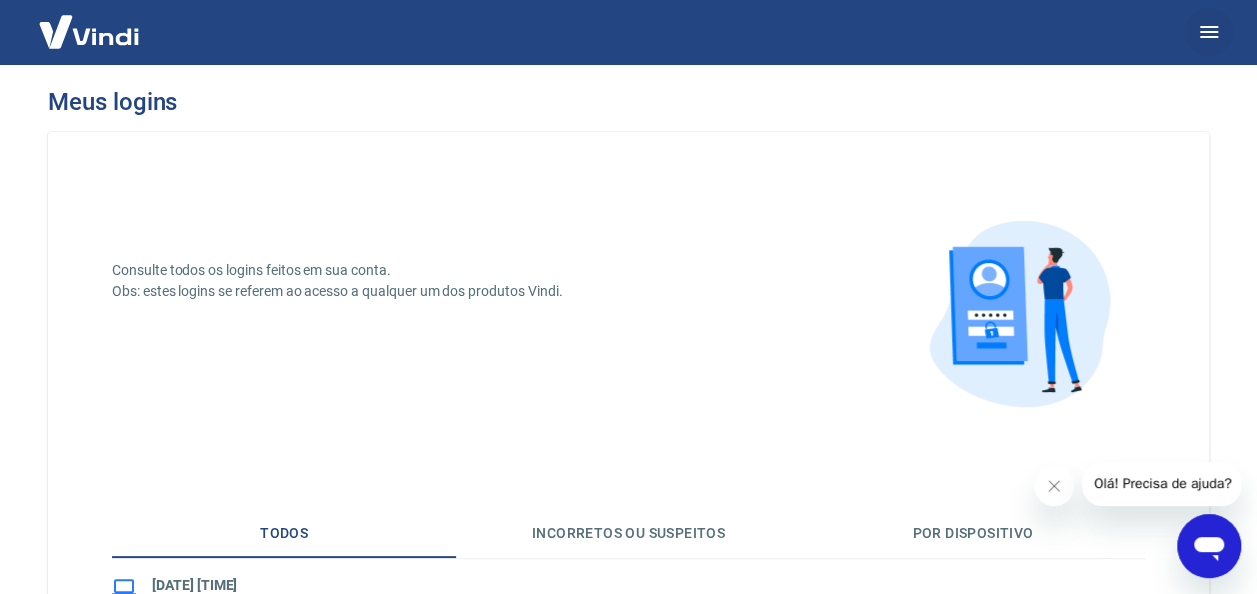 click 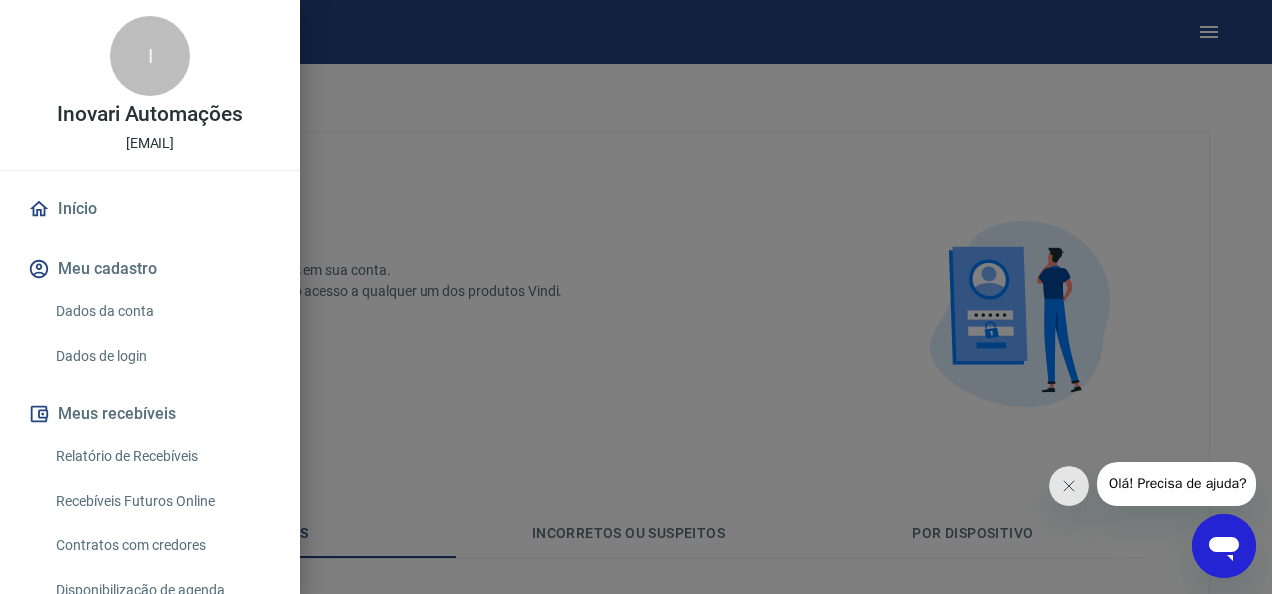 click on "Inovari Automações" at bounding box center (150, 114) 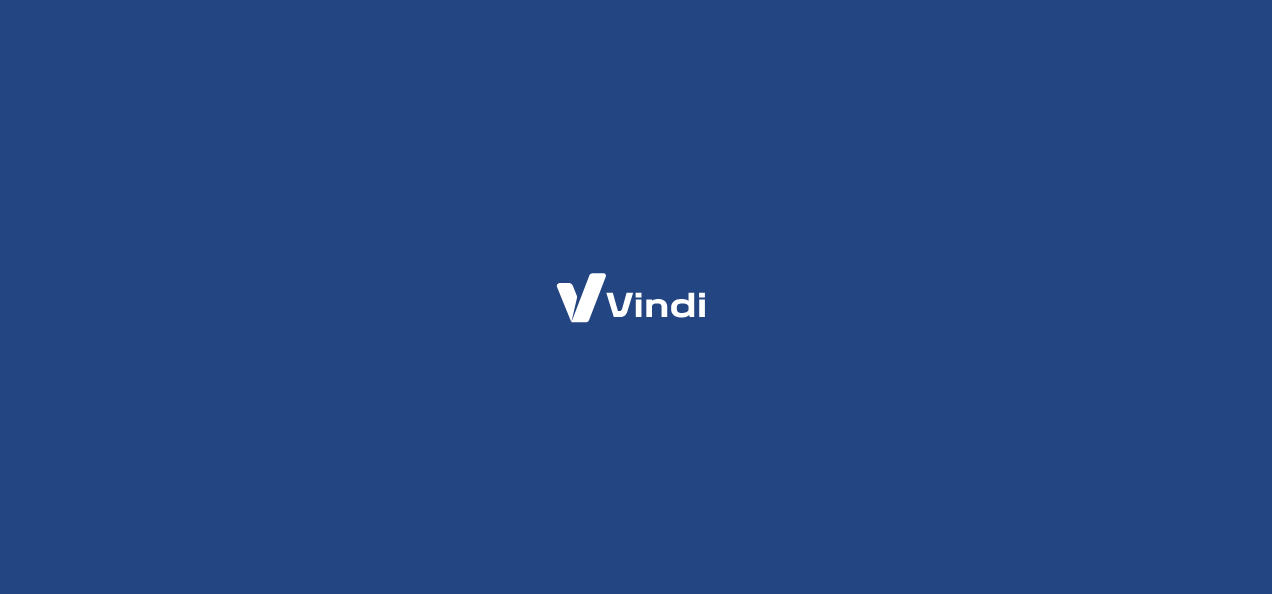 scroll, scrollTop: 0, scrollLeft: 0, axis: both 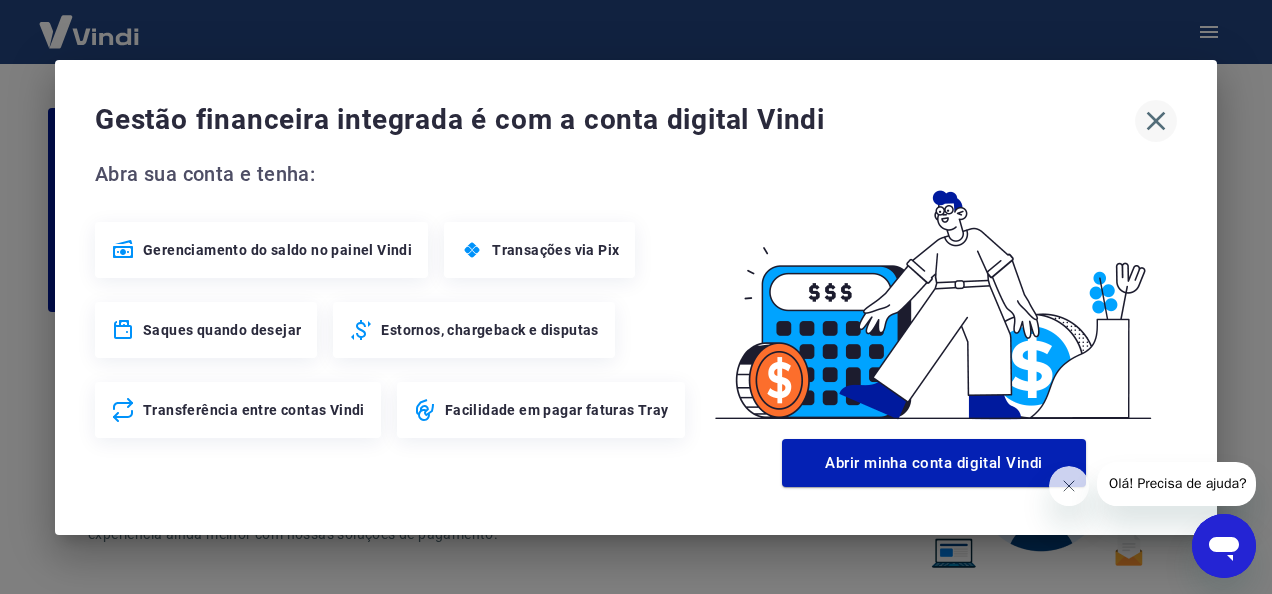 click 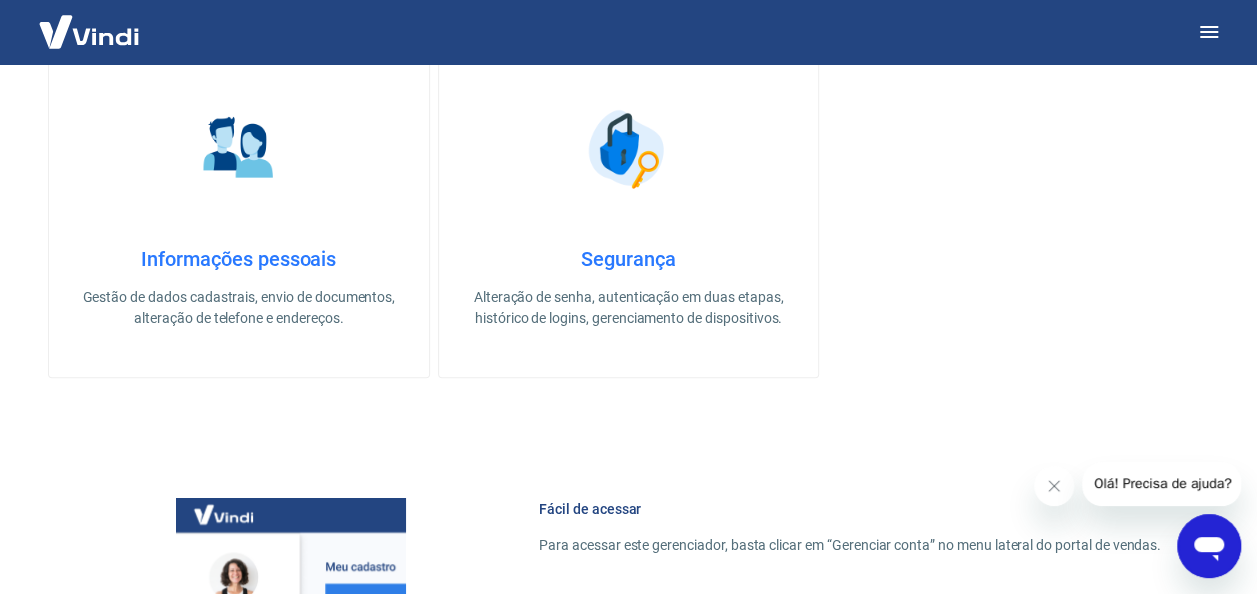 scroll, scrollTop: 600, scrollLeft: 0, axis: vertical 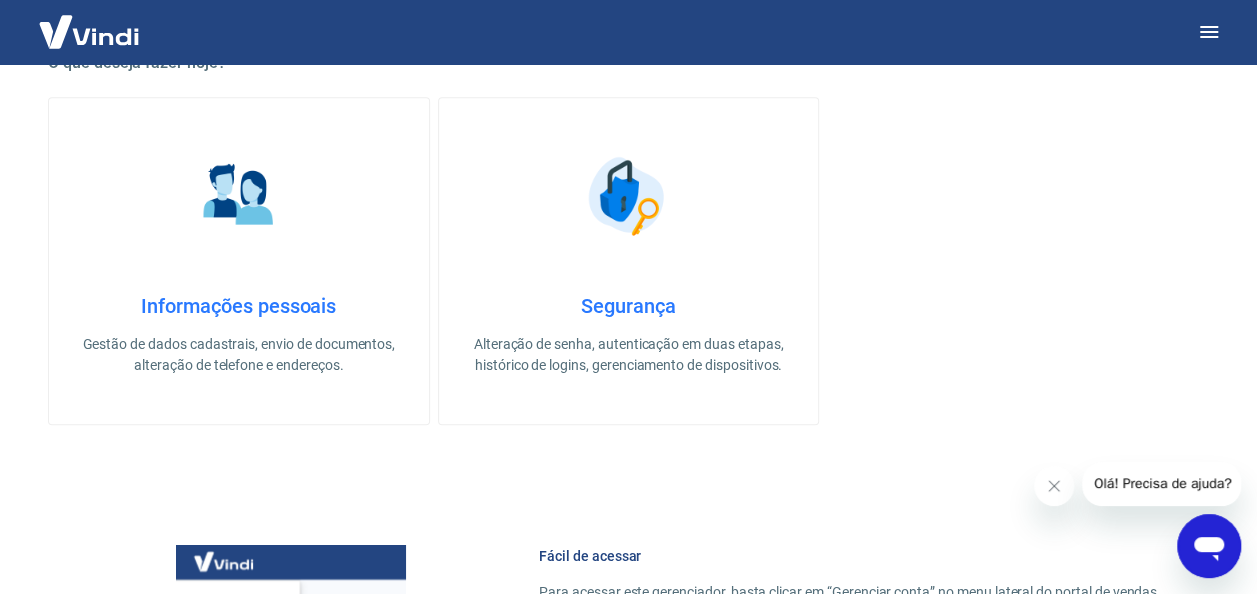 click at bounding box center (239, 196) 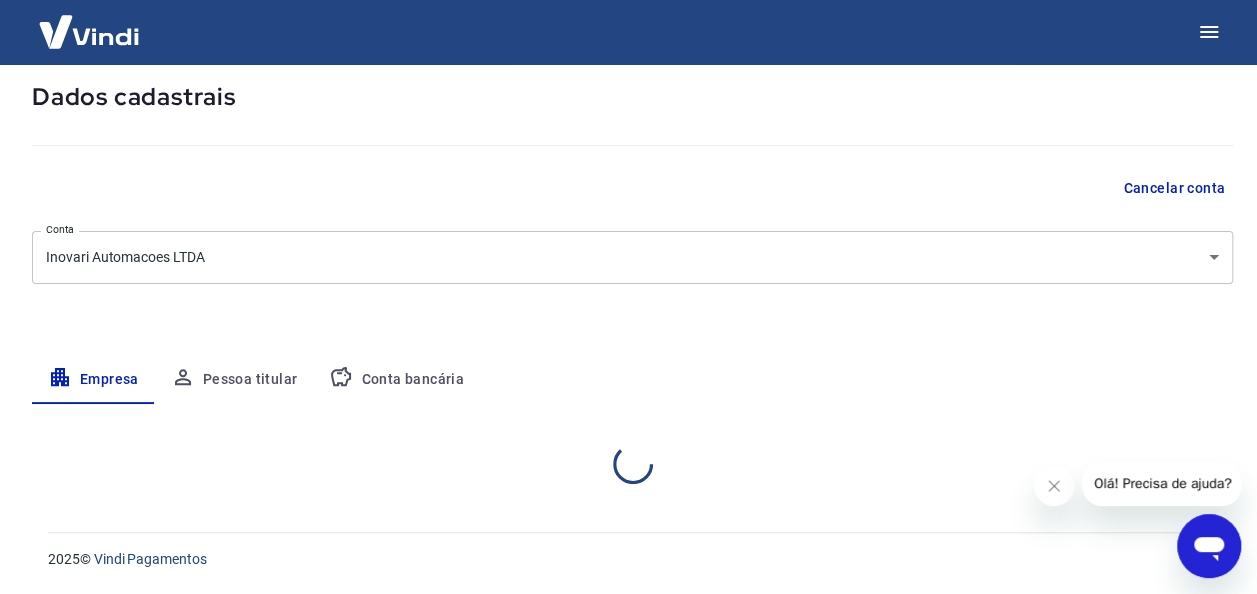 scroll, scrollTop: 0, scrollLeft: 0, axis: both 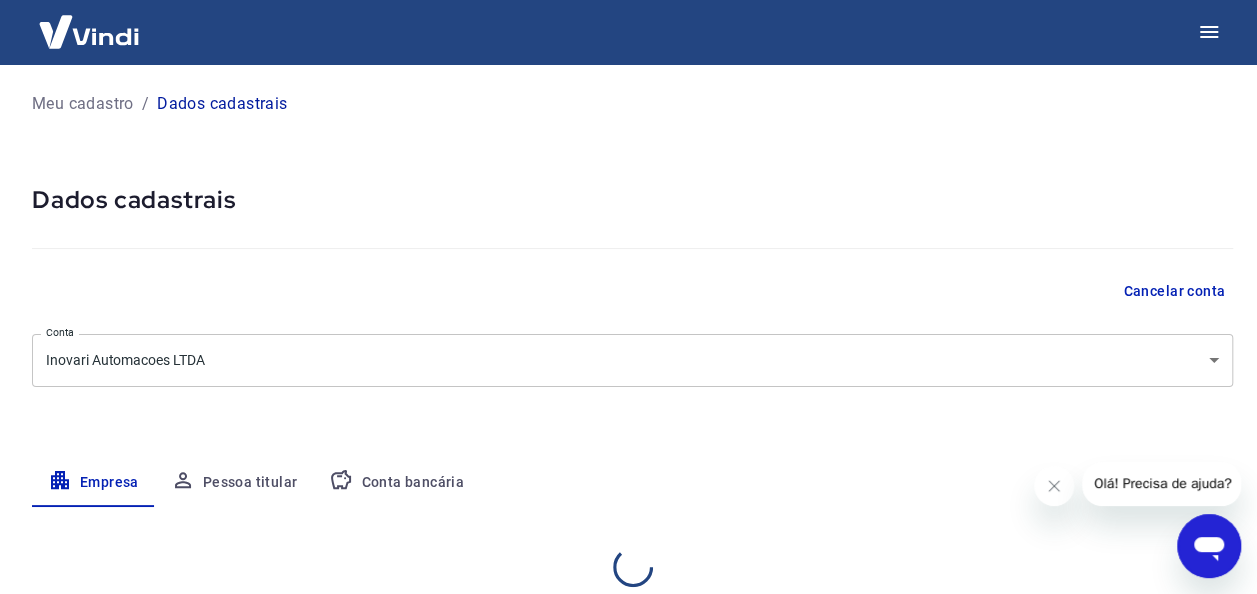 select on "SP" 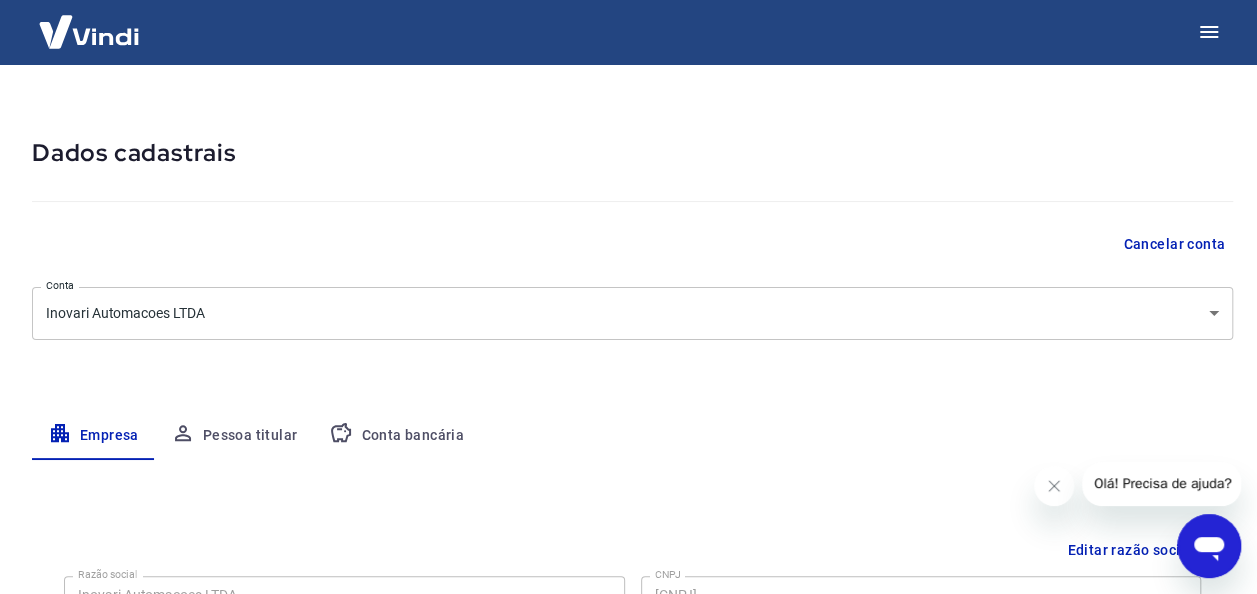 scroll, scrollTop: 147, scrollLeft: 0, axis: vertical 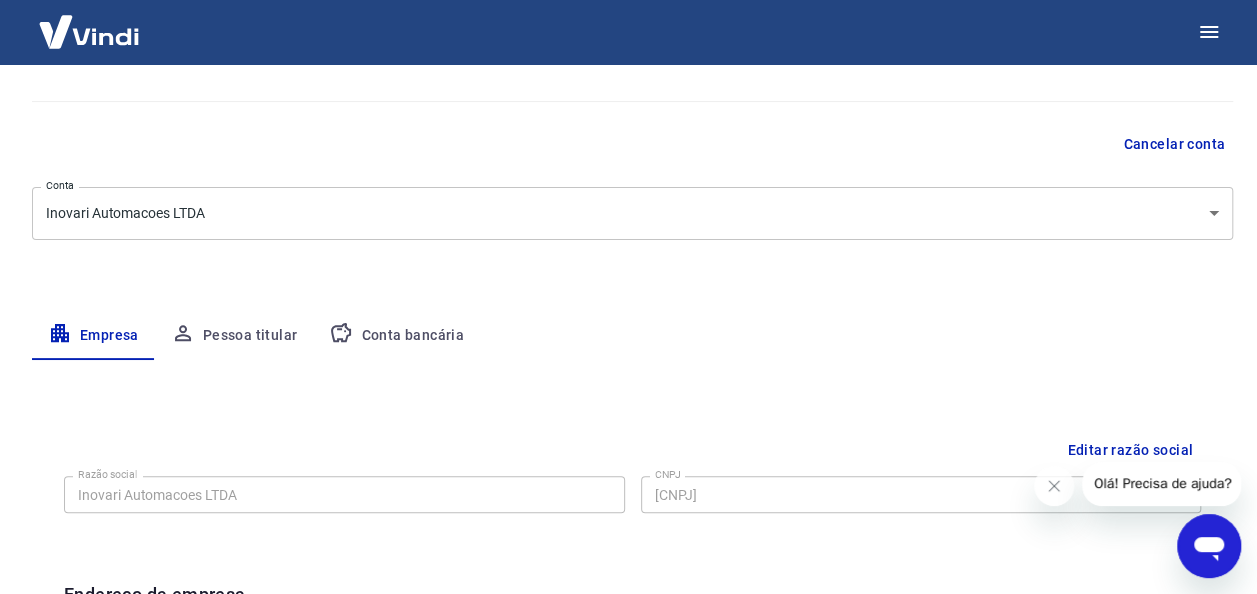 click on "Conta bancária" at bounding box center [396, 336] 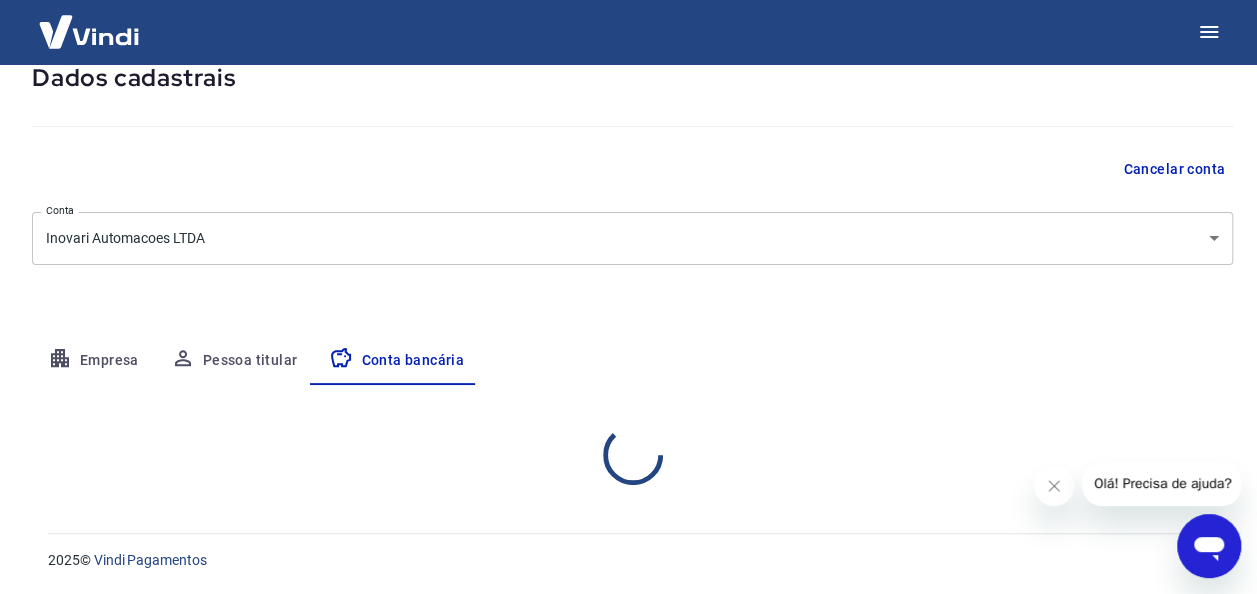 select on "1" 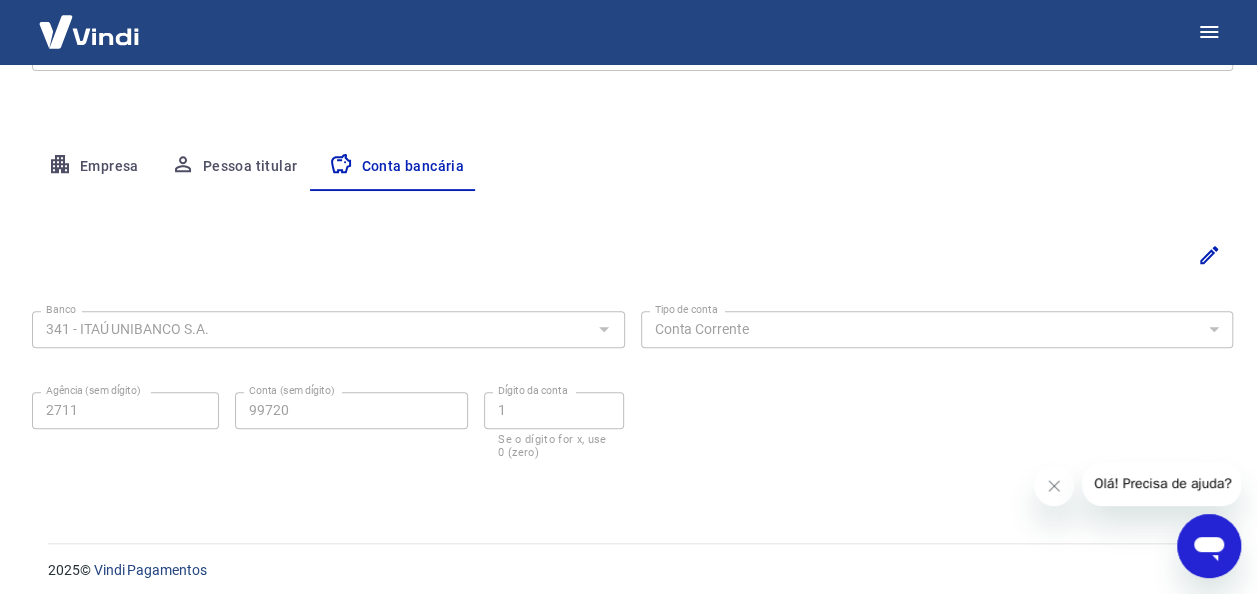 scroll, scrollTop: 326, scrollLeft: 0, axis: vertical 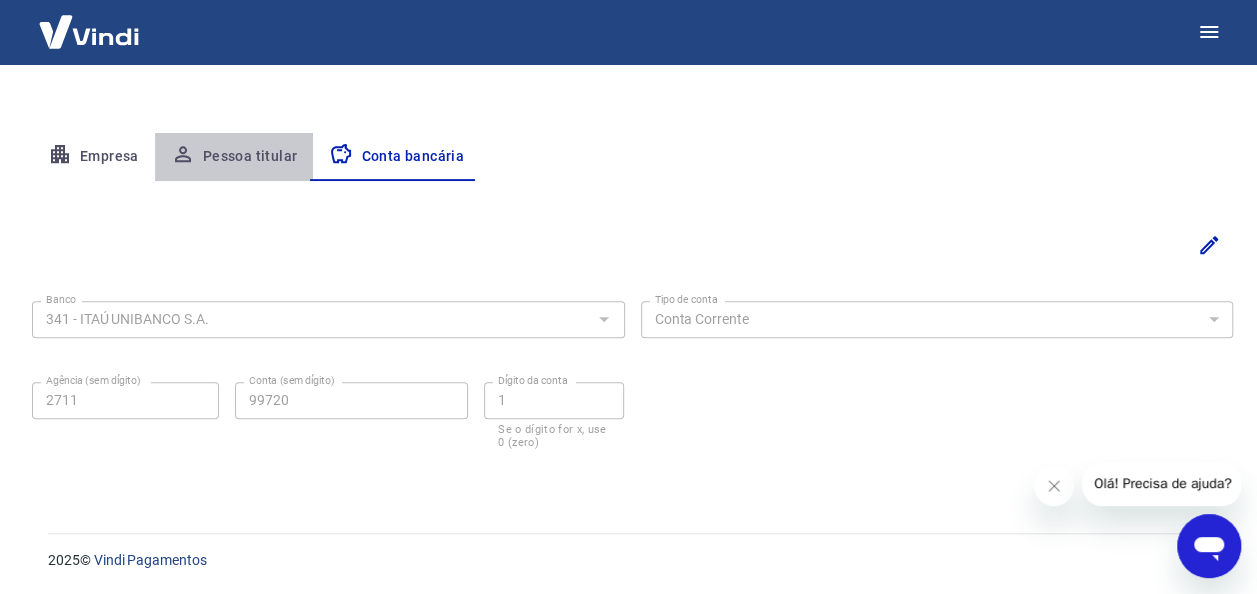 click on "Pessoa titular" at bounding box center [234, 157] 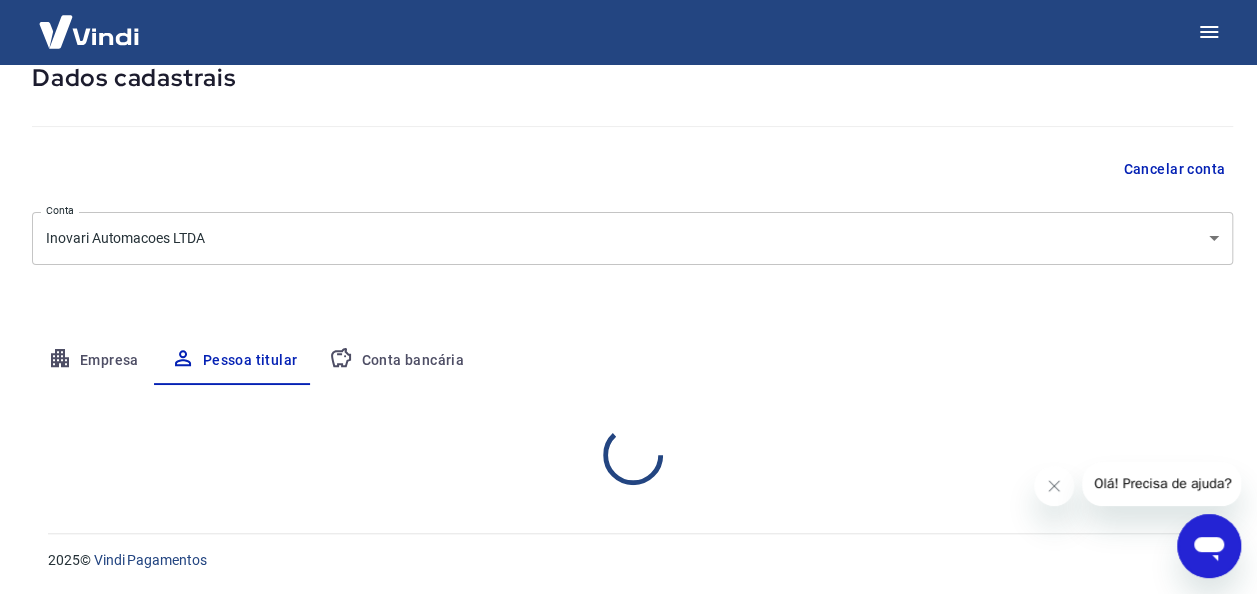 scroll, scrollTop: 215, scrollLeft: 0, axis: vertical 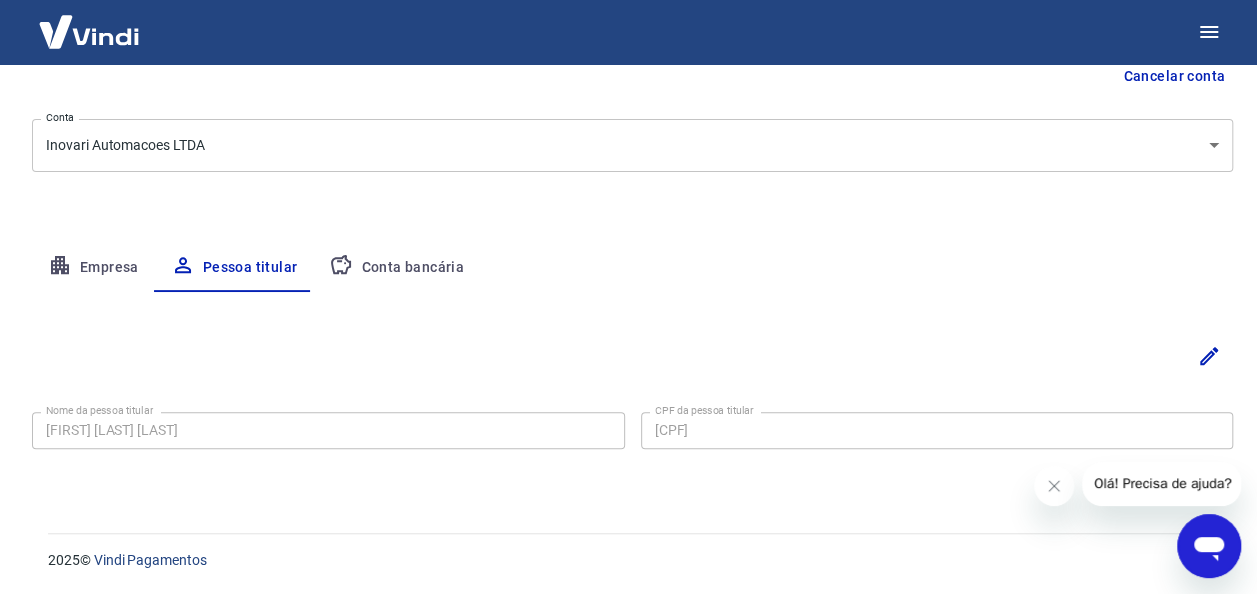 click on "Empresa" at bounding box center (93, 268) 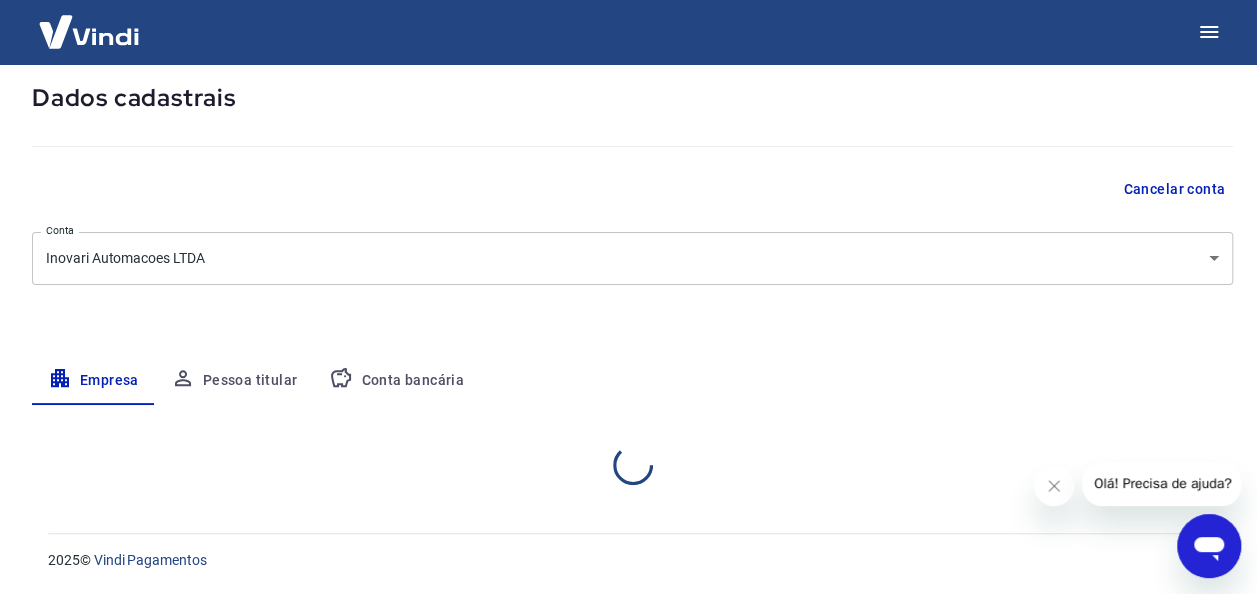 select on "SP" 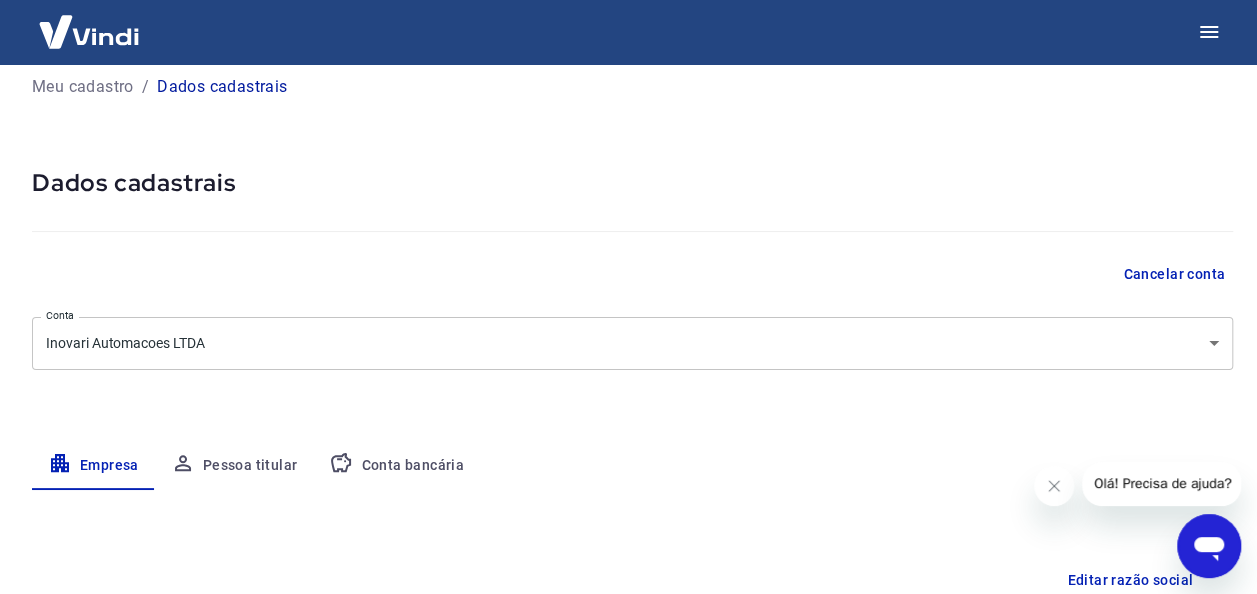 scroll, scrollTop: 0, scrollLeft: 0, axis: both 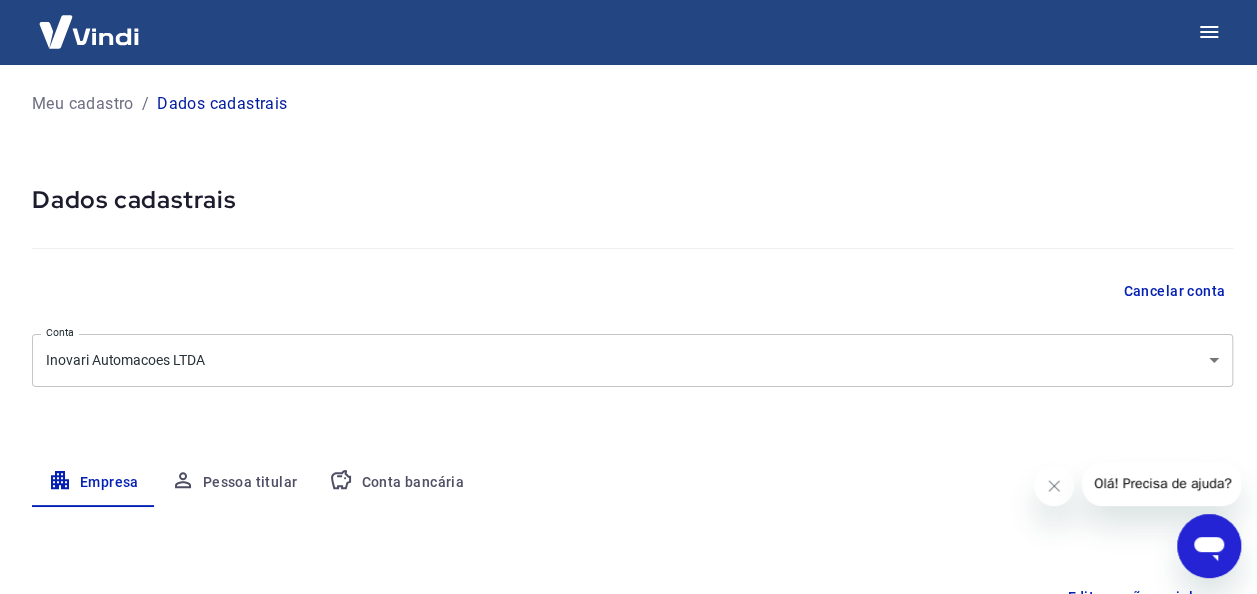 click on "Meu cadastro" at bounding box center [83, 104] 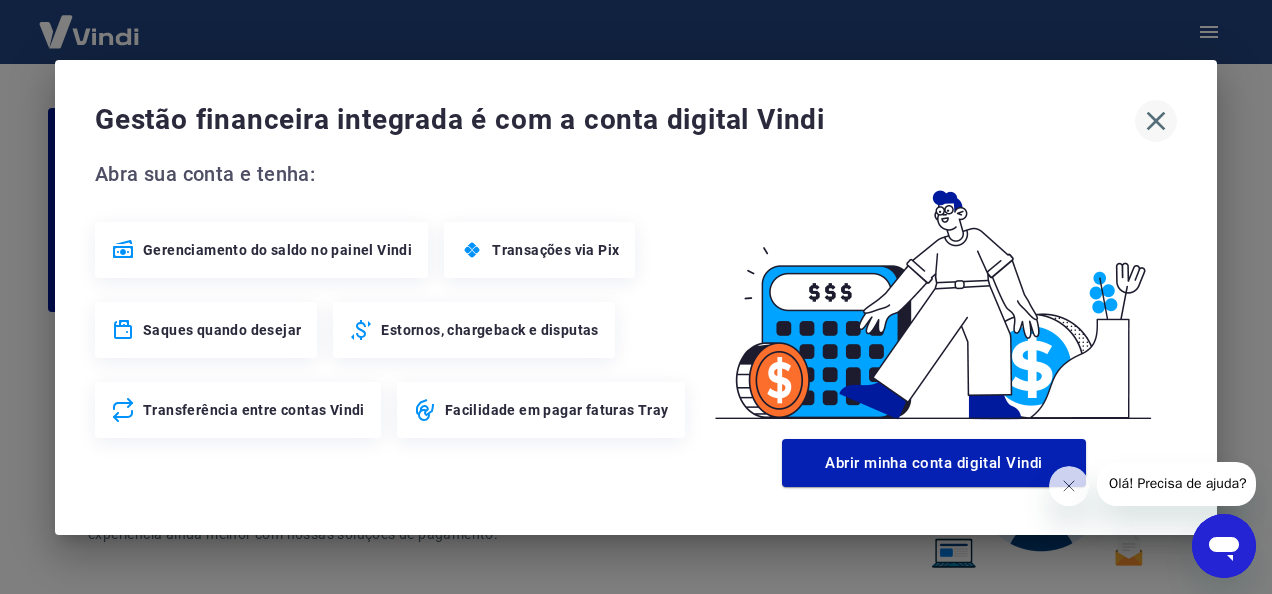 click 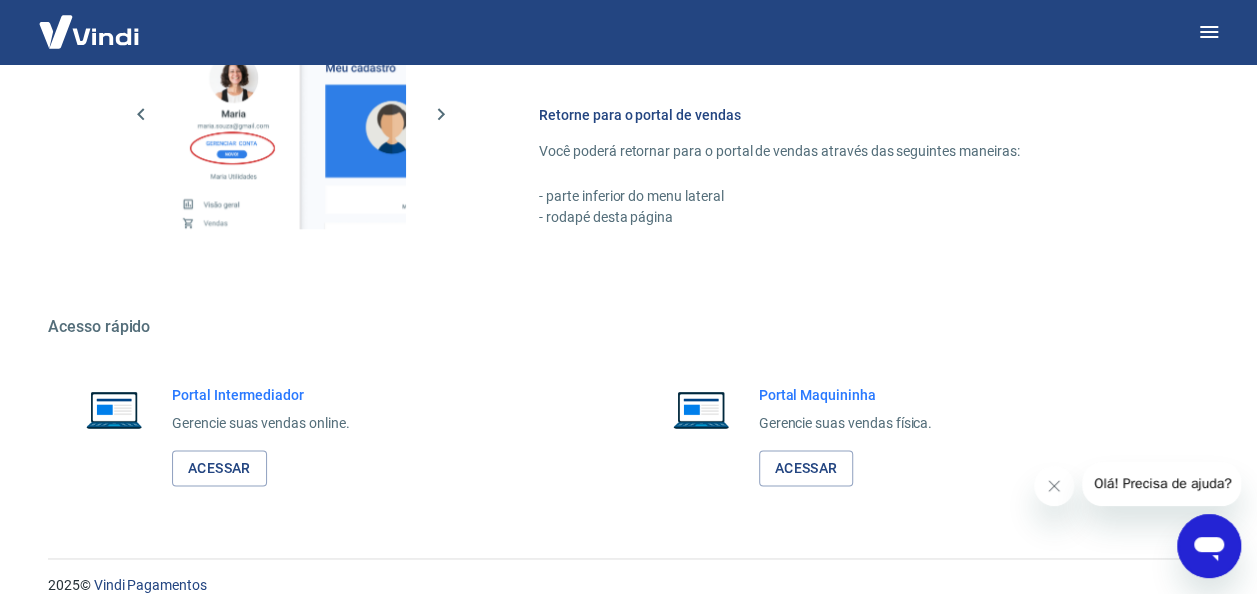 scroll, scrollTop: 1170, scrollLeft: 0, axis: vertical 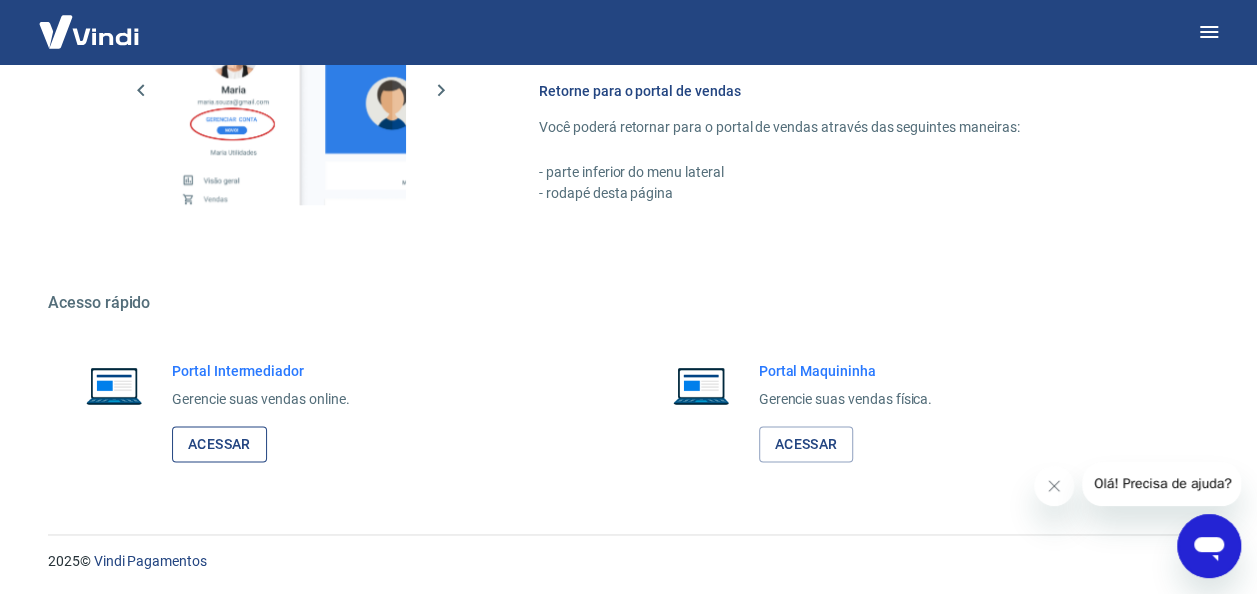 click on "Acessar" at bounding box center [219, 444] 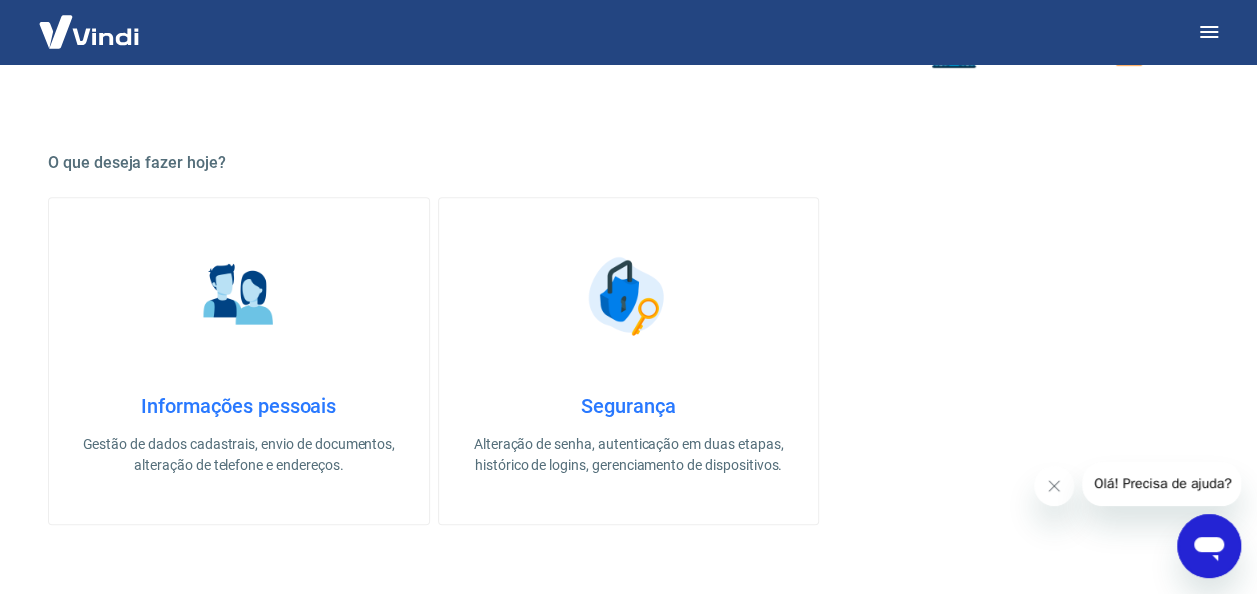 scroll, scrollTop: 600, scrollLeft: 0, axis: vertical 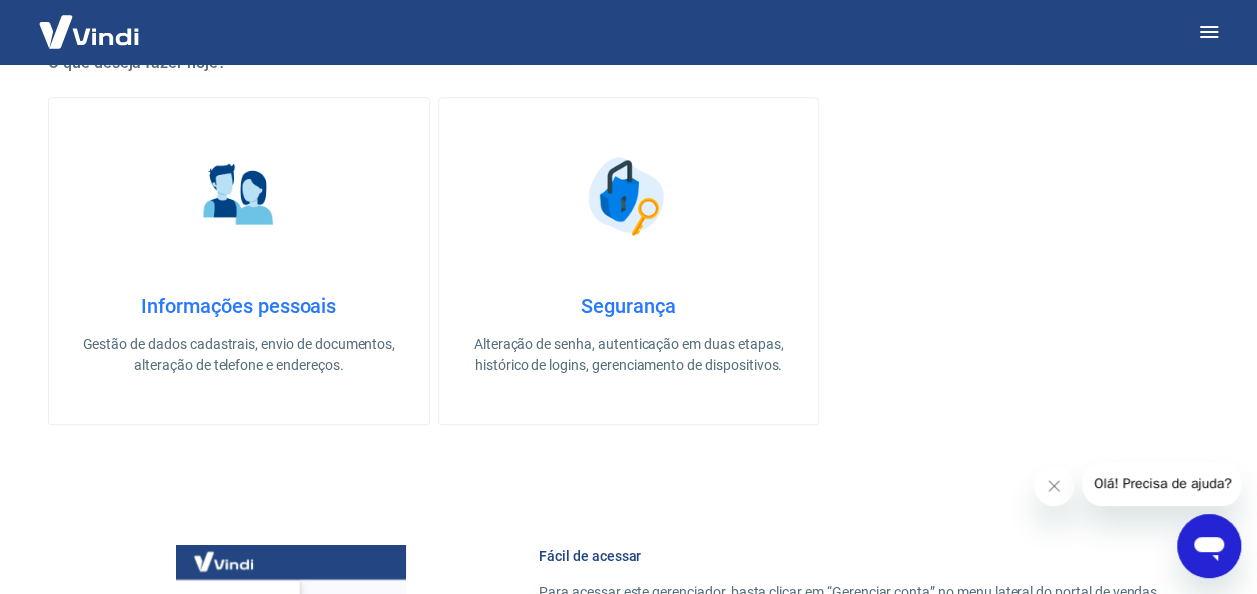 click on "Segurança Alteração de senha, autenticação em duas etapas, histórico de logins, gerenciamento de dispositivos." at bounding box center (629, 335) 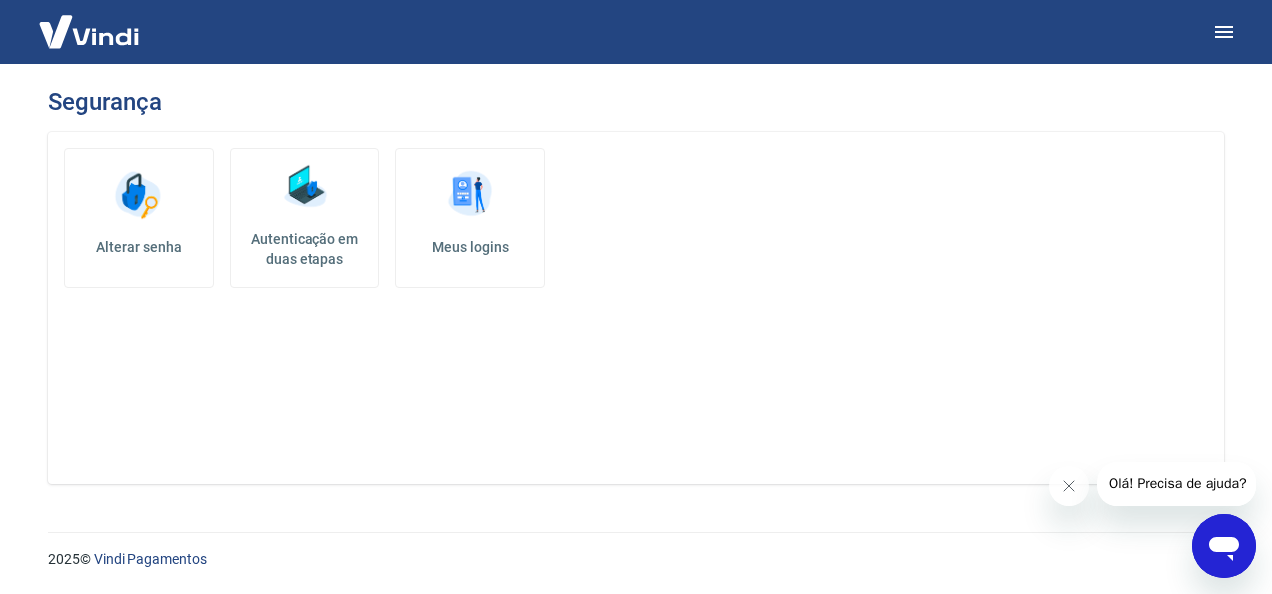 click at bounding box center [139, 195] 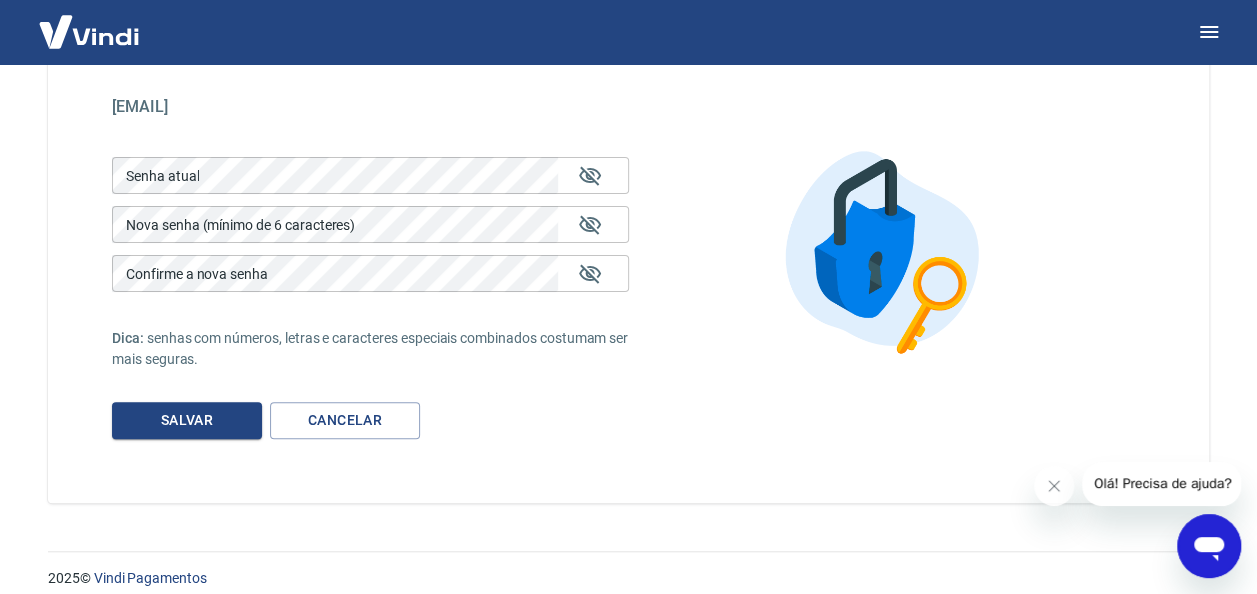 scroll, scrollTop: 149, scrollLeft: 0, axis: vertical 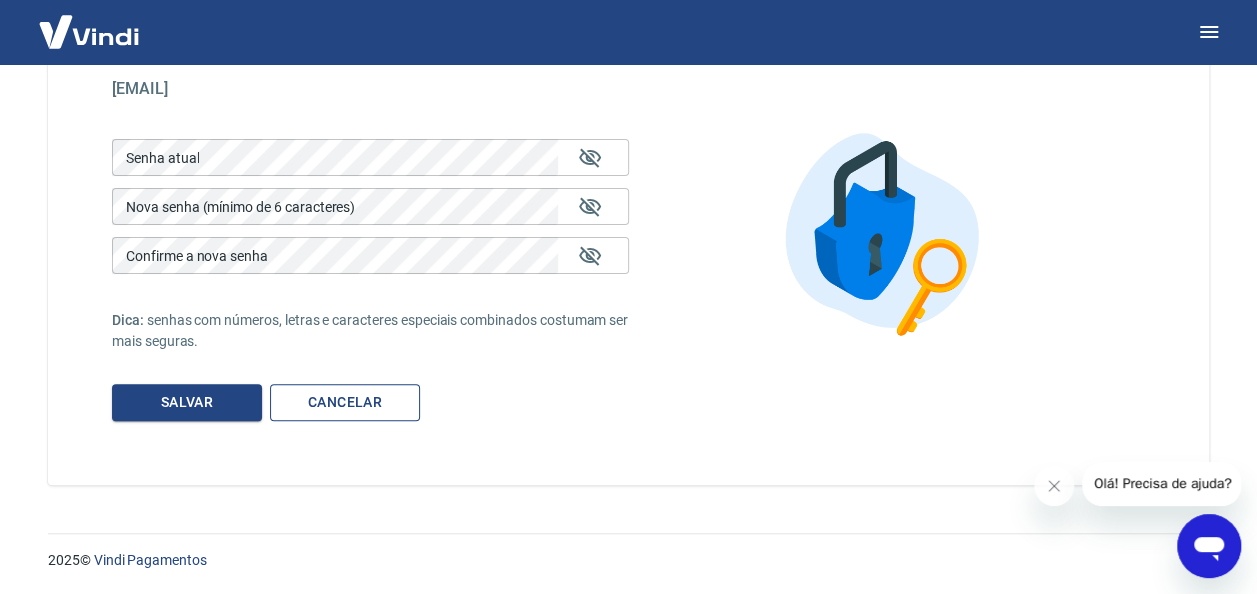 click on "Cancelar" at bounding box center (345, 402) 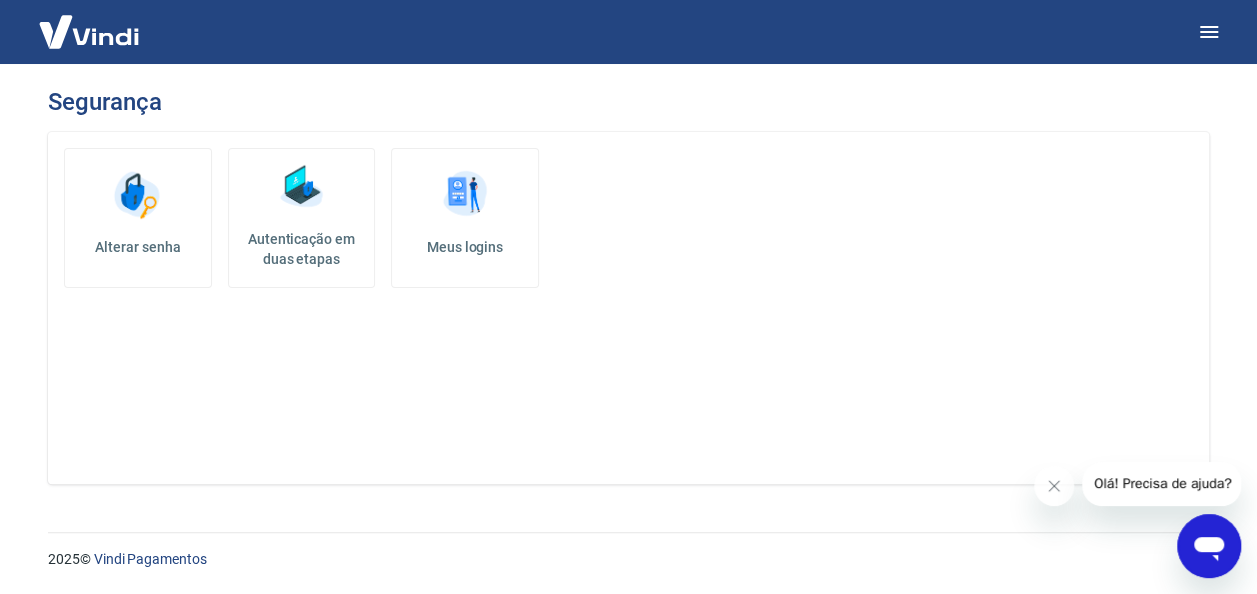 scroll, scrollTop: 0, scrollLeft: 0, axis: both 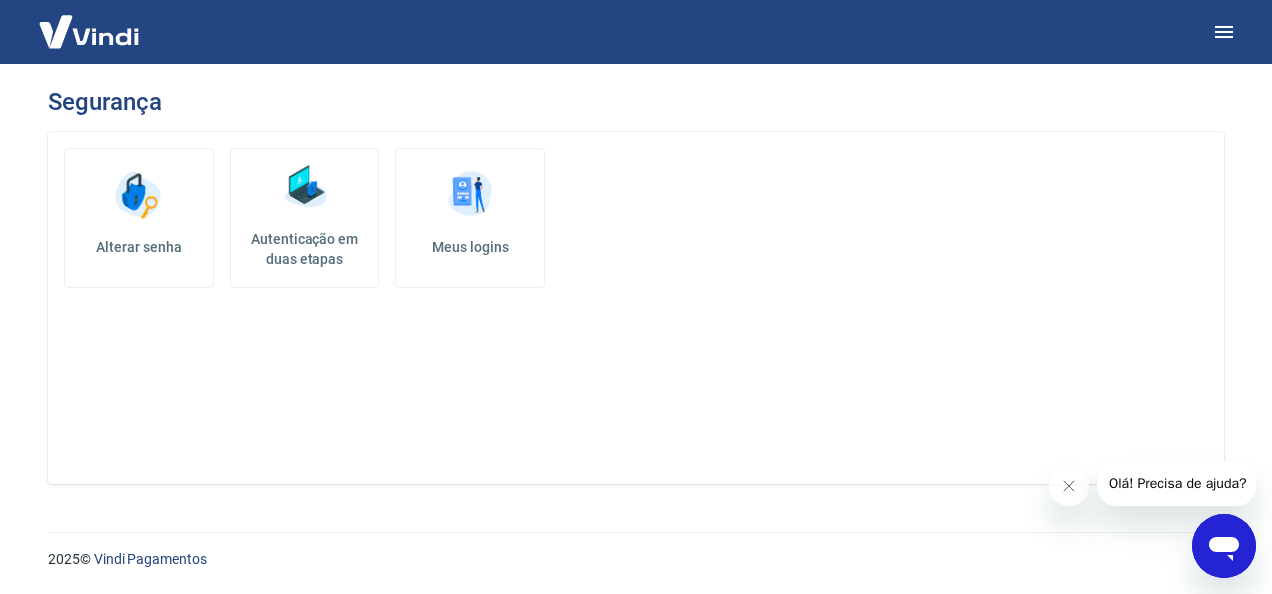 click at bounding box center [470, 195] 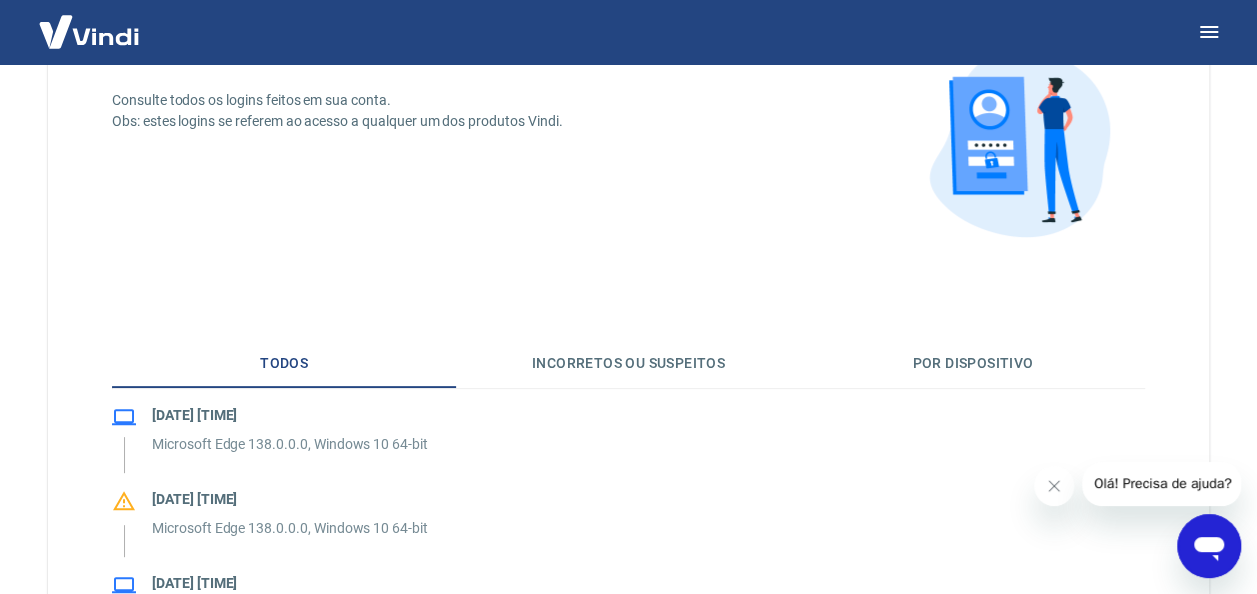 scroll, scrollTop: 200, scrollLeft: 0, axis: vertical 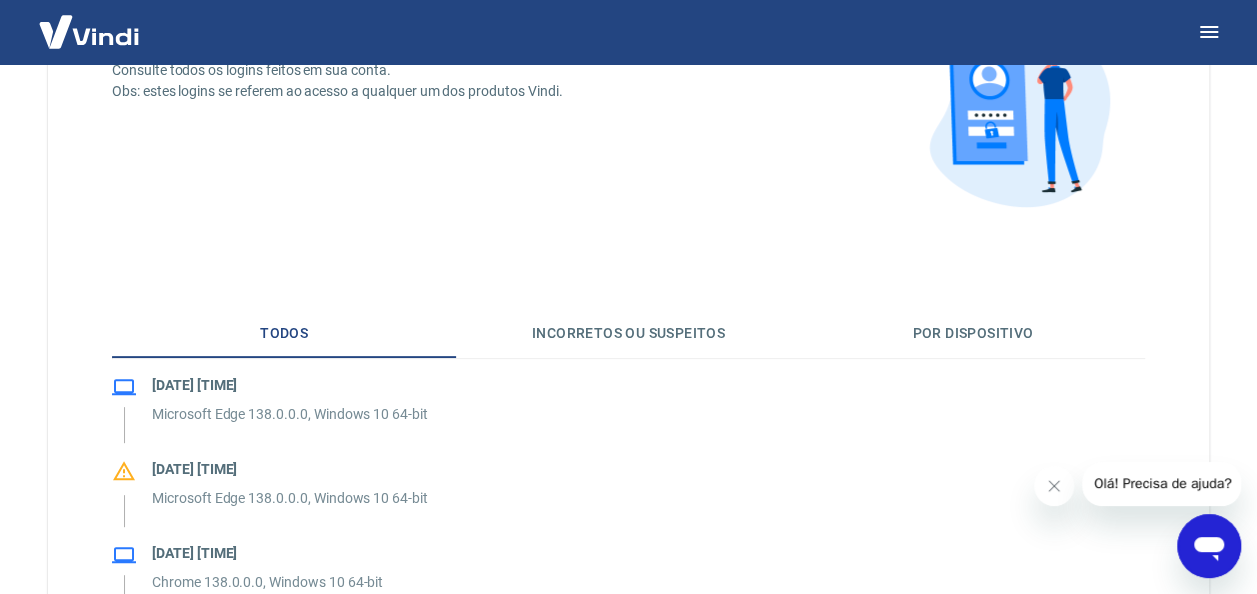 click on "Incorretos ou suspeitos" at bounding box center [628, 334] 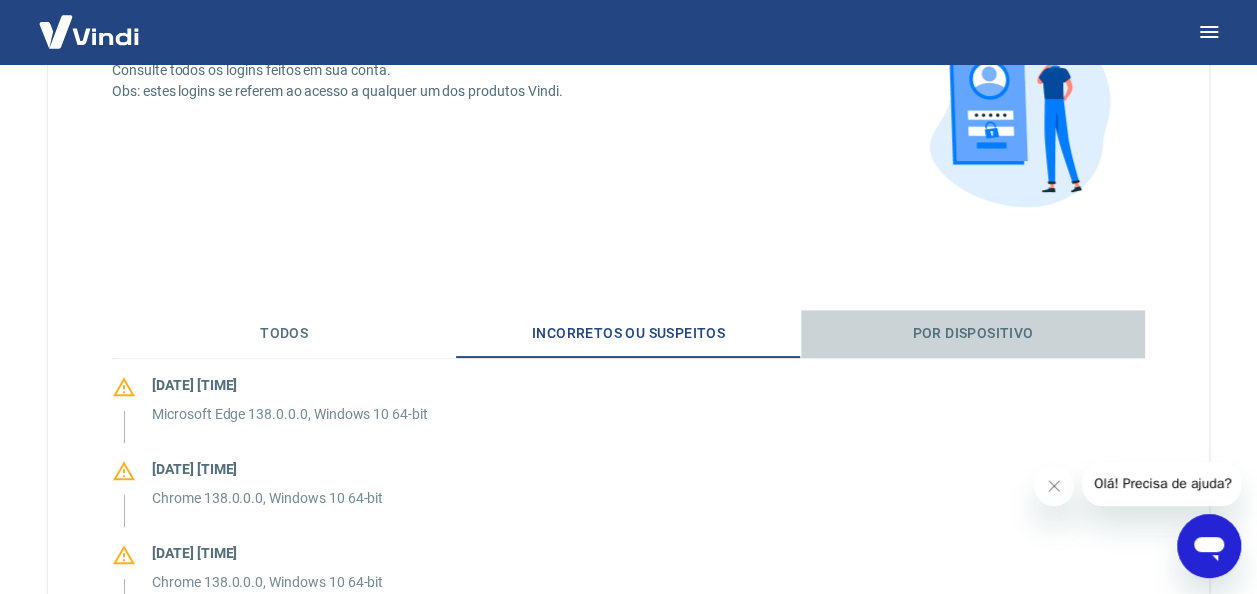 click on "Por dispositivo" at bounding box center (973, 334) 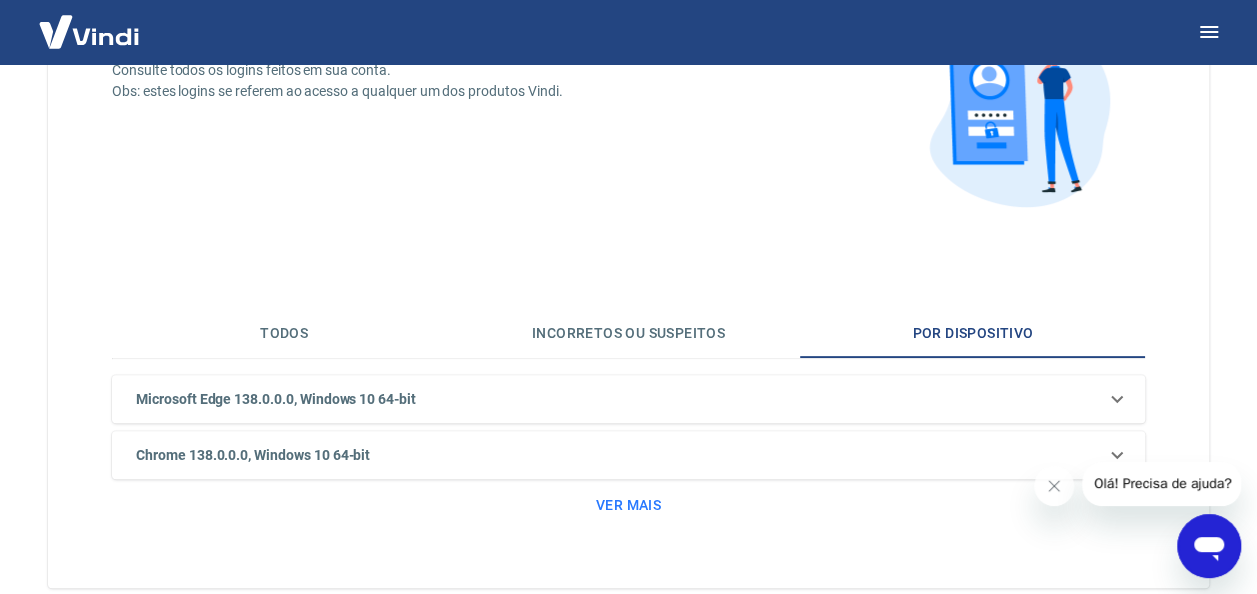 scroll, scrollTop: 302, scrollLeft: 0, axis: vertical 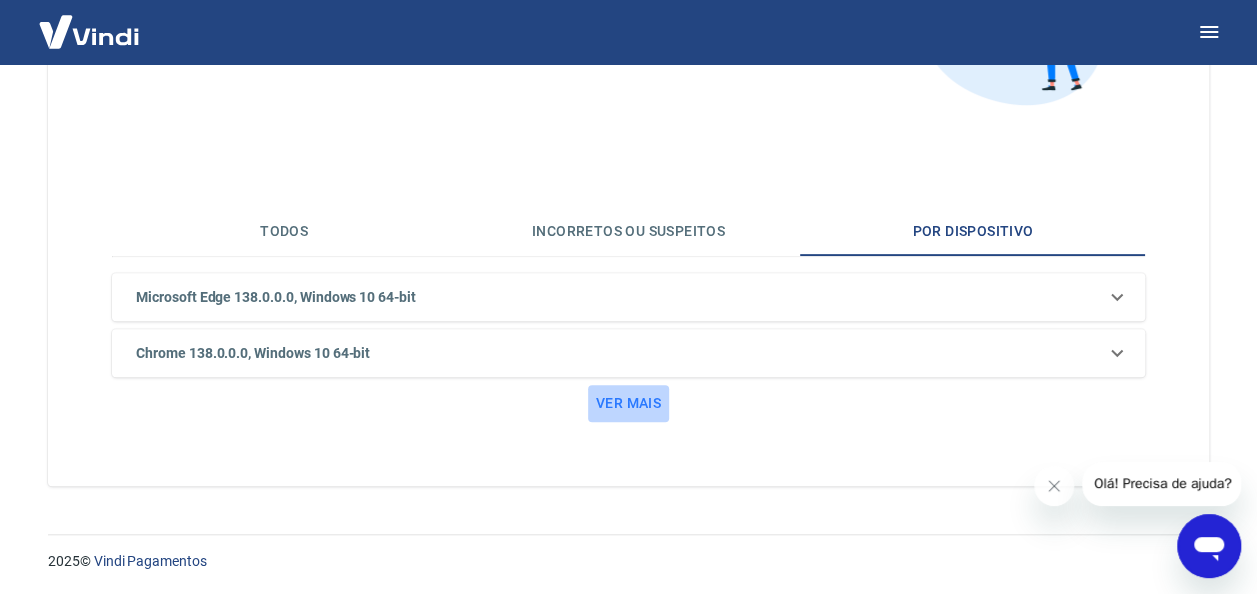 click on "Ver mais" at bounding box center (628, 403) 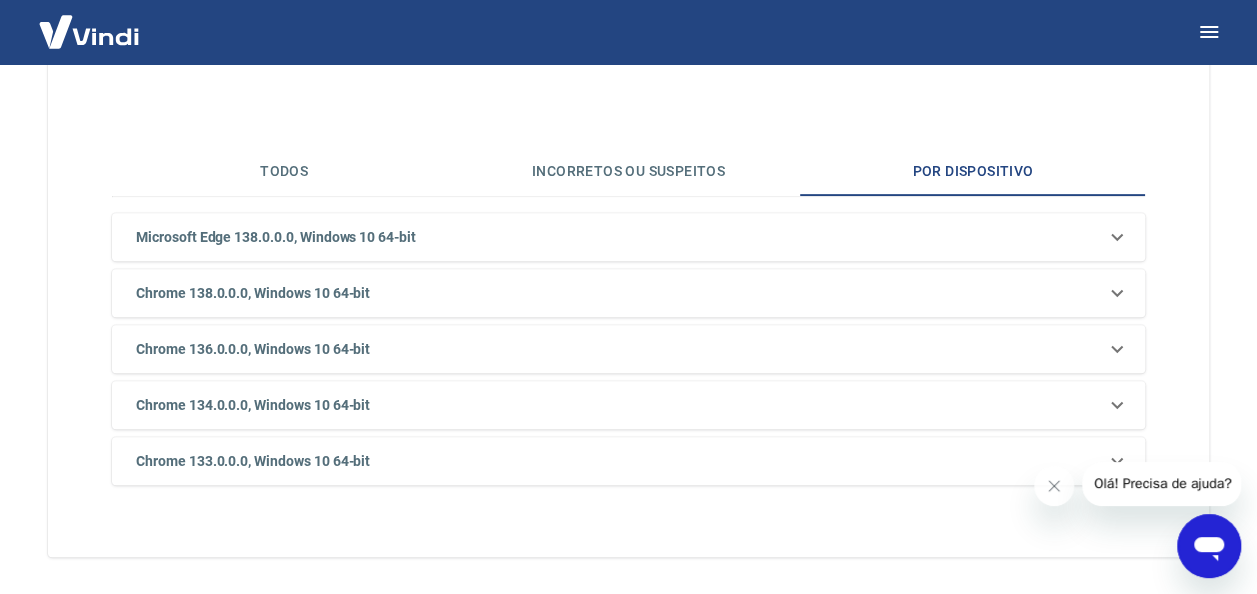 scroll, scrollTop: 234, scrollLeft: 0, axis: vertical 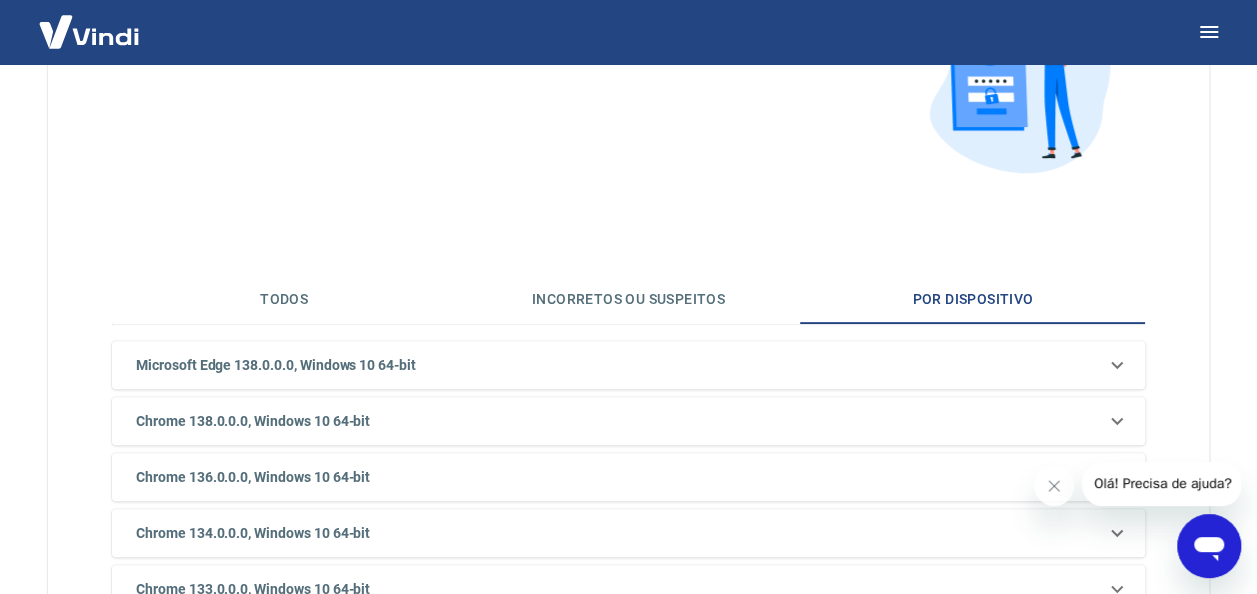 click on "Todos" at bounding box center [284, 300] 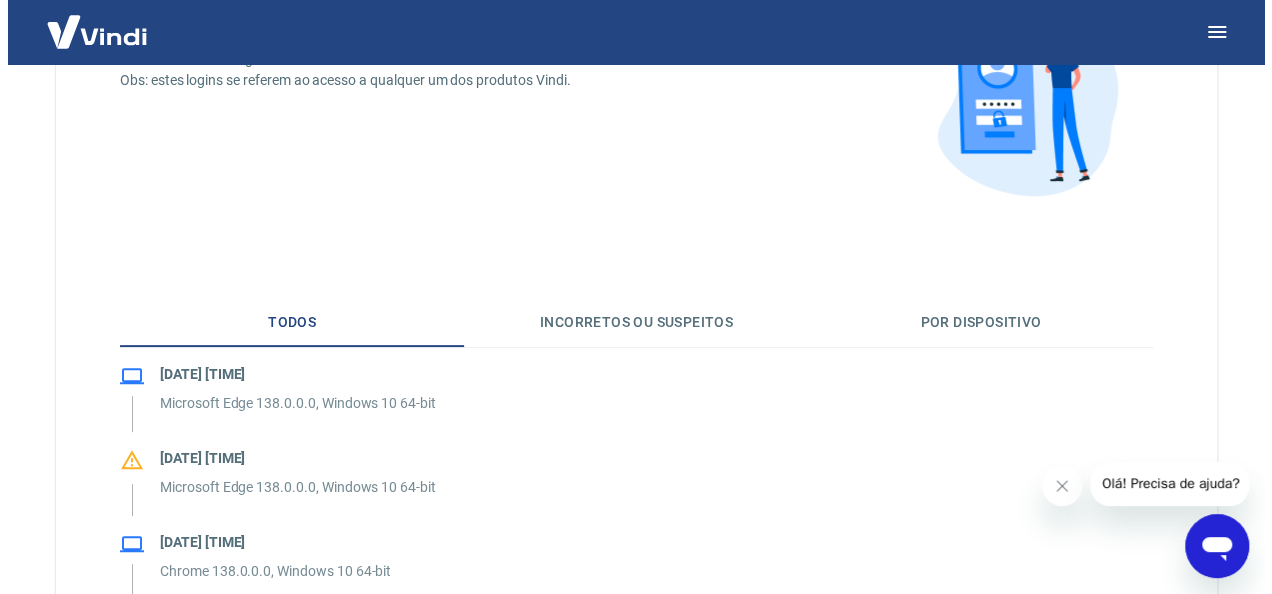 scroll, scrollTop: 0, scrollLeft: 0, axis: both 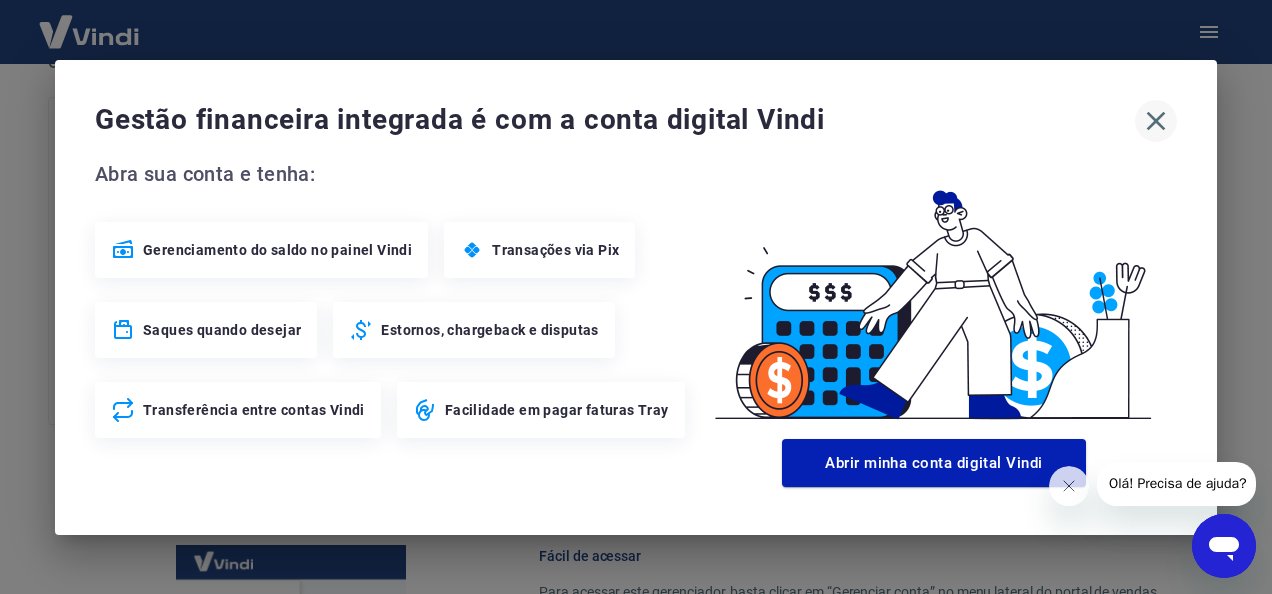click 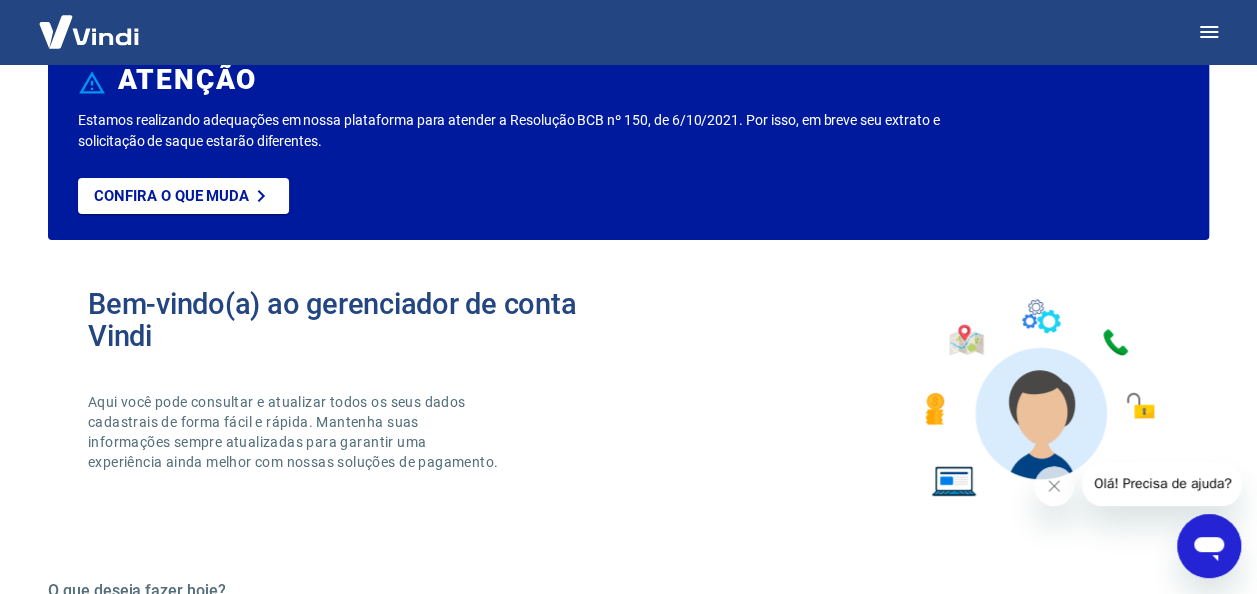 scroll, scrollTop: 0, scrollLeft: 0, axis: both 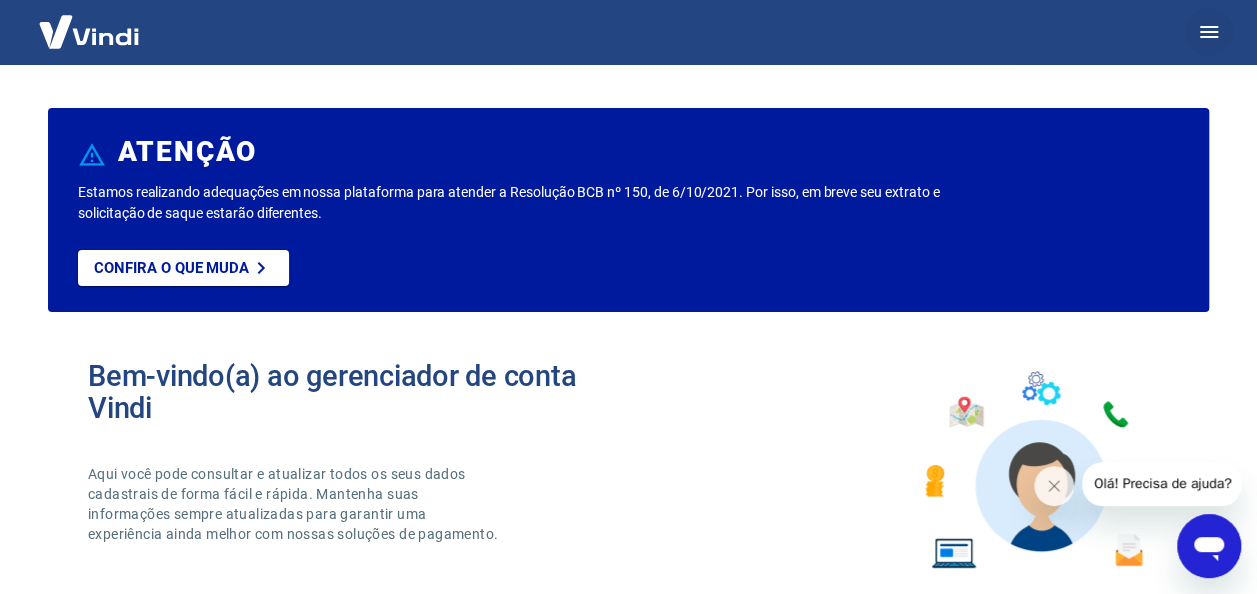 click 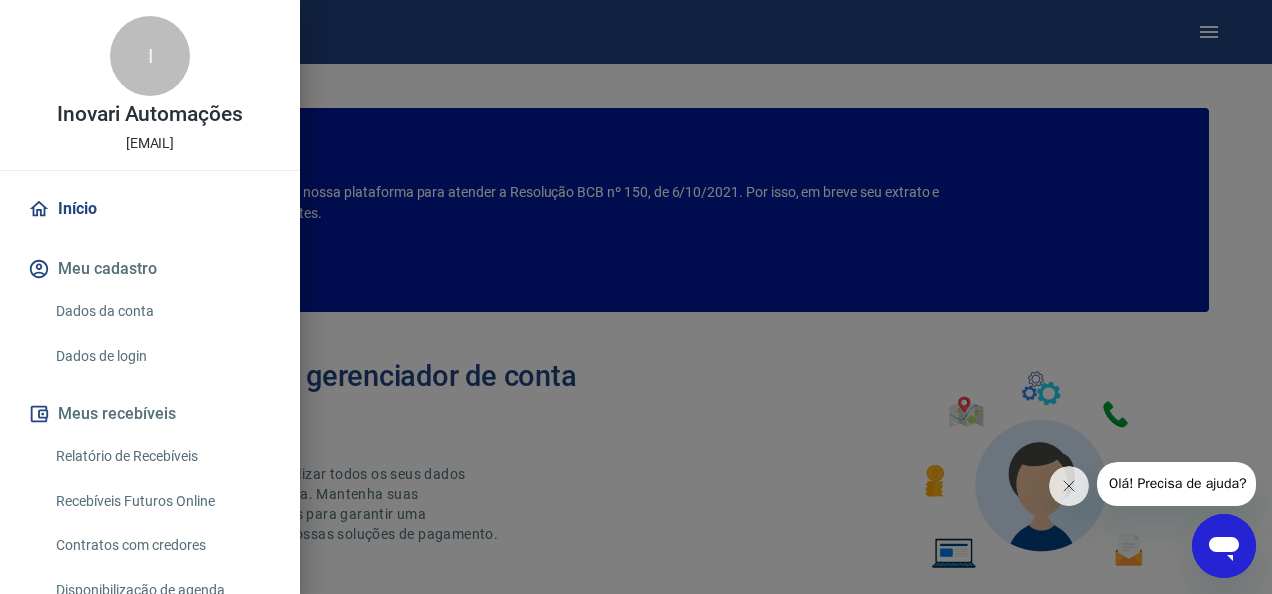 click on "Dados de login" at bounding box center (162, 356) 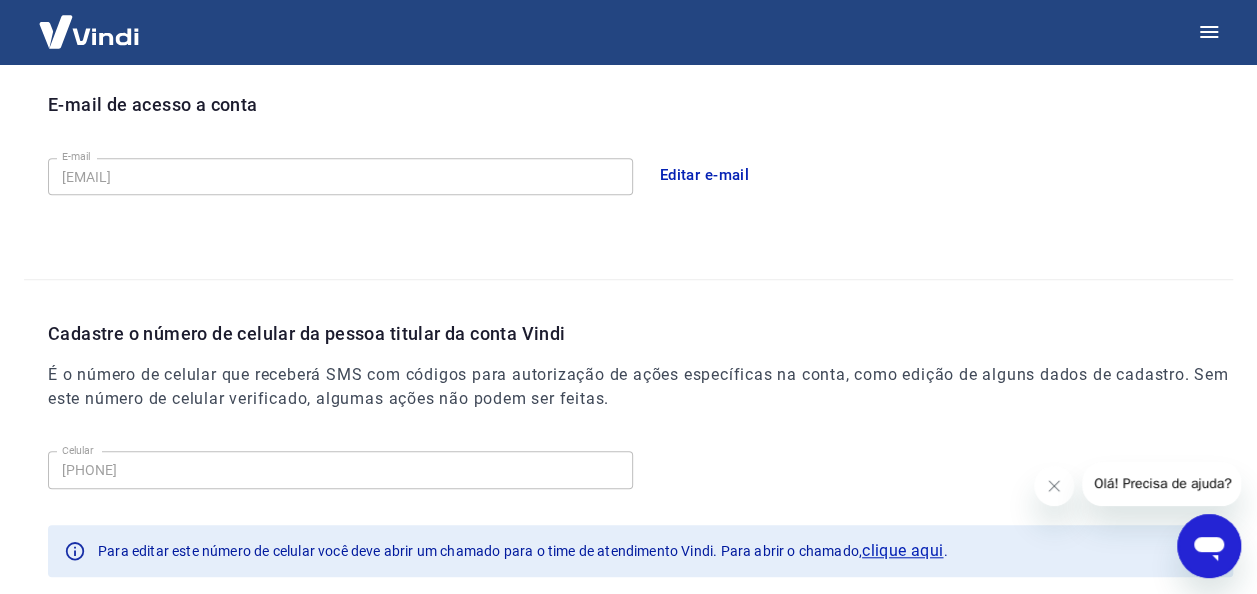 scroll, scrollTop: 600, scrollLeft: 0, axis: vertical 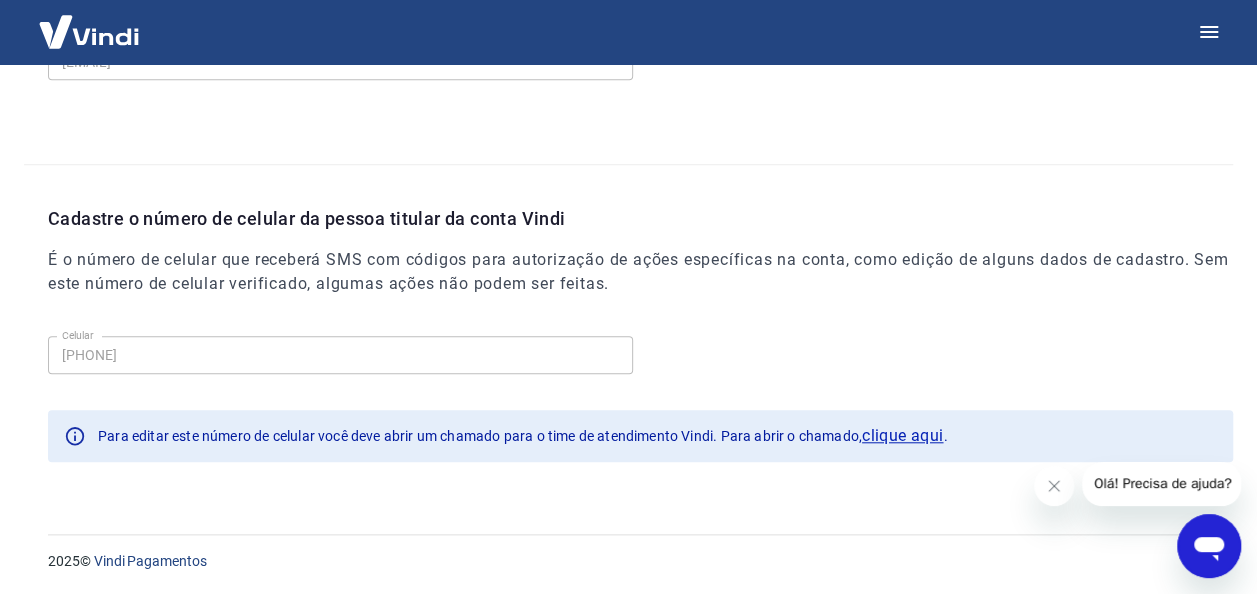 click on "É o número de celular que receberá SMS com códigos para autorização de ações específicas na conta, como edição de alguns dados de cadastro. Sem este número de celular verificado, algumas ações não podem ser feitas." at bounding box center [640, 272] 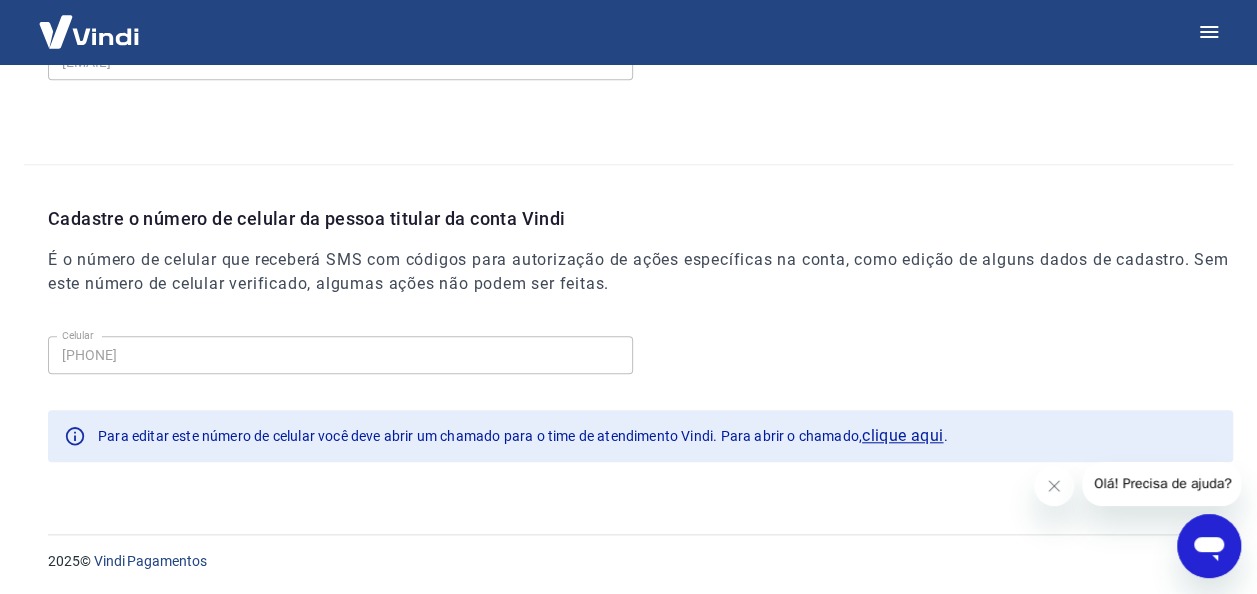 click on "clique aqui" at bounding box center [902, 436] 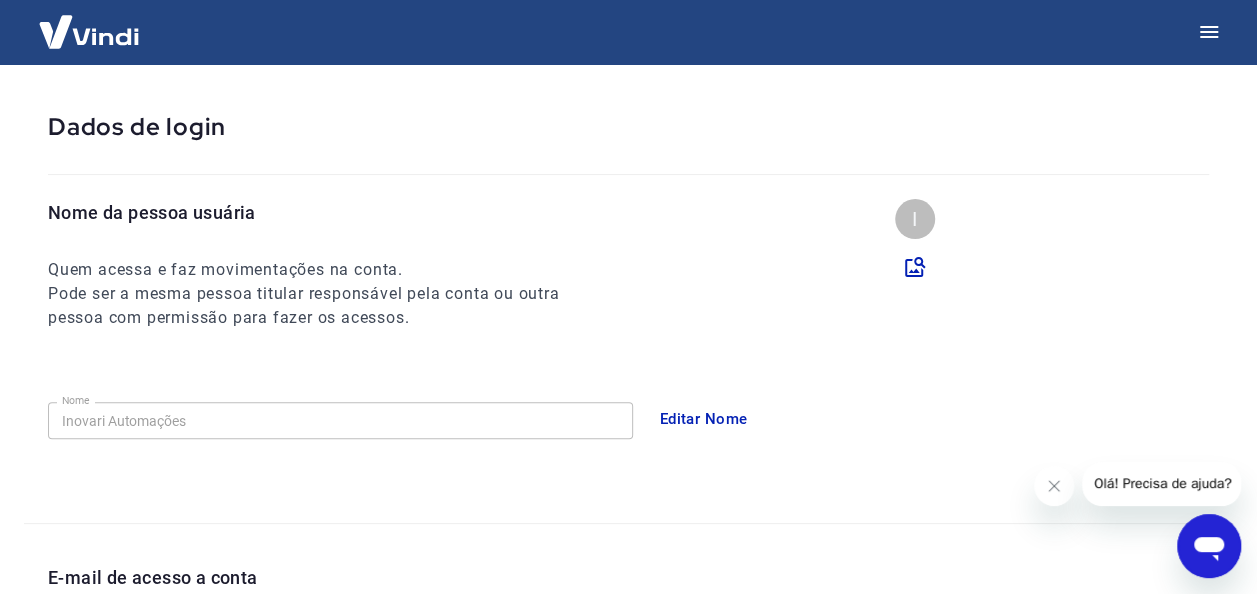 scroll, scrollTop: 0, scrollLeft: 0, axis: both 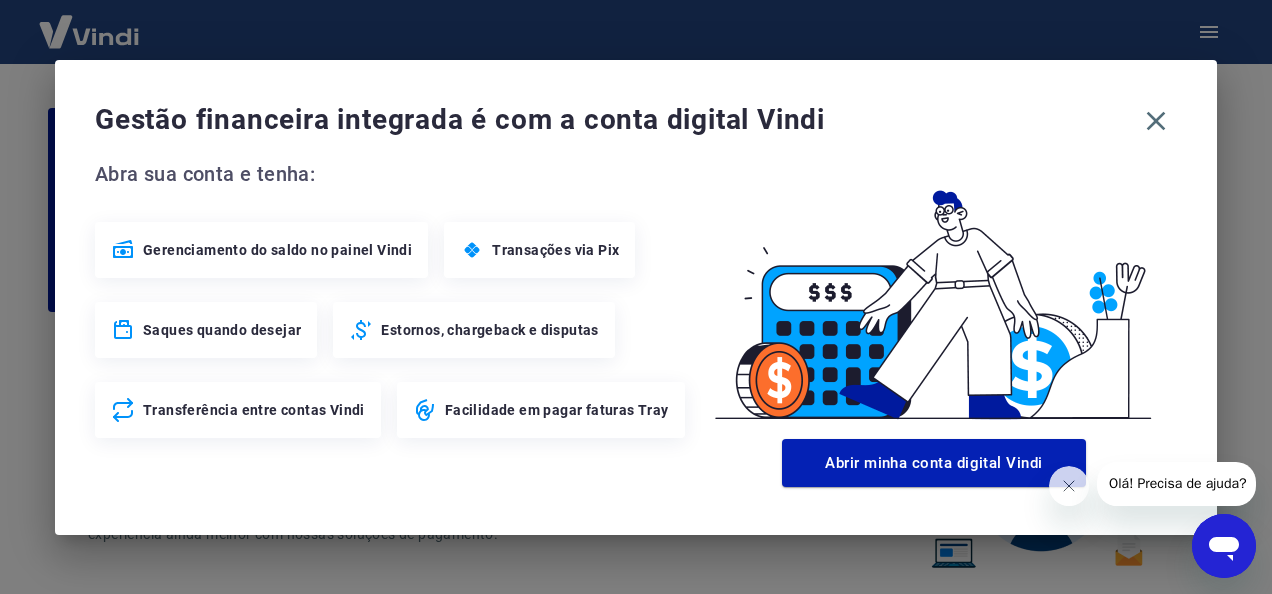 drag, startPoint x: 1157, startPoint y: 116, endPoint x: 1098, endPoint y: 130, distance: 60.63827 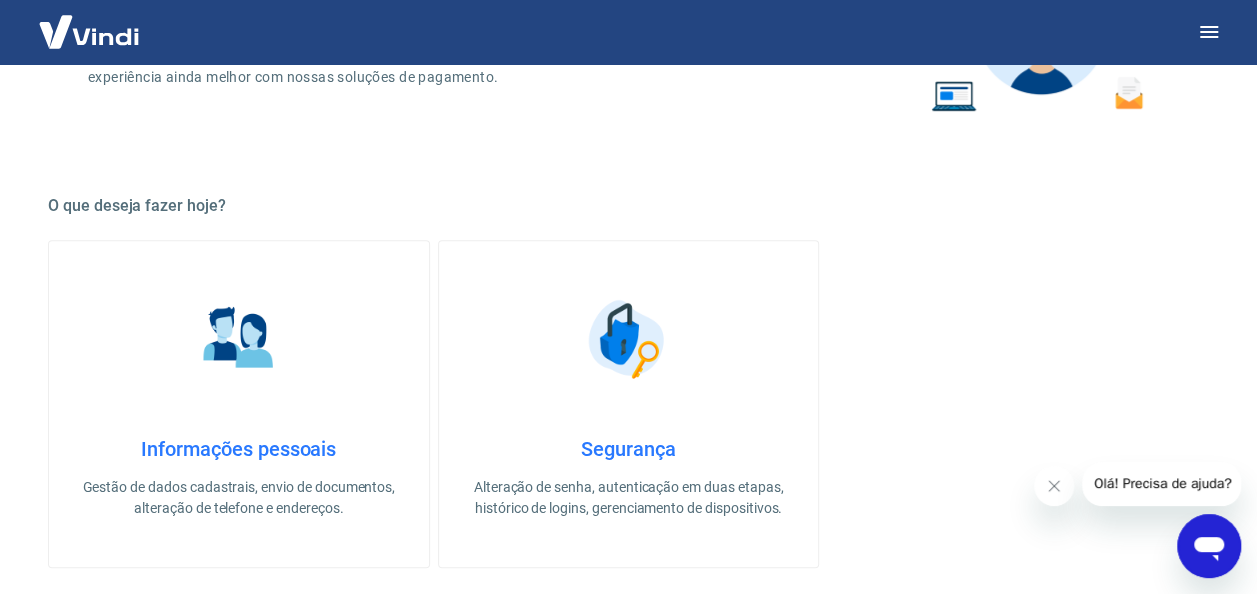 scroll, scrollTop: 500, scrollLeft: 0, axis: vertical 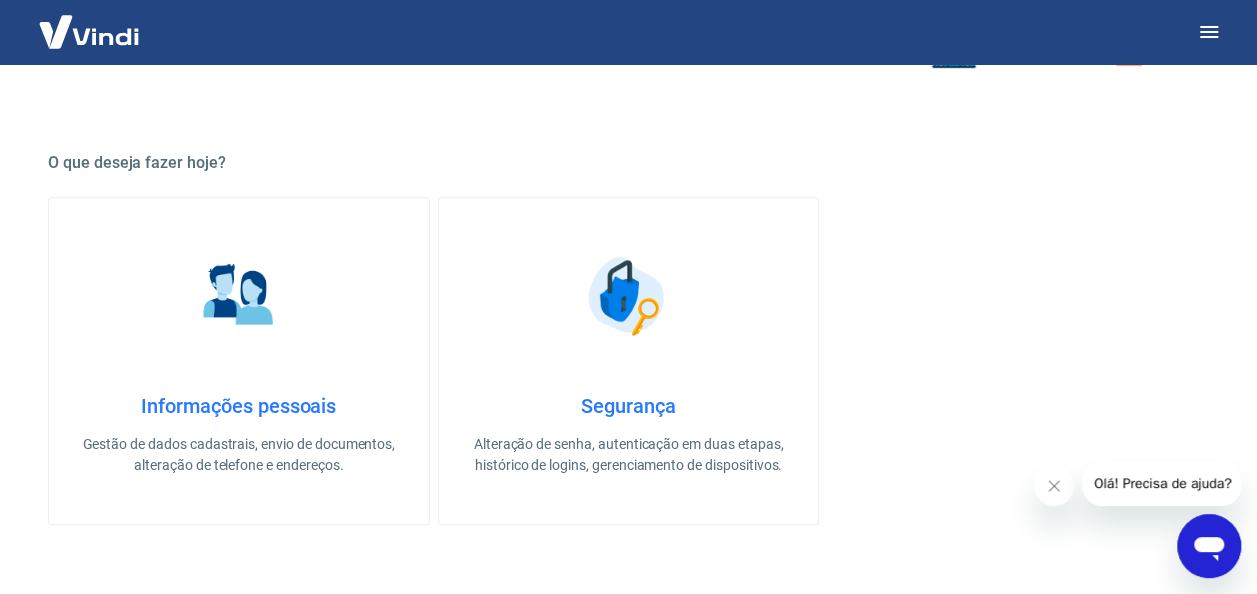 click on "Informações pessoais Gestão de dados cadastrais, envio de documentos, alteração de telefone e endereços." at bounding box center (239, 361) 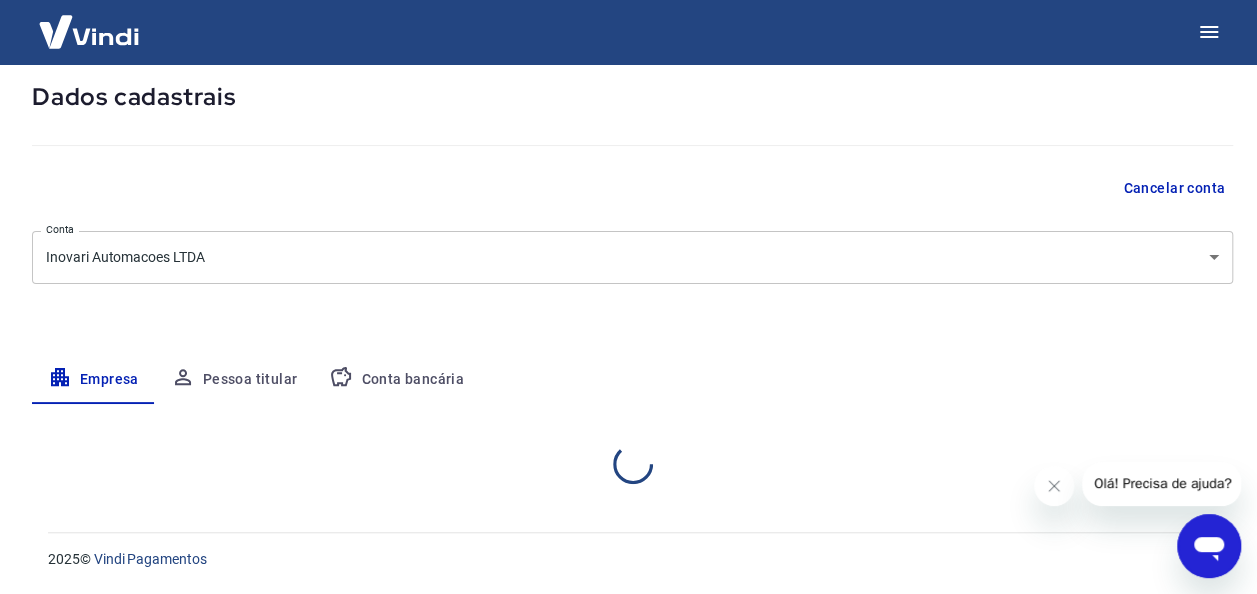 scroll, scrollTop: 0, scrollLeft: 0, axis: both 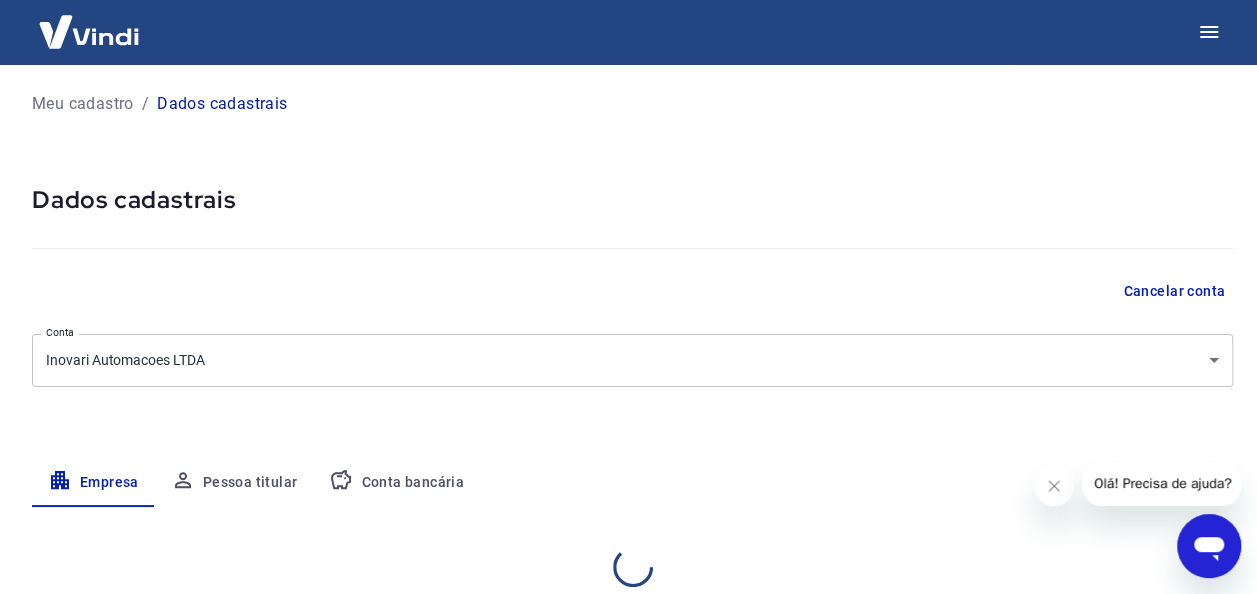 select on "SP" 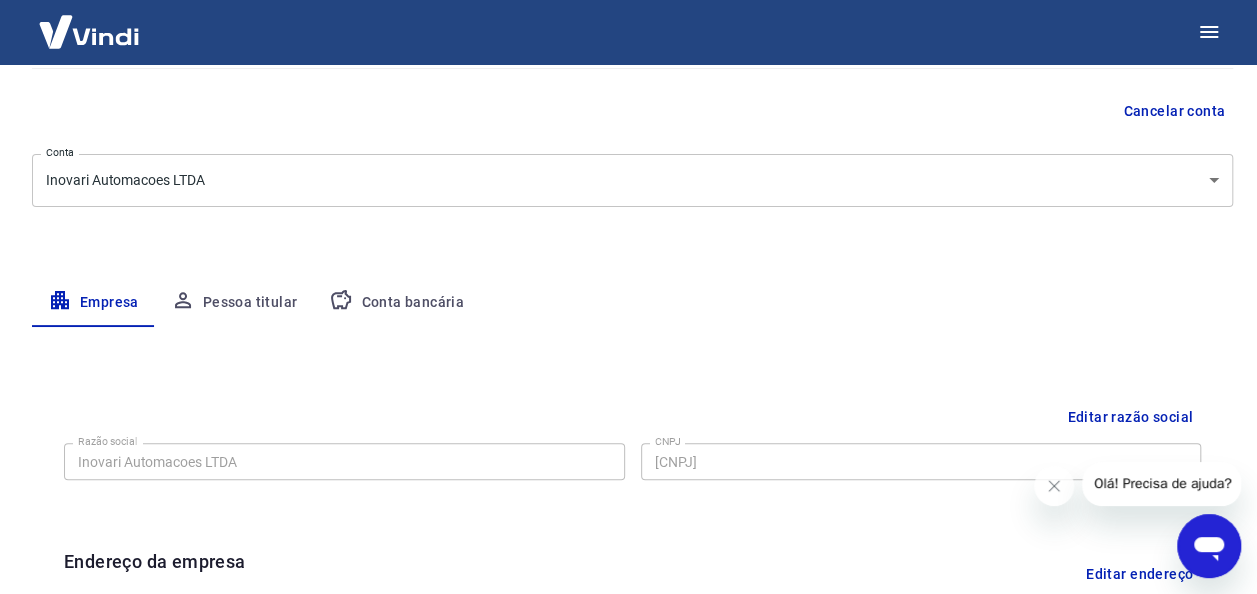 scroll, scrollTop: 200, scrollLeft: 0, axis: vertical 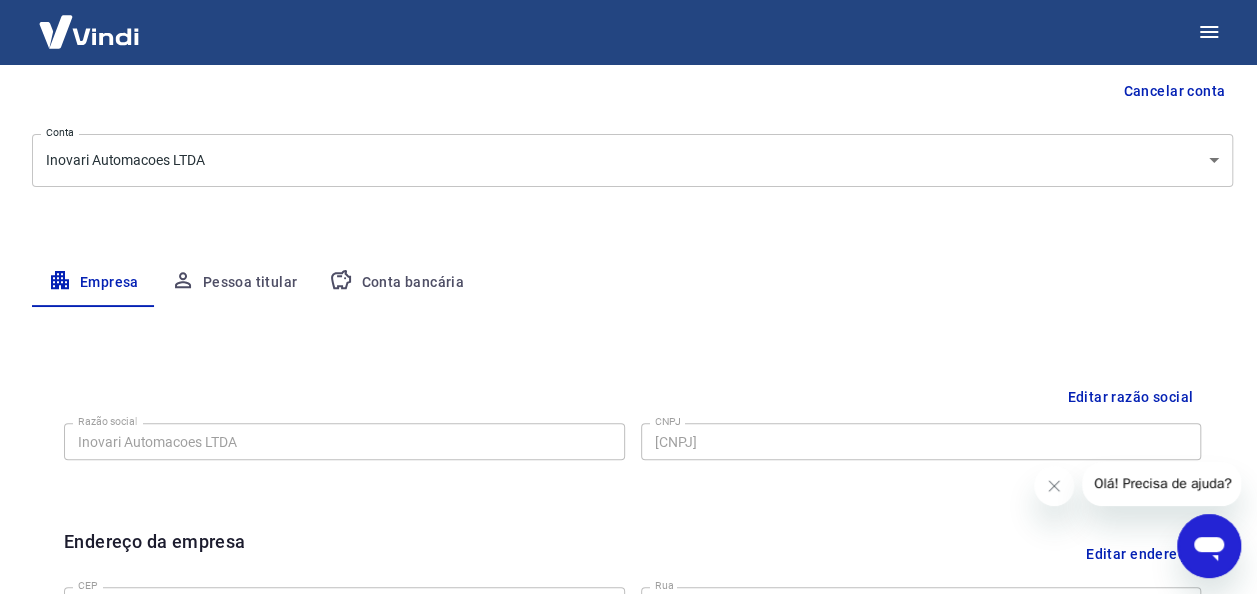 click on "Pessoa titular" at bounding box center [234, 283] 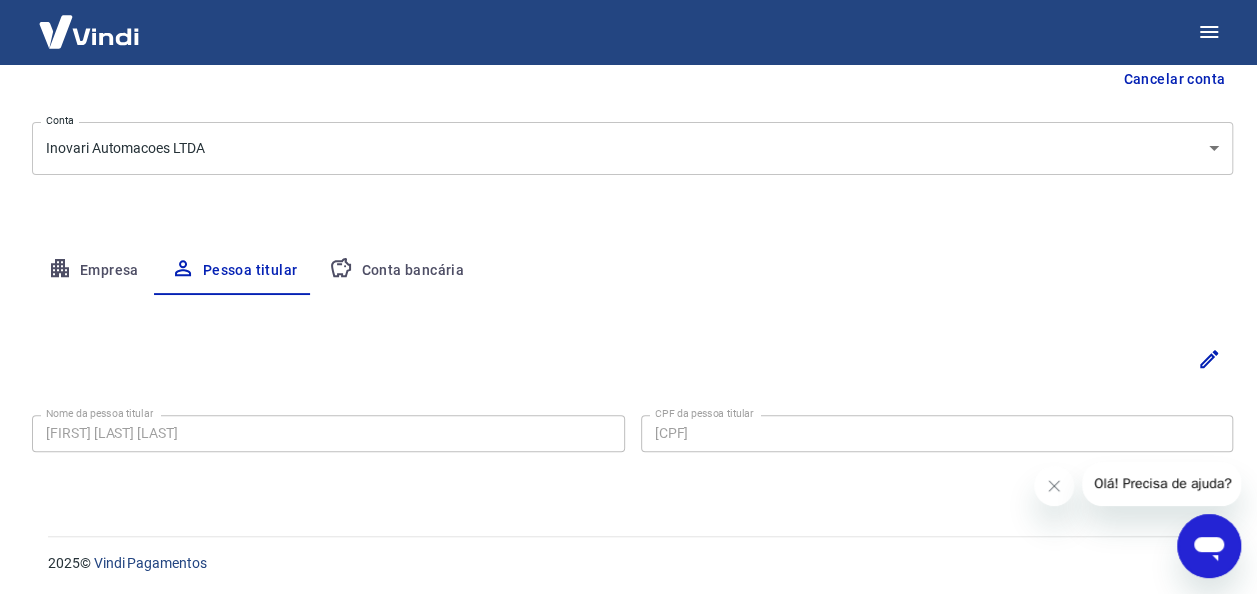 scroll, scrollTop: 215, scrollLeft: 0, axis: vertical 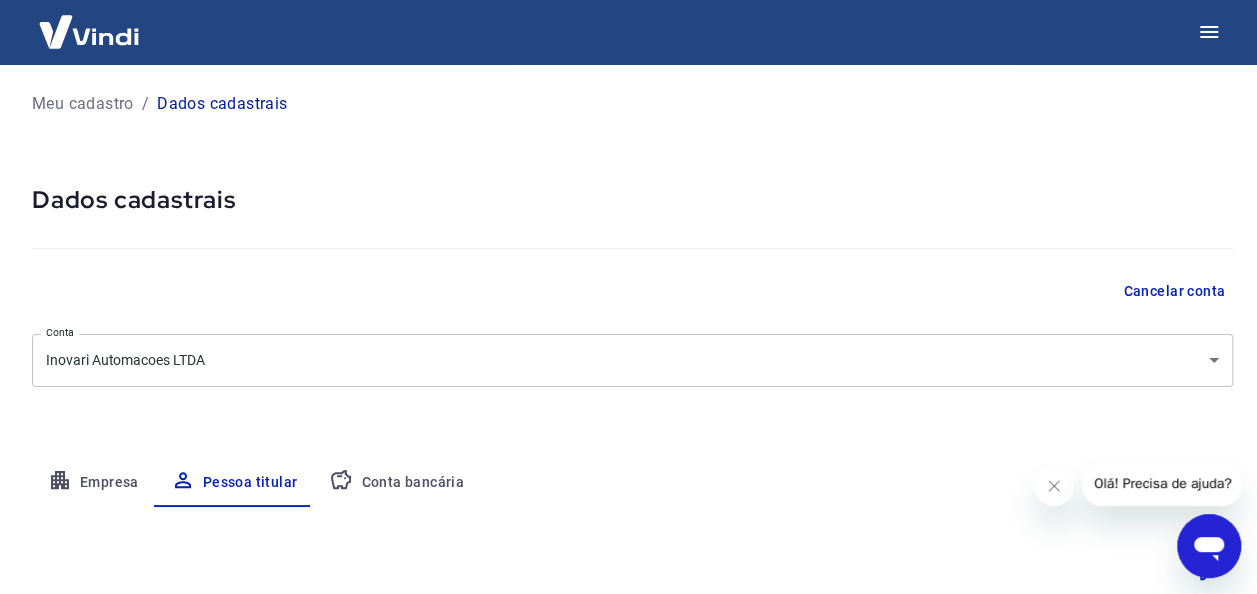 click on "Empresa" at bounding box center [93, 483] 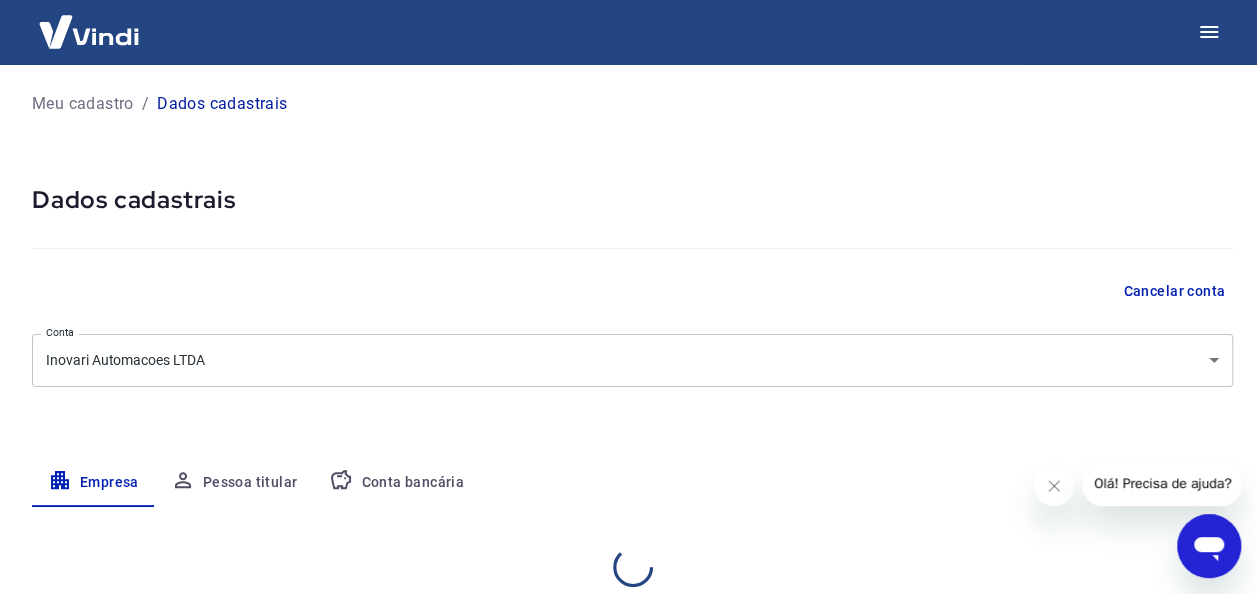 select on "SP" 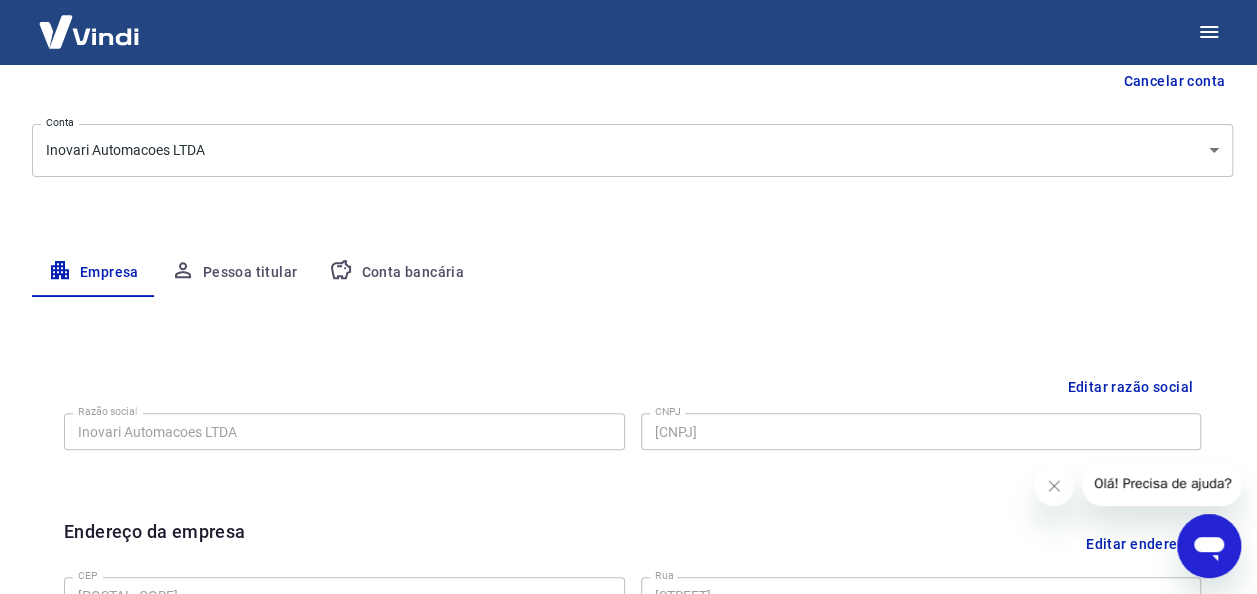 scroll, scrollTop: 0, scrollLeft: 0, axis: both 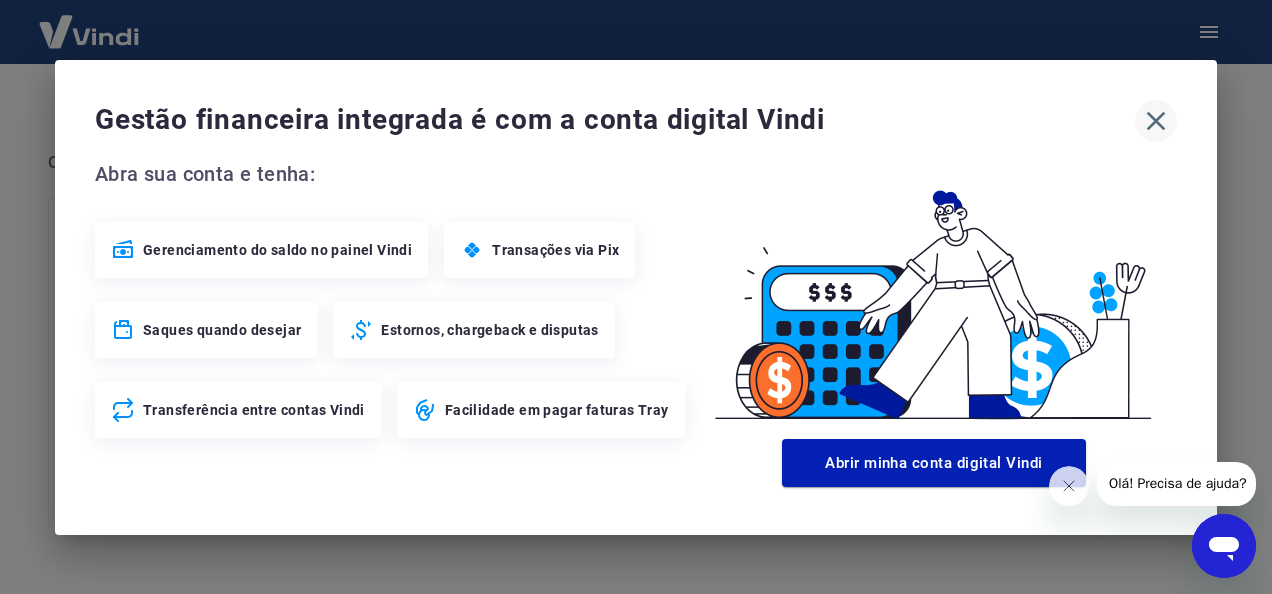 click 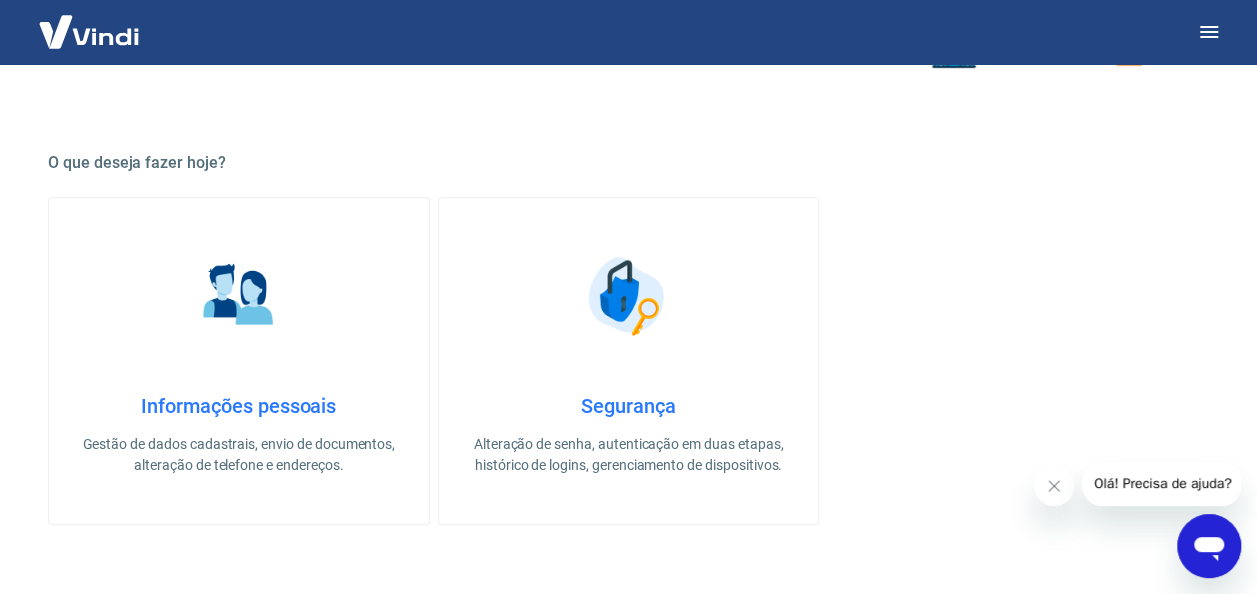 click at bounding box center (628, 296) 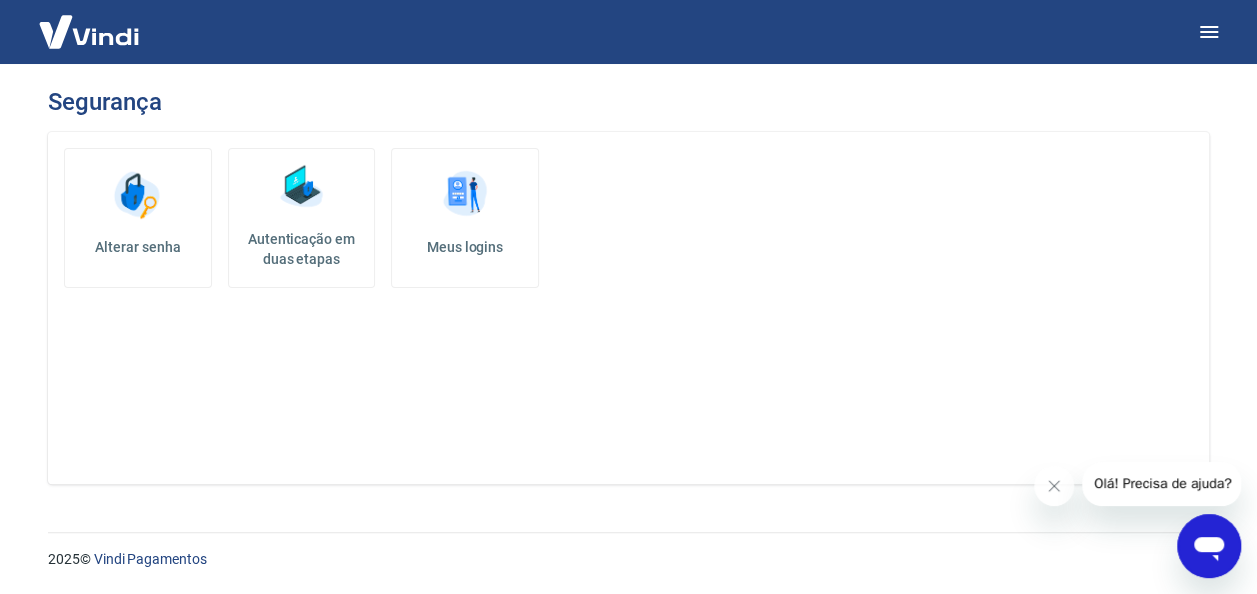 scroll, scrollTop: 0, scrollLeft: 0, axis: both 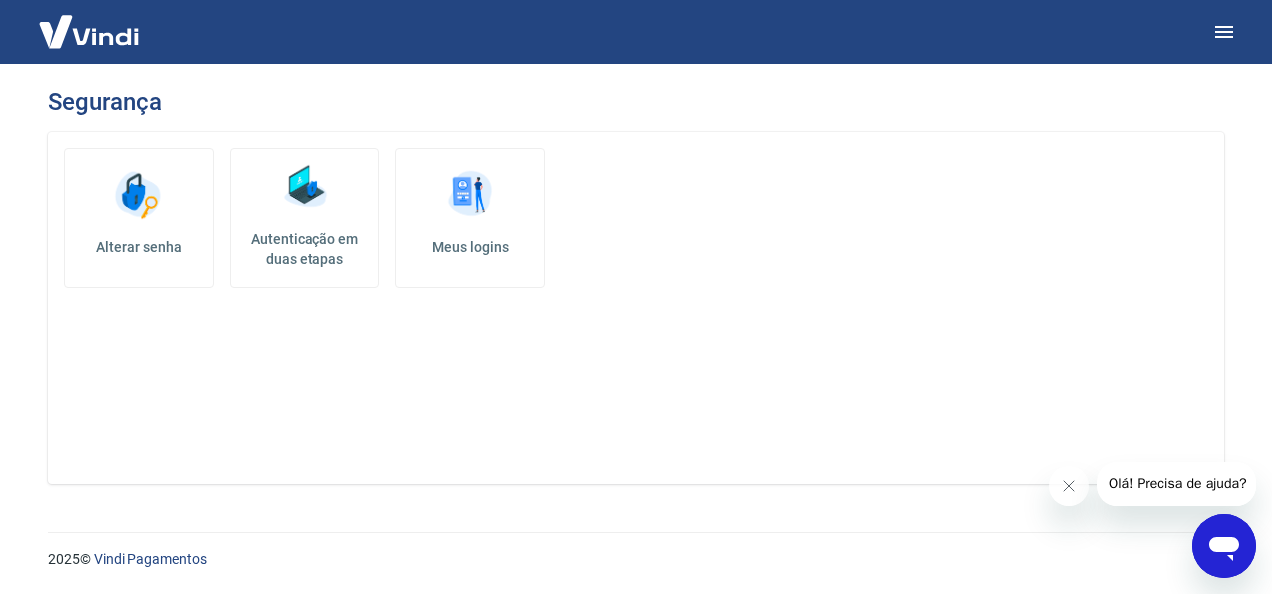click at bounding box center [305, 187] 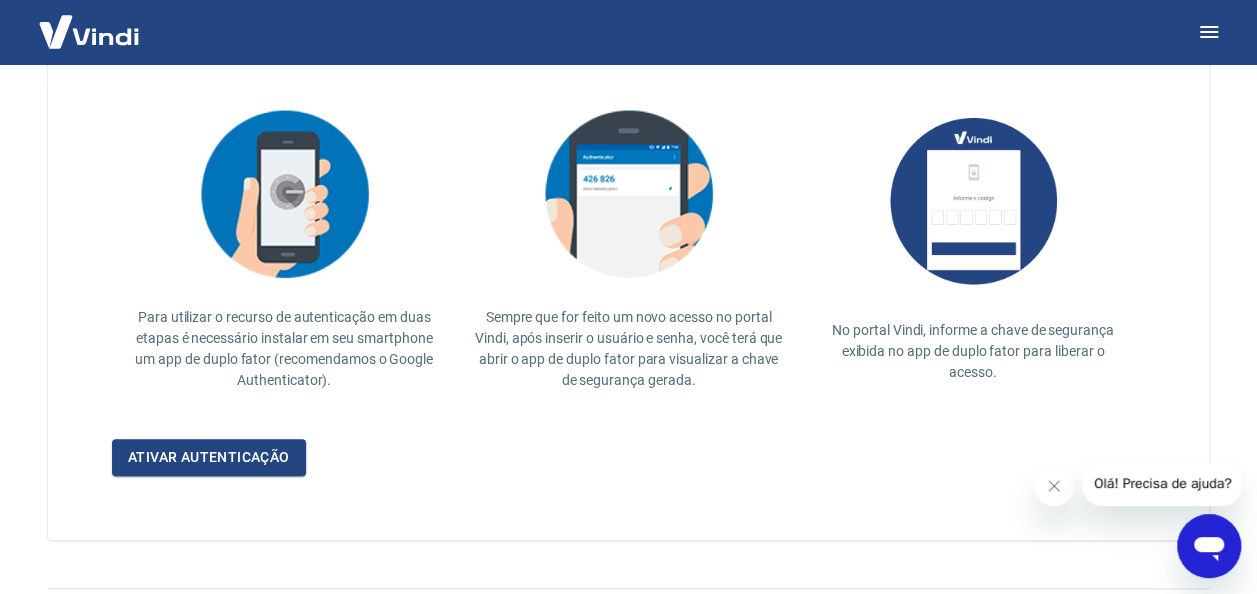scroll, scrollTop: 490, scrollLeft: 0, axis: vertical 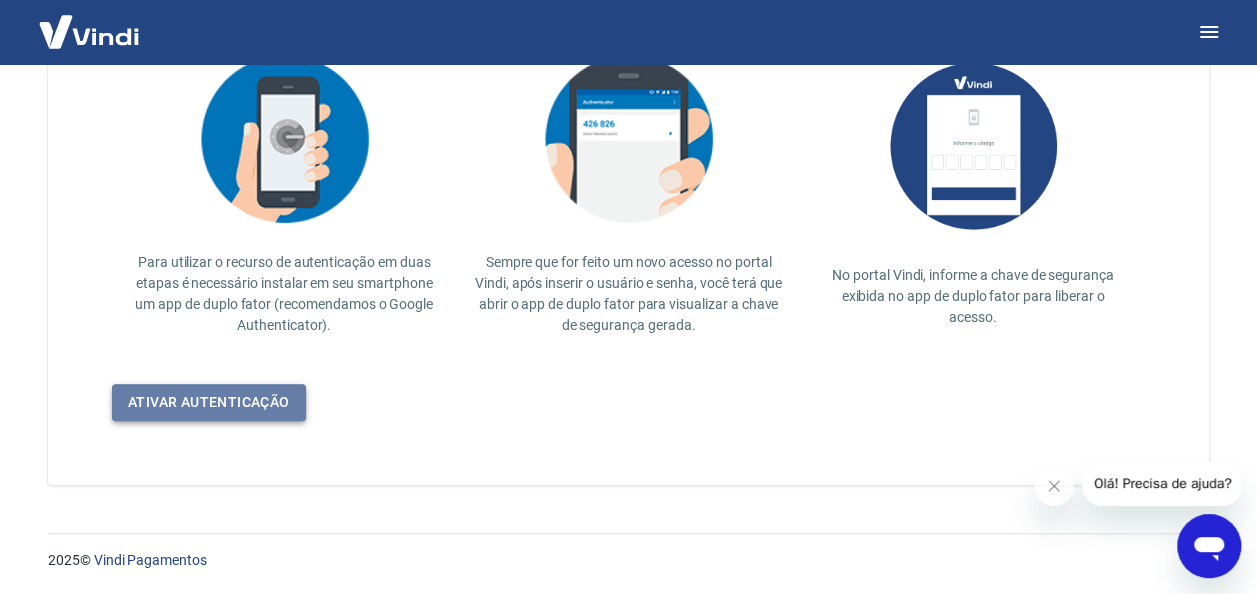 click on "Ativar autenticação" at bounding box center [209, 402] 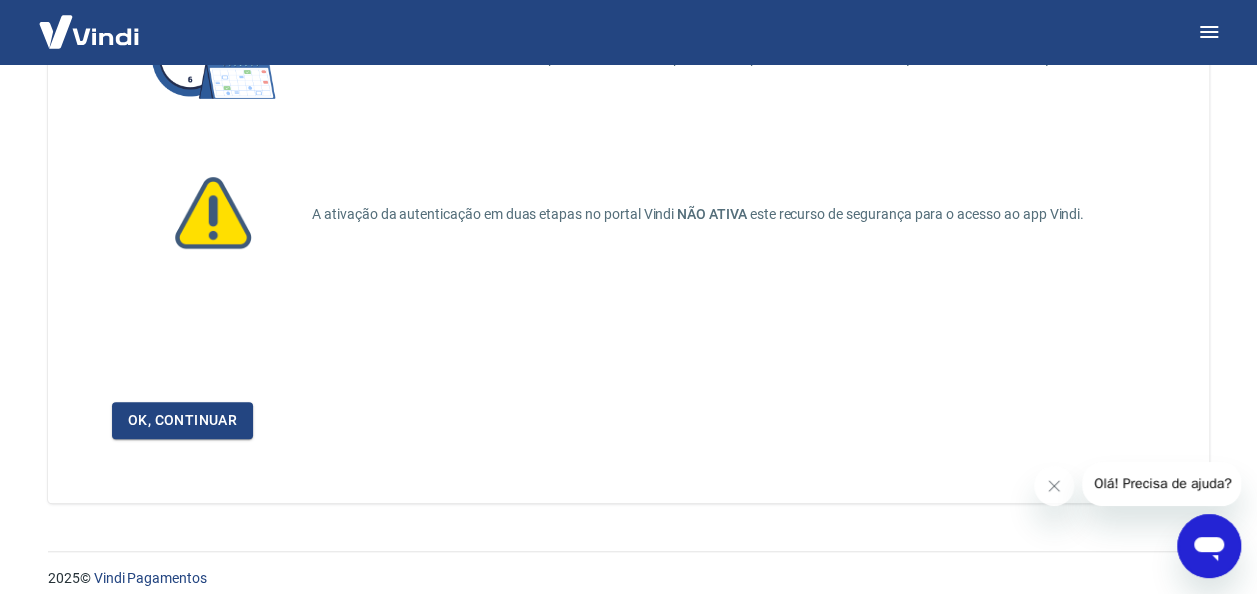 scroll, scrollTop: 236, scrollLeft: 0, axis: vertical 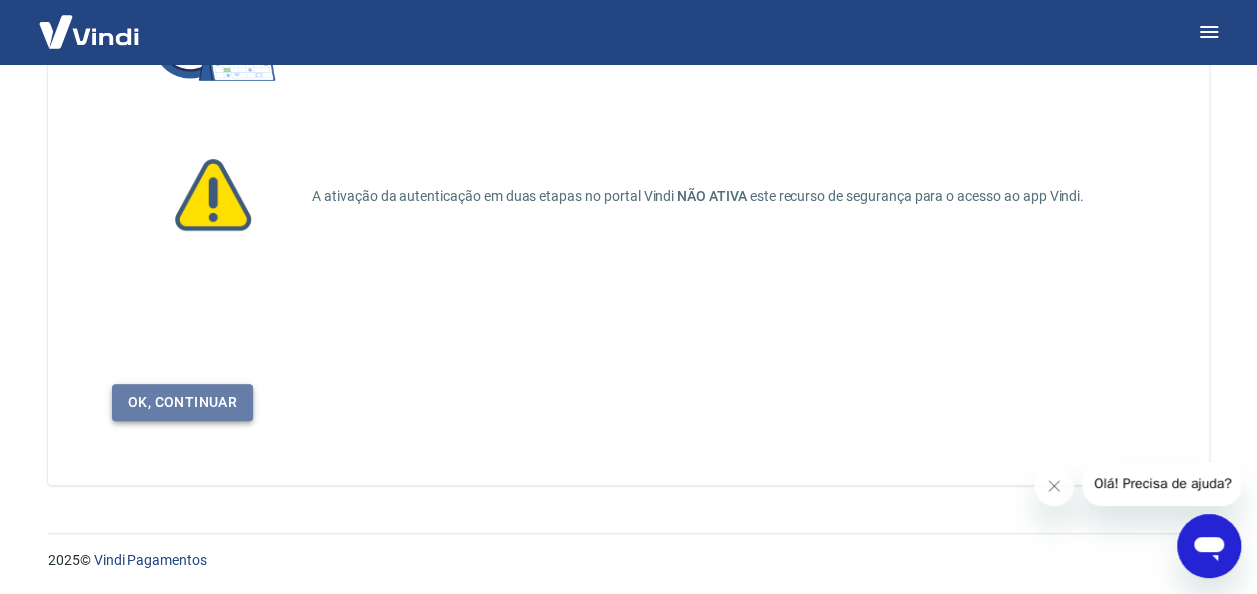click on "Ok, continuar" at bounding box center [182, 402] 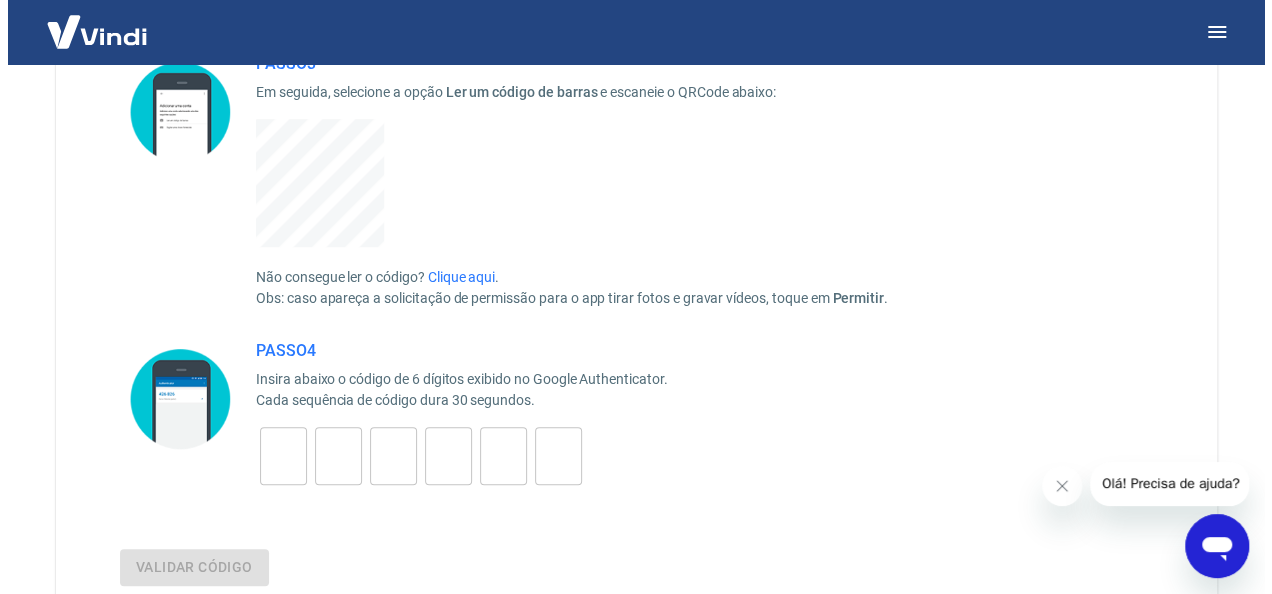 scroll, scrollTop: 600, scrollLeft: 0, axis: vertical 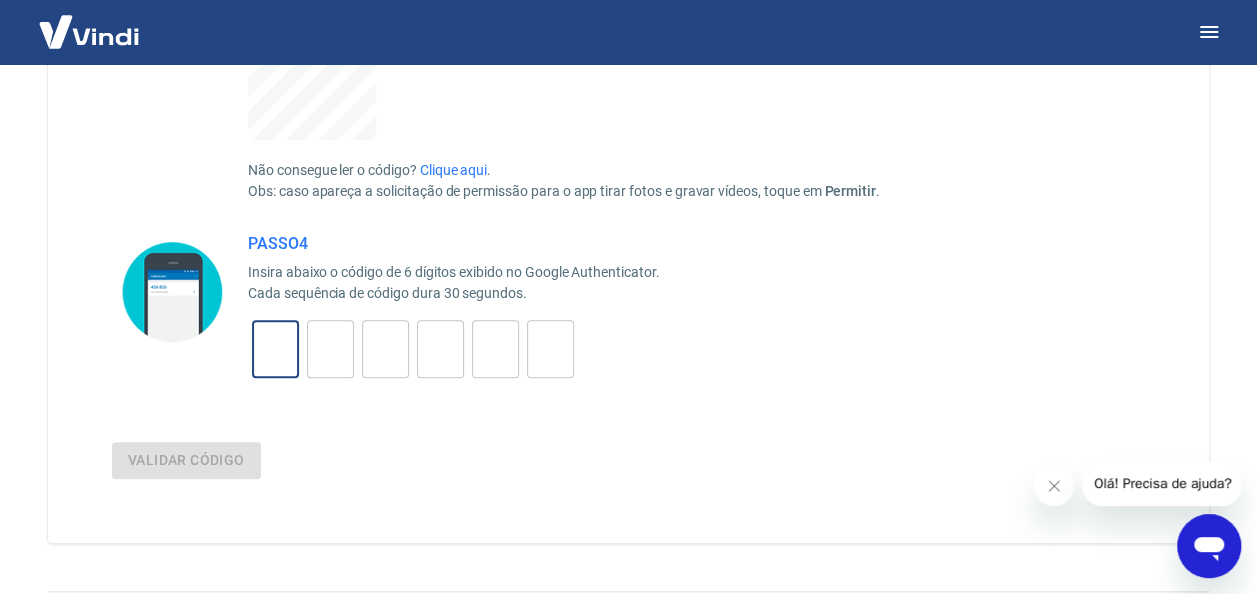 click at bounding box center (275, 349) 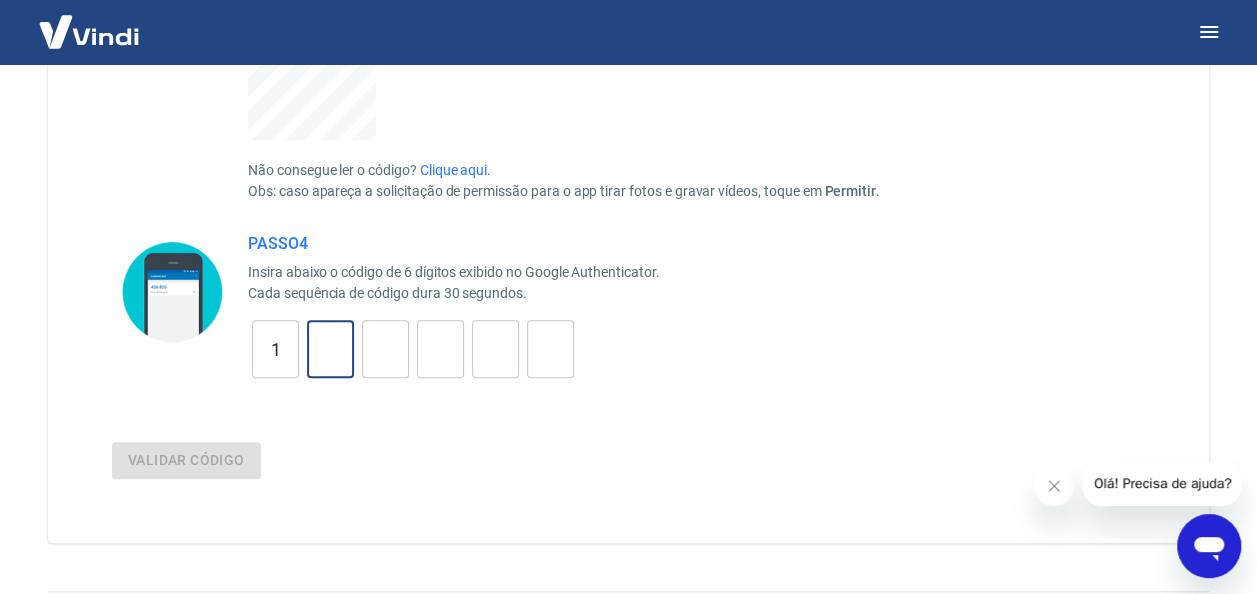 type on "8" 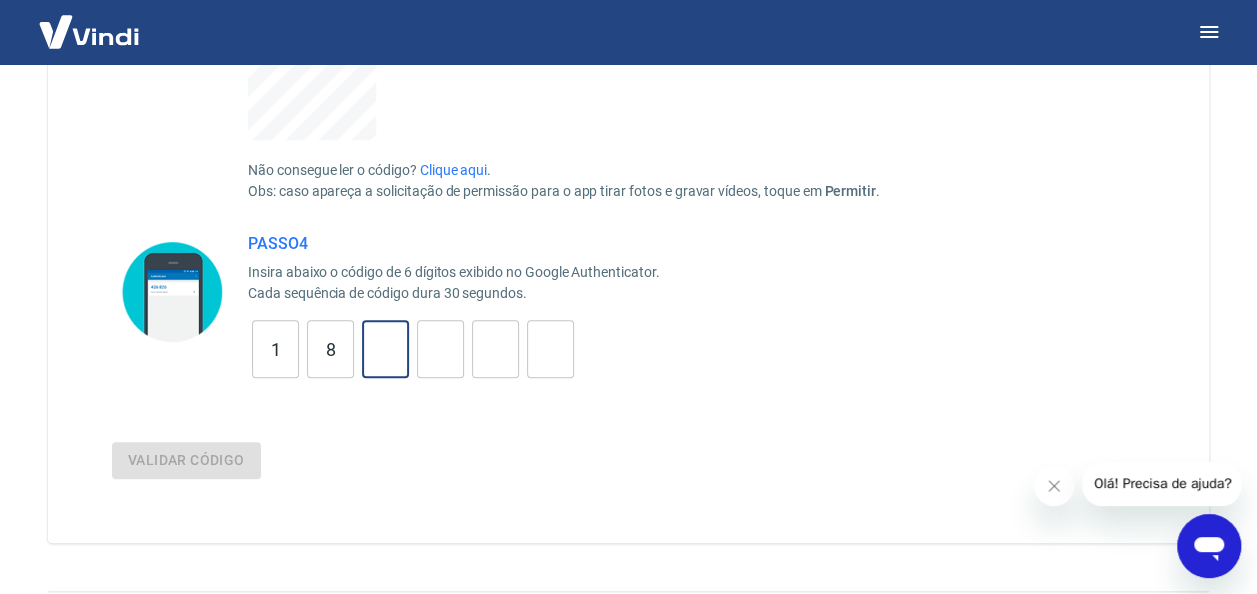 type on "3" 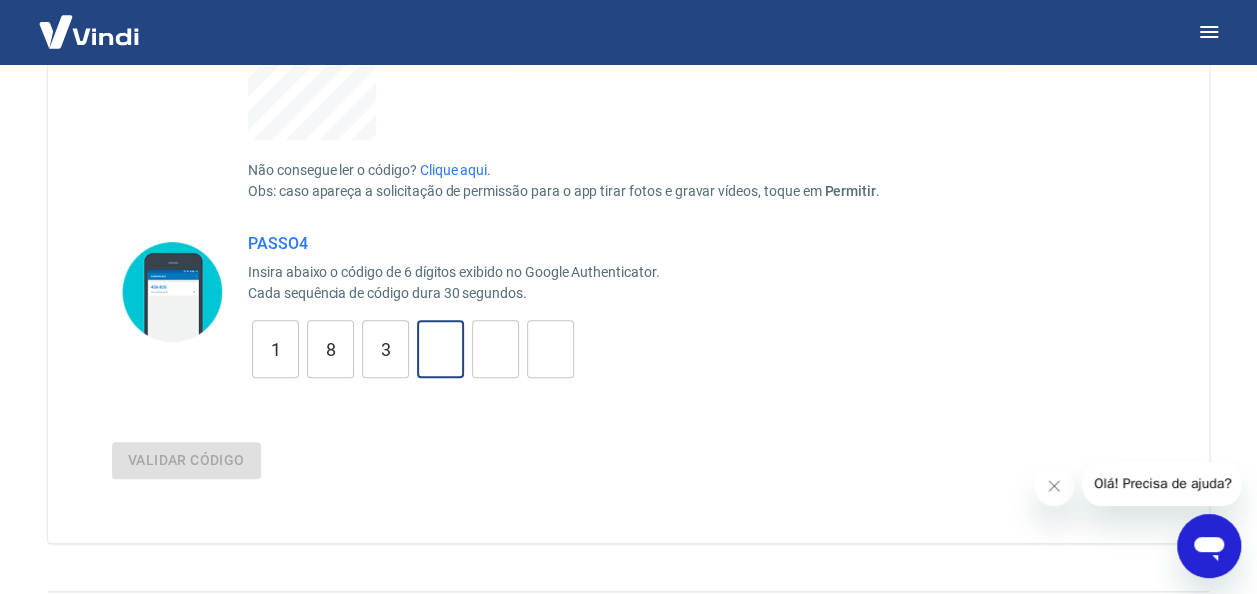 type on "4" 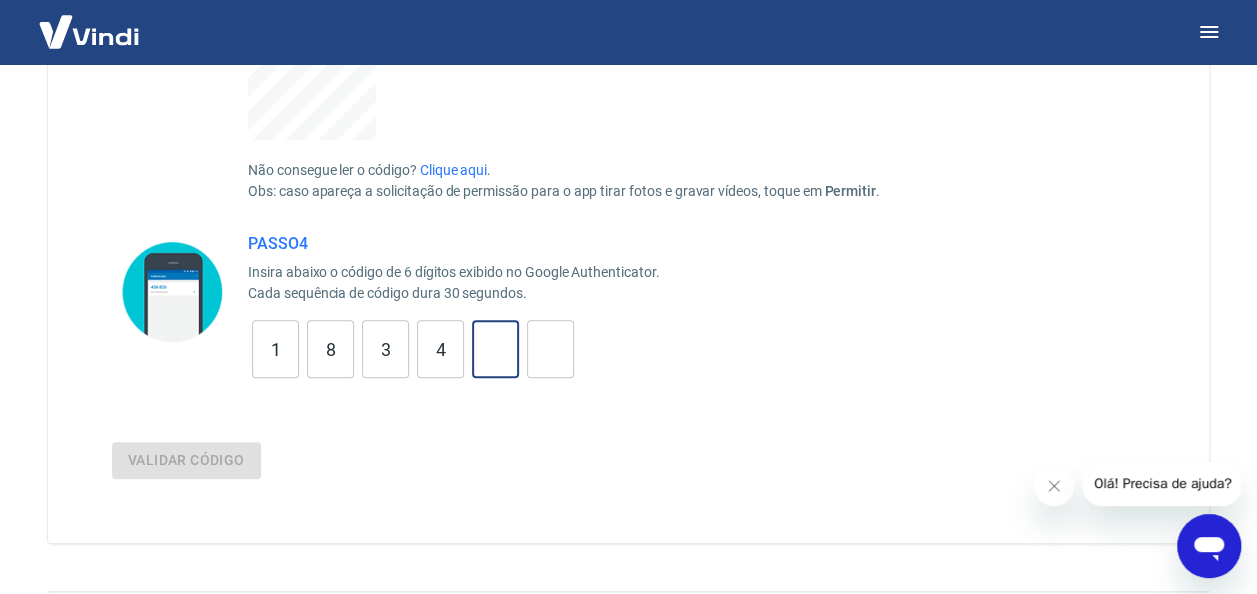 type on "8" 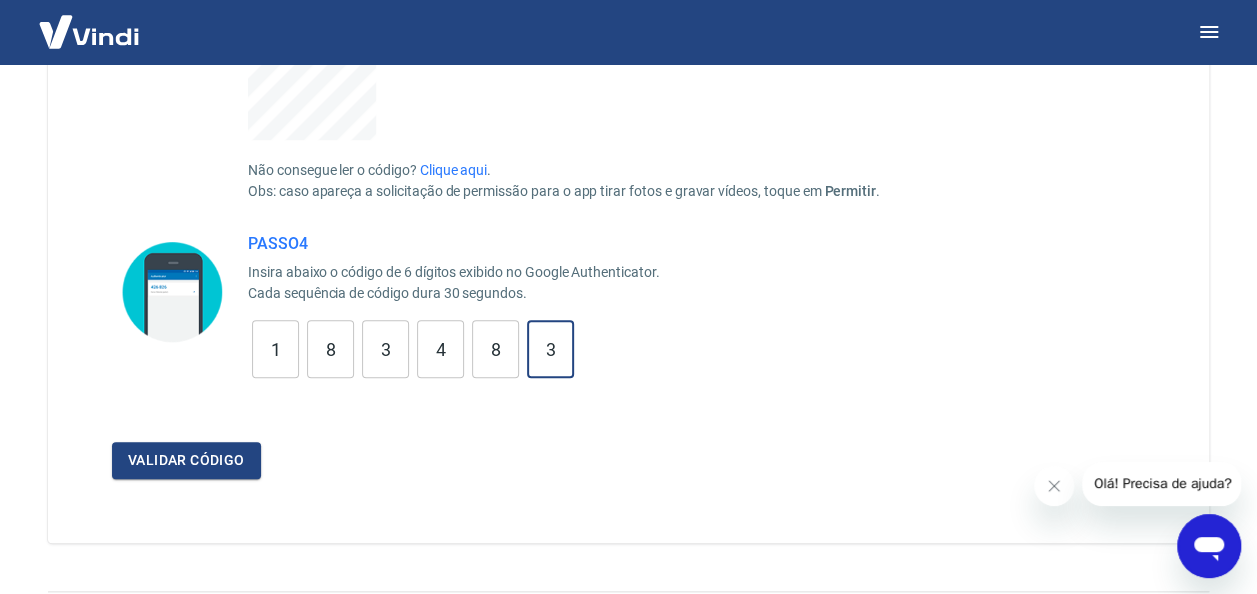 type on "3" 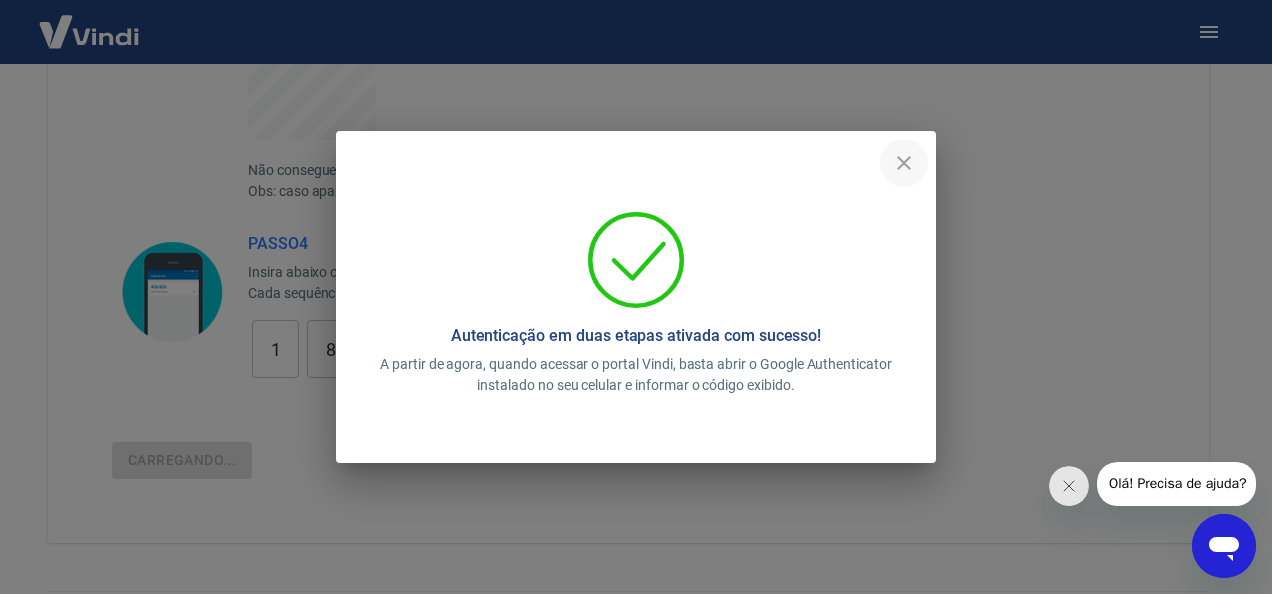 click 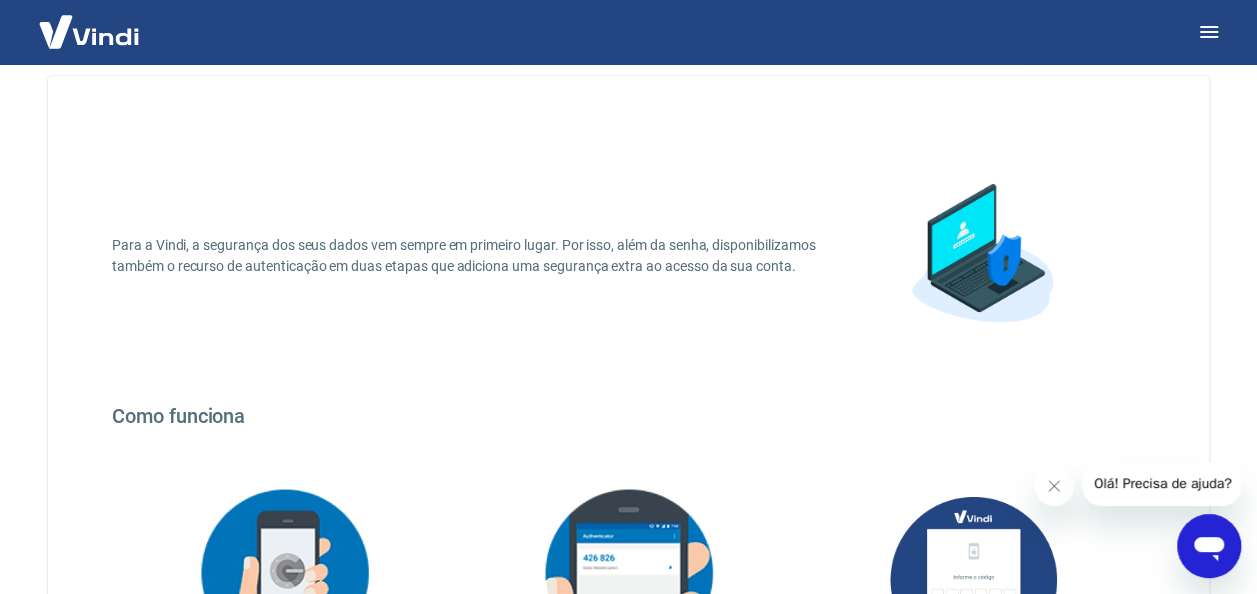 scroll, scrollTop: 0, scrollLeft: 0, axis: both 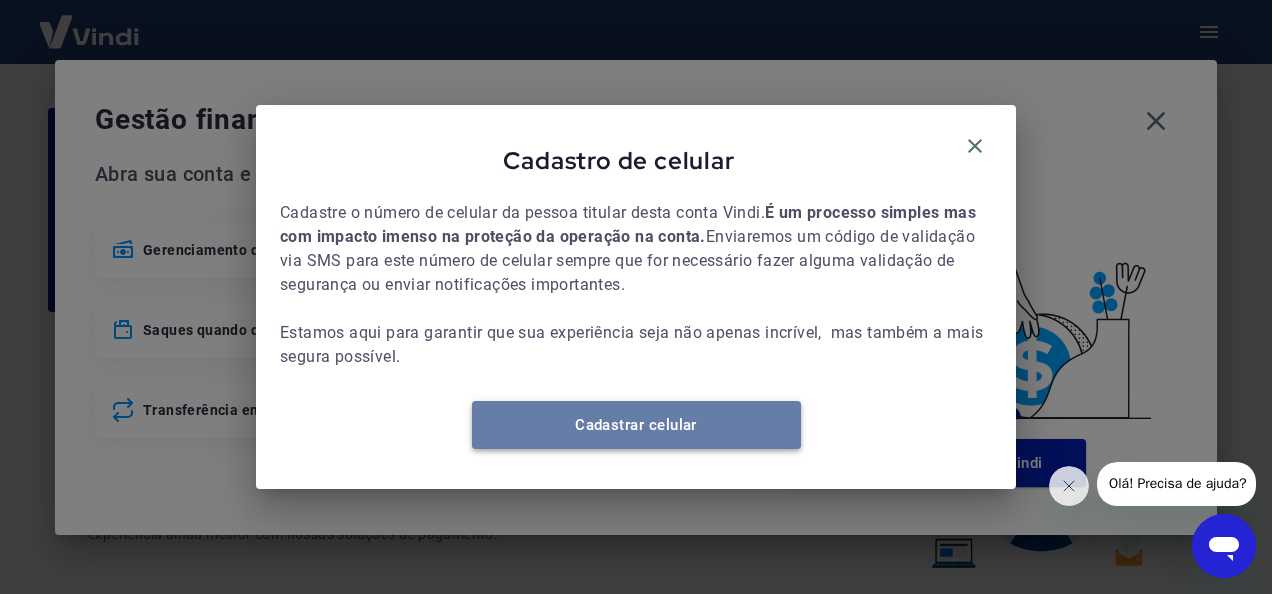 click on "Cadastrar celular" at bounding box center [636, 425] 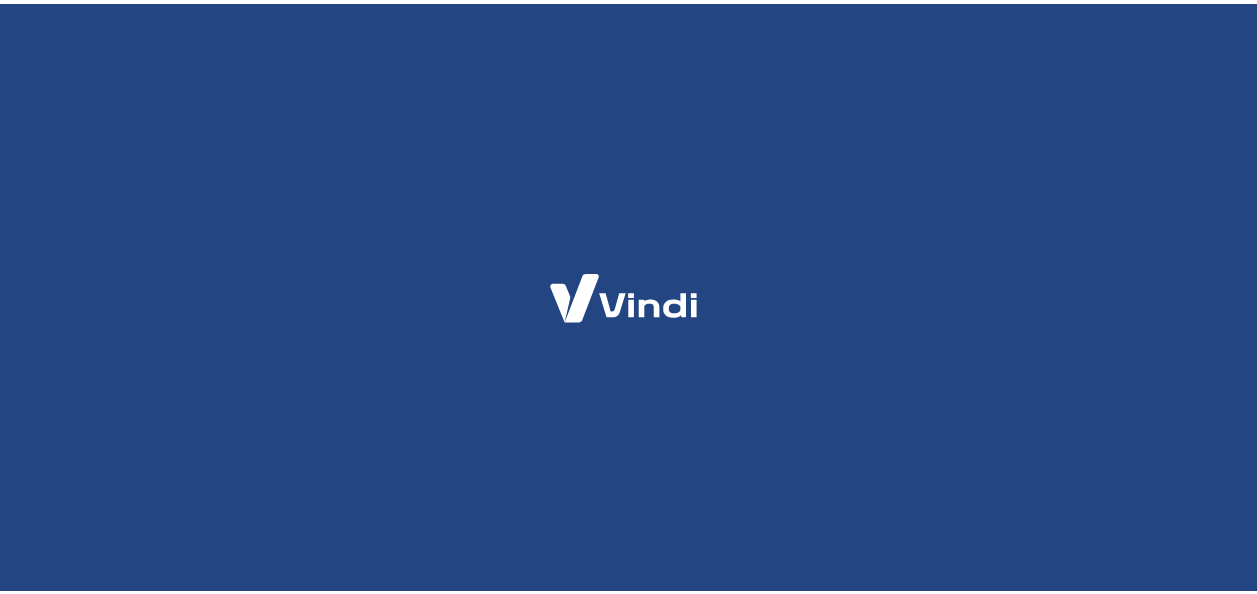 scroll, scrollTop: 0, scrollLeft: 0, axis: both 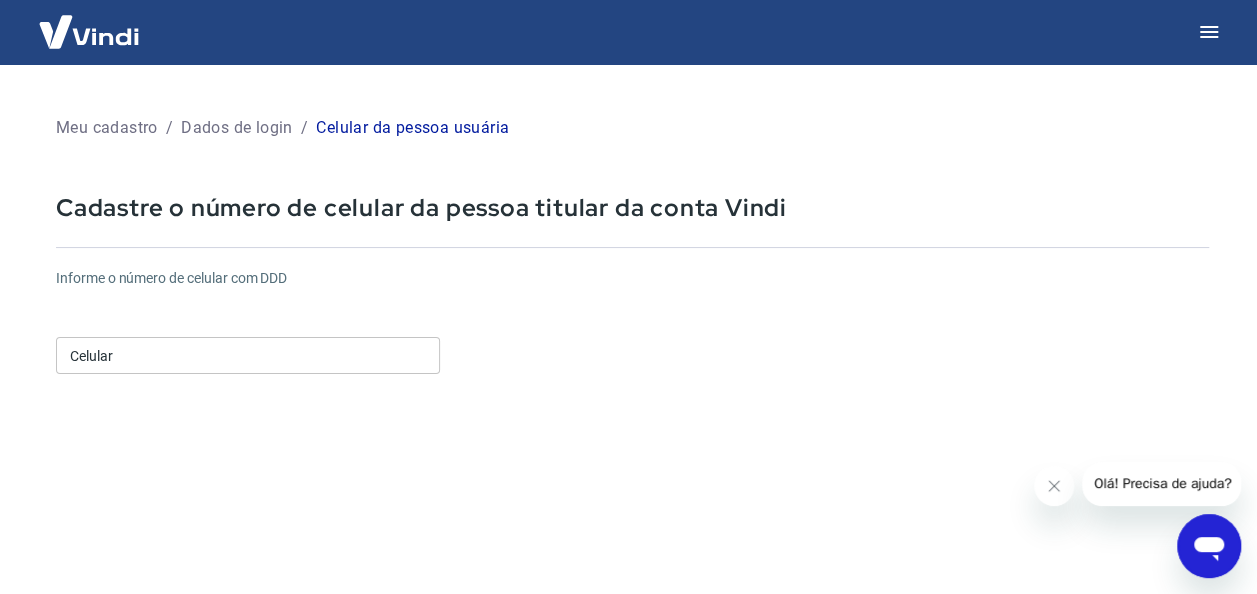 click on "Celular" at bounding box center [248, 355] 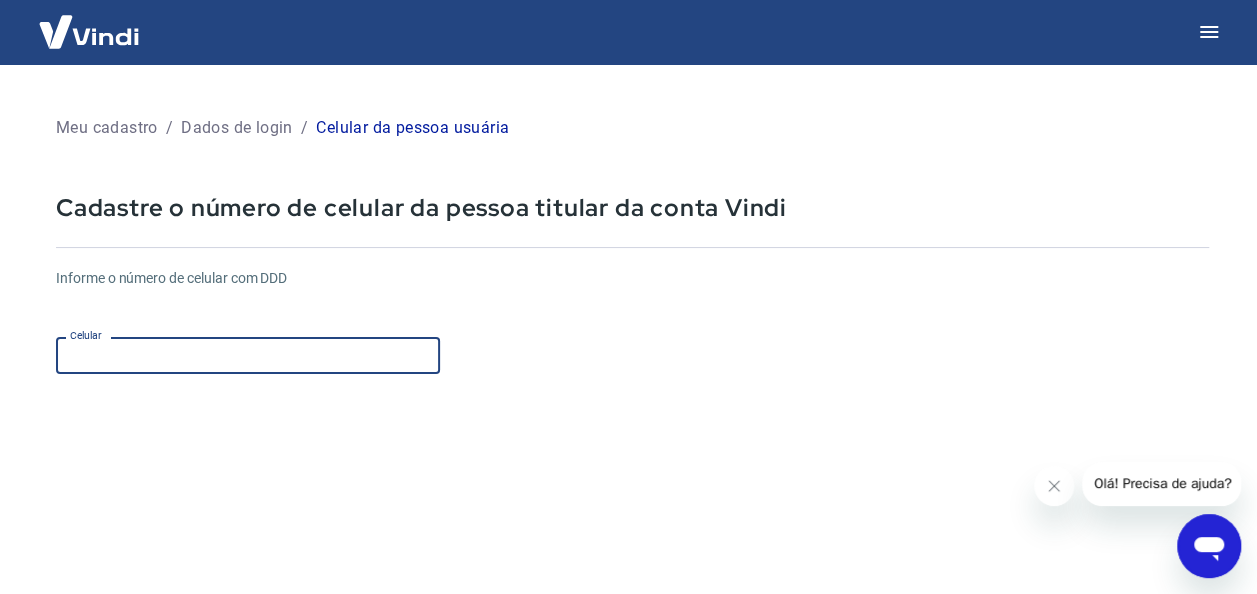 type on "[PHONE]" 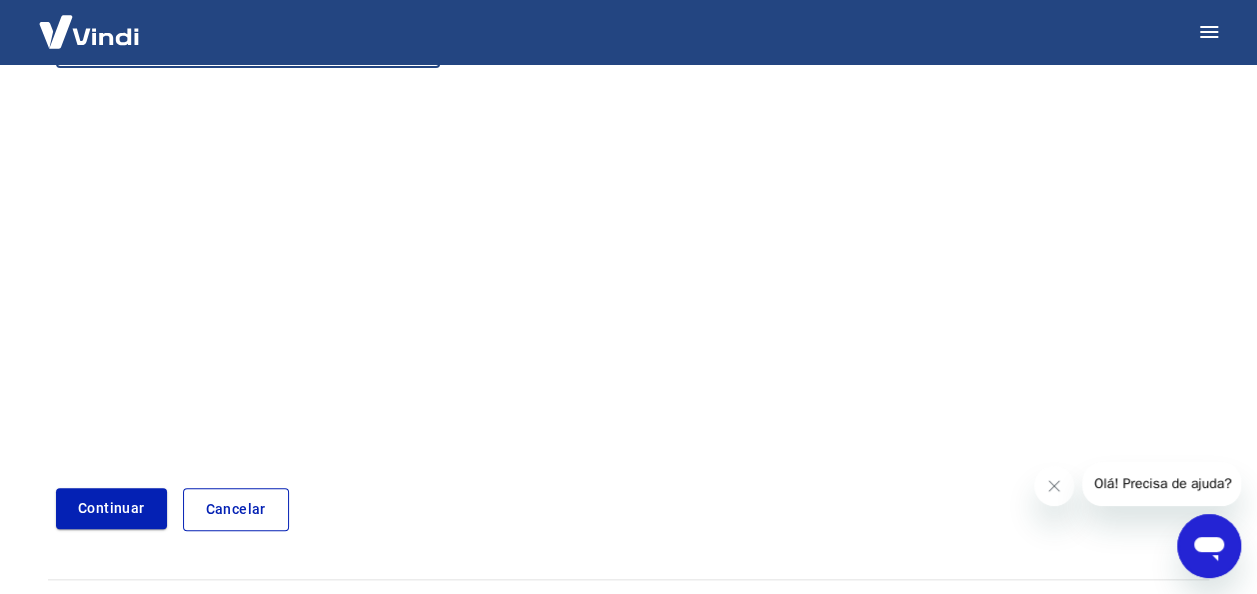 scroll, scrollTop: 352, scrollLeft: 0, axis: vertical 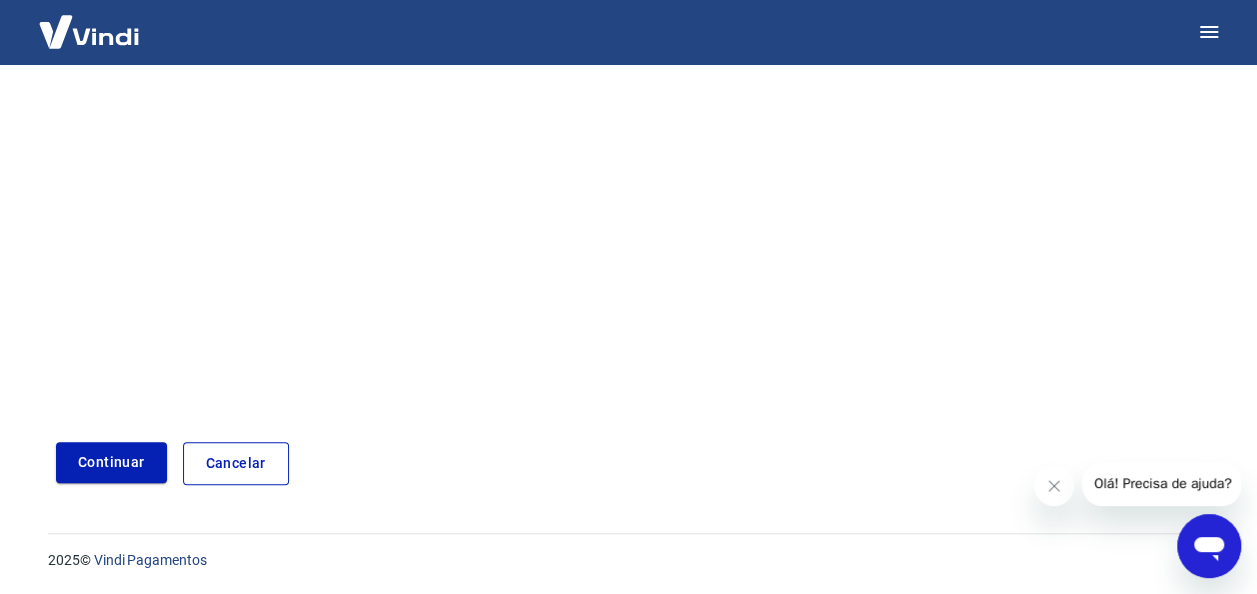 click on "Continuar" at bounding box center [111, 462] 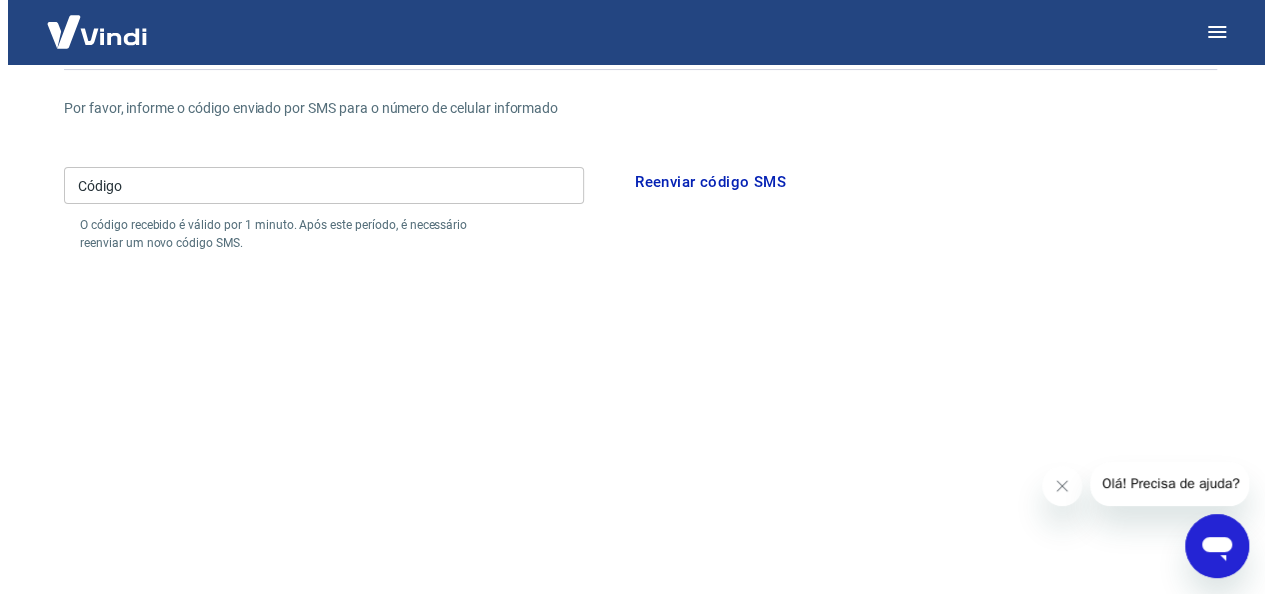 scroll, scrollTop: 52, scrollLeft: 0, axis: vertical 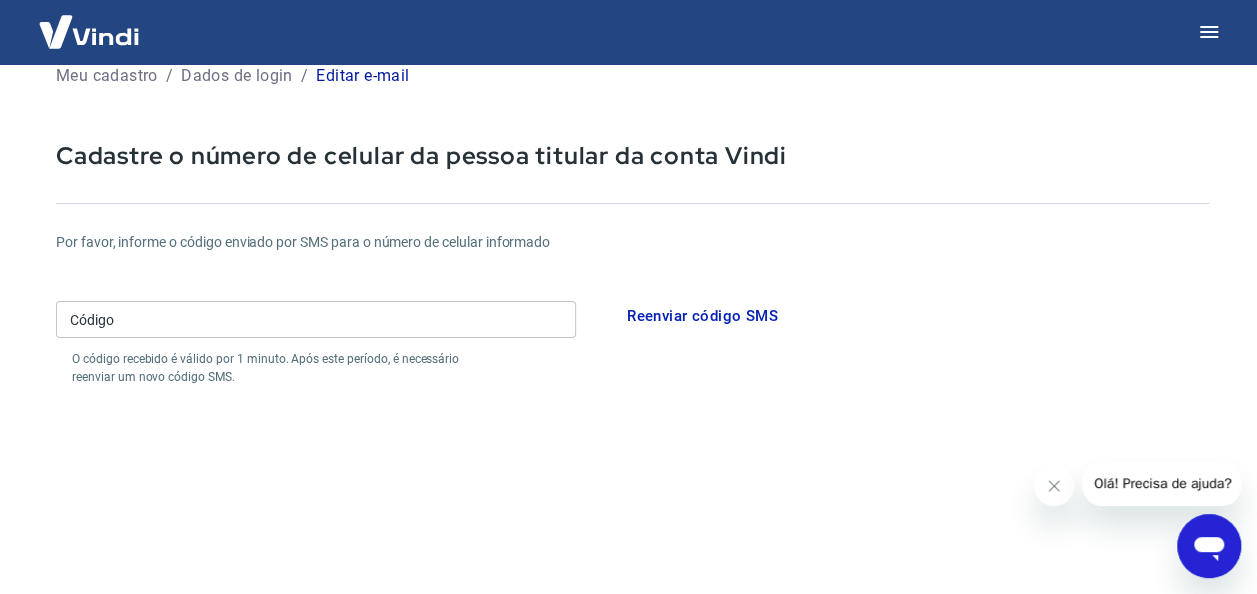 click on "Reenviar código SMS" at bounding box center [702, 316] 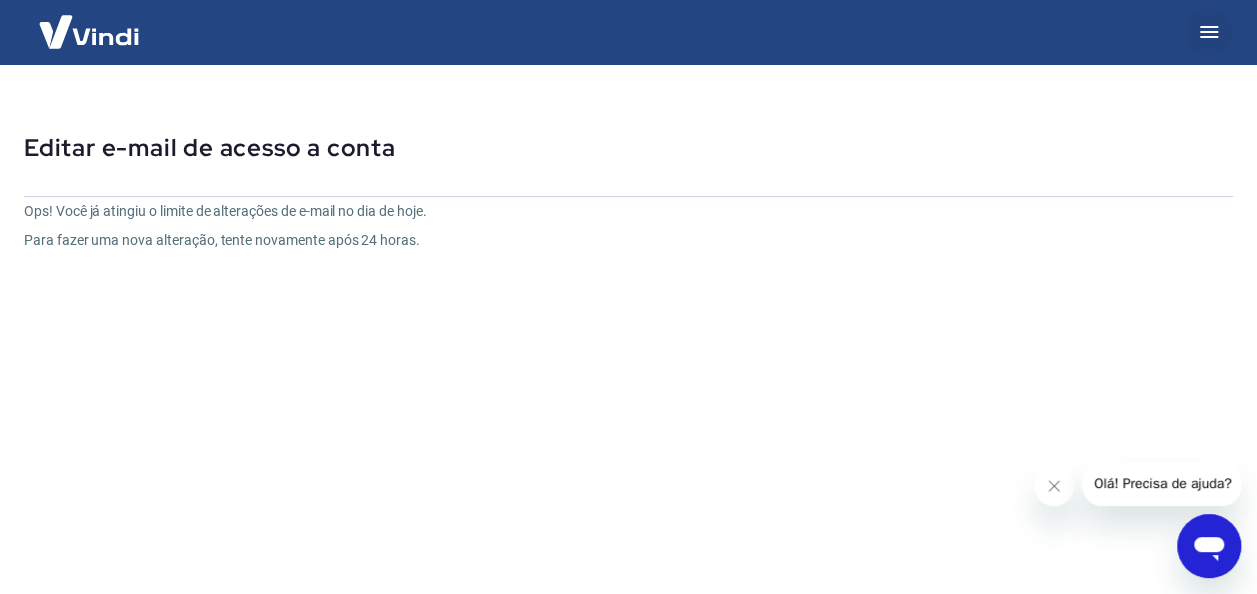 click 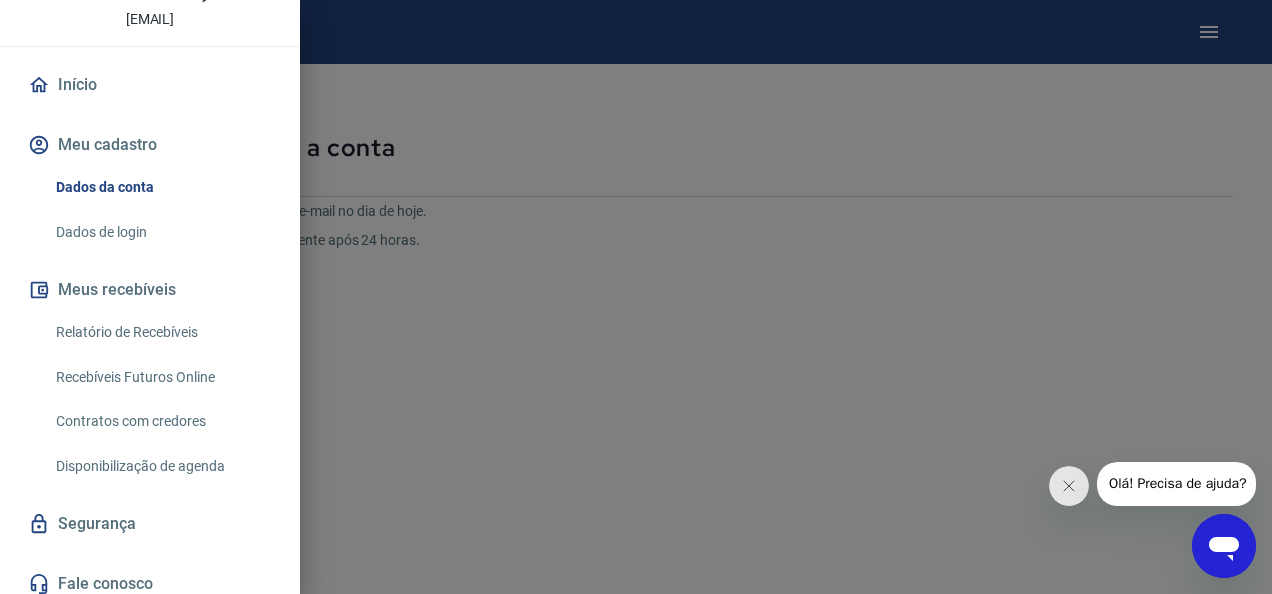 scroll, scrollTop: 196, scrollLeft: 0, axis: vertical 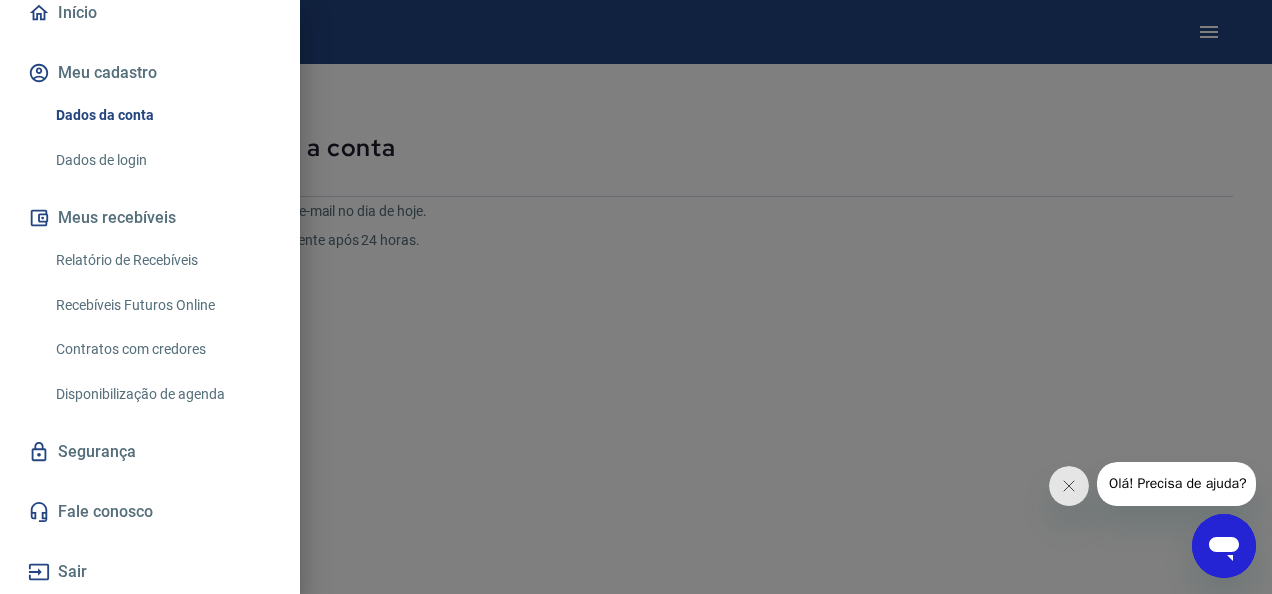 click on "Sair" at bounding box center [150, 572] 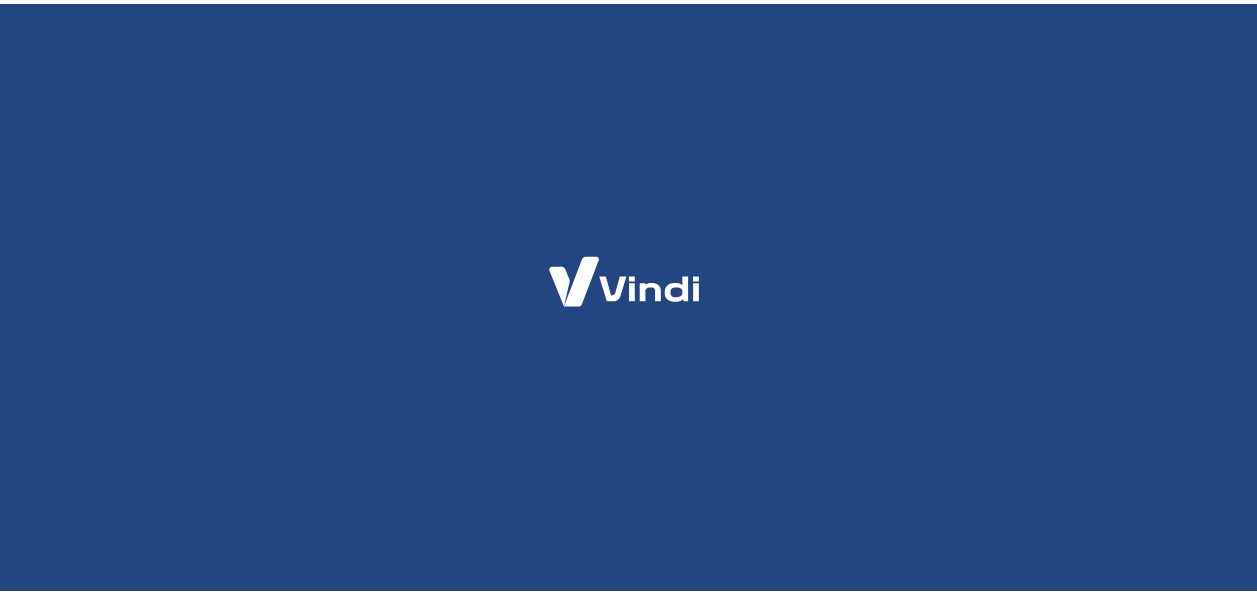 scroll, scrollTop: 0, scrollLeft: 0, axis: both 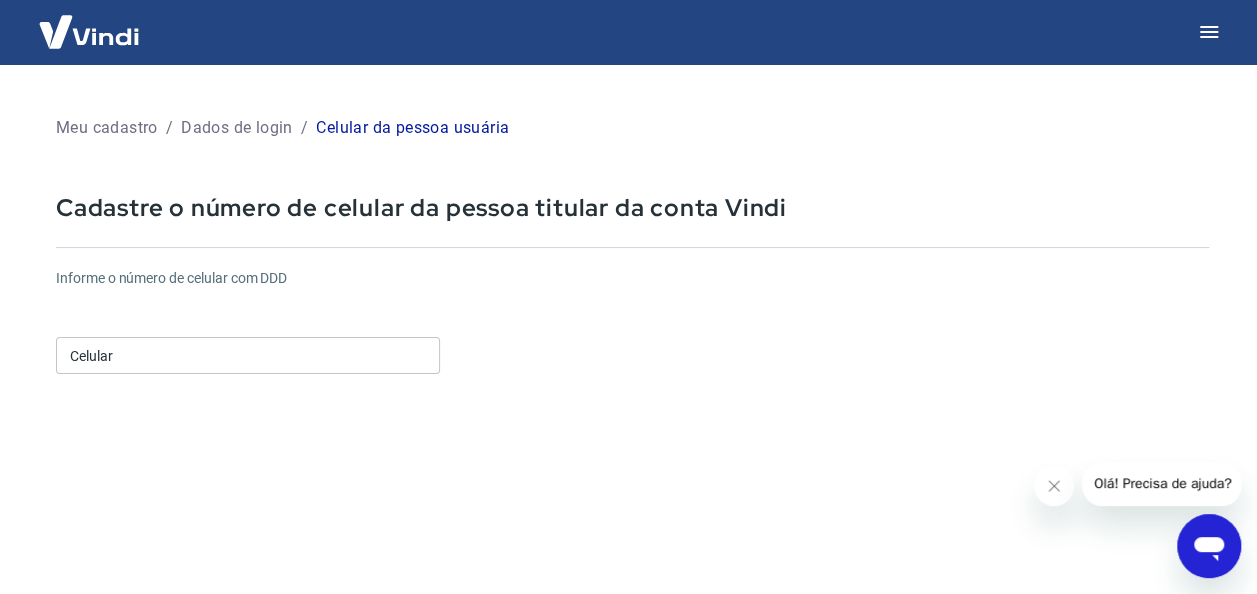 click on "Celular" at bounding box center [248, 355] 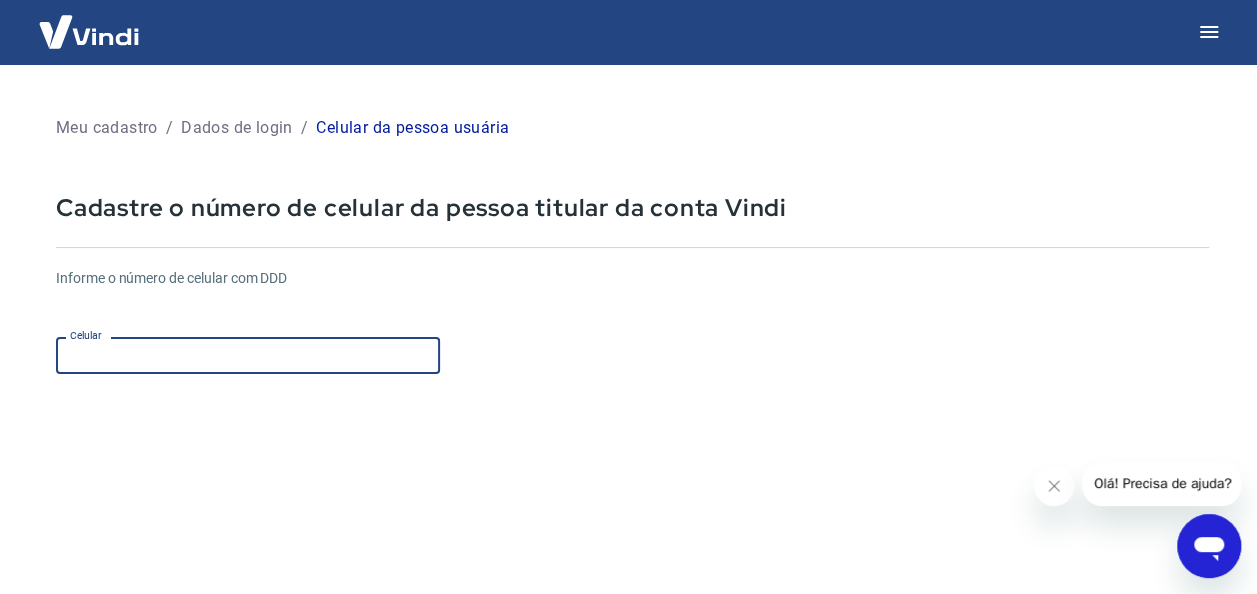 type on "[PHONE]" 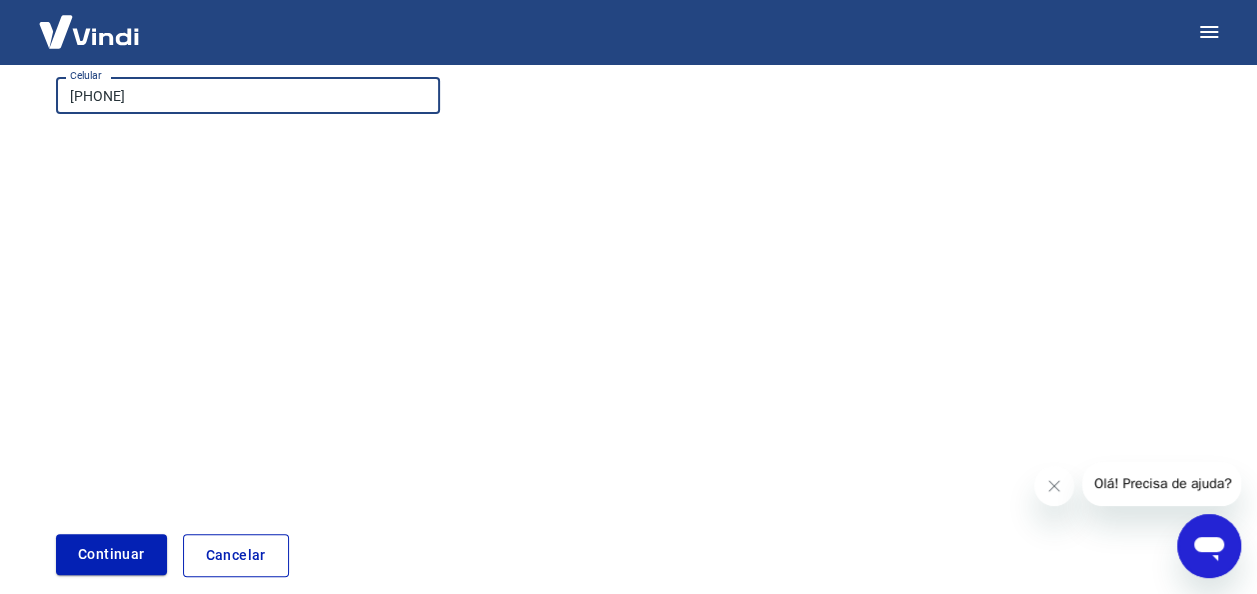 scroll, scrollTop: 300, scrollLeft: 0, axis: vertical 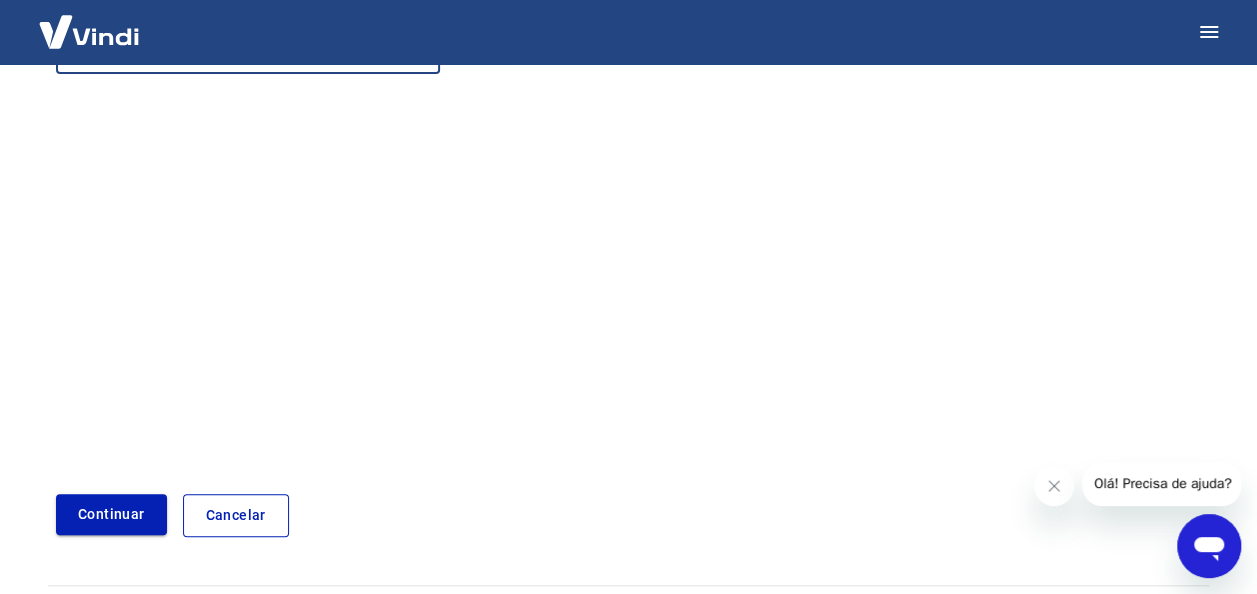 click on "Continuar" at bounding box center [111, 514] 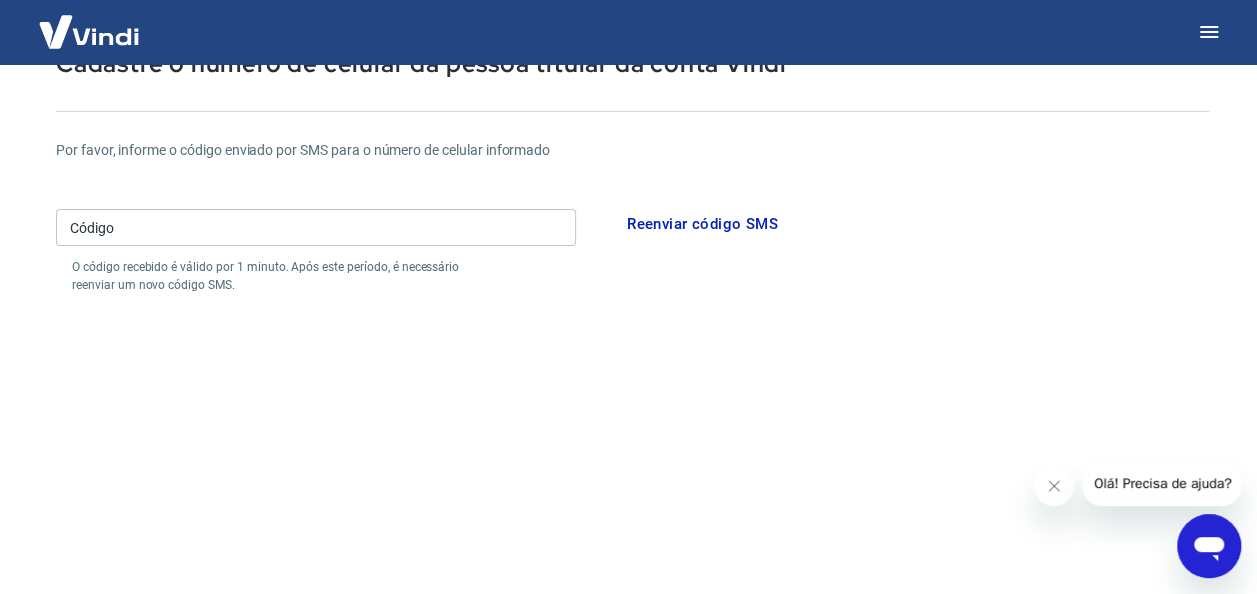 scroll, scrollTop: 100, scrollLeft: 0, axis: vertical 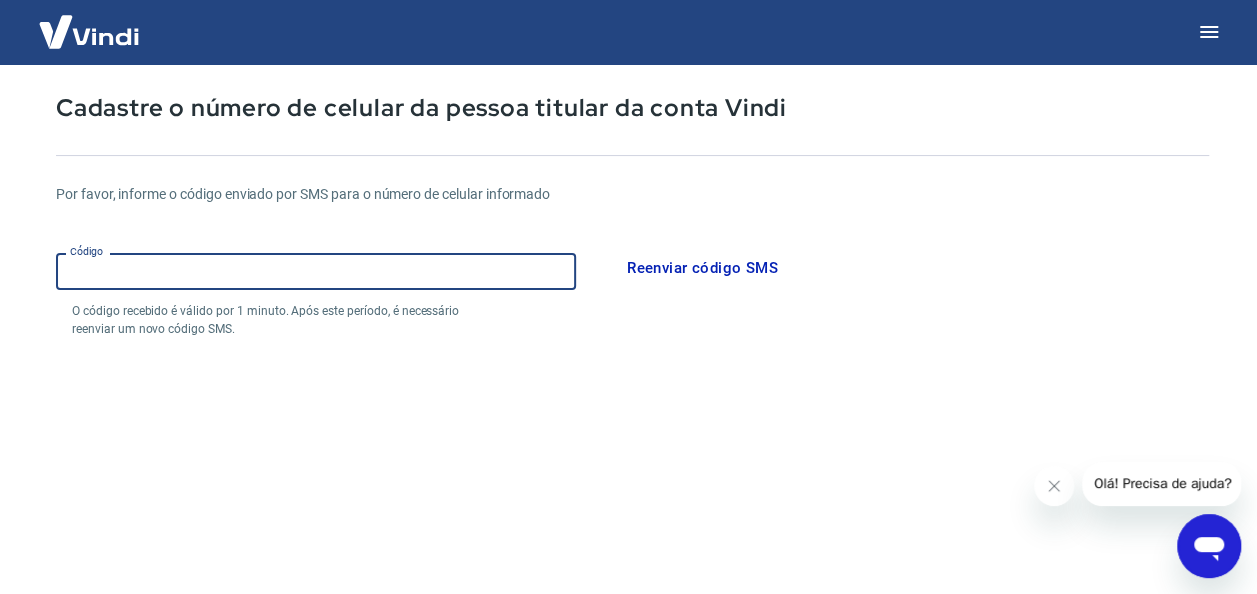 click on "Código" at bounding box center [316, 271] 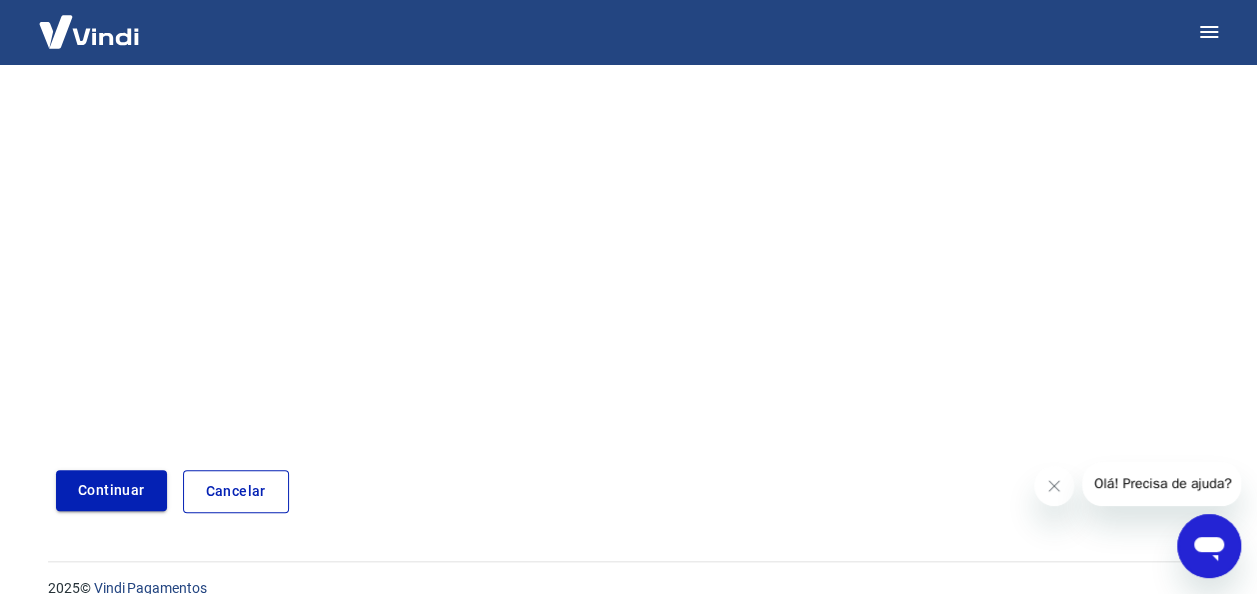 type on "691708" 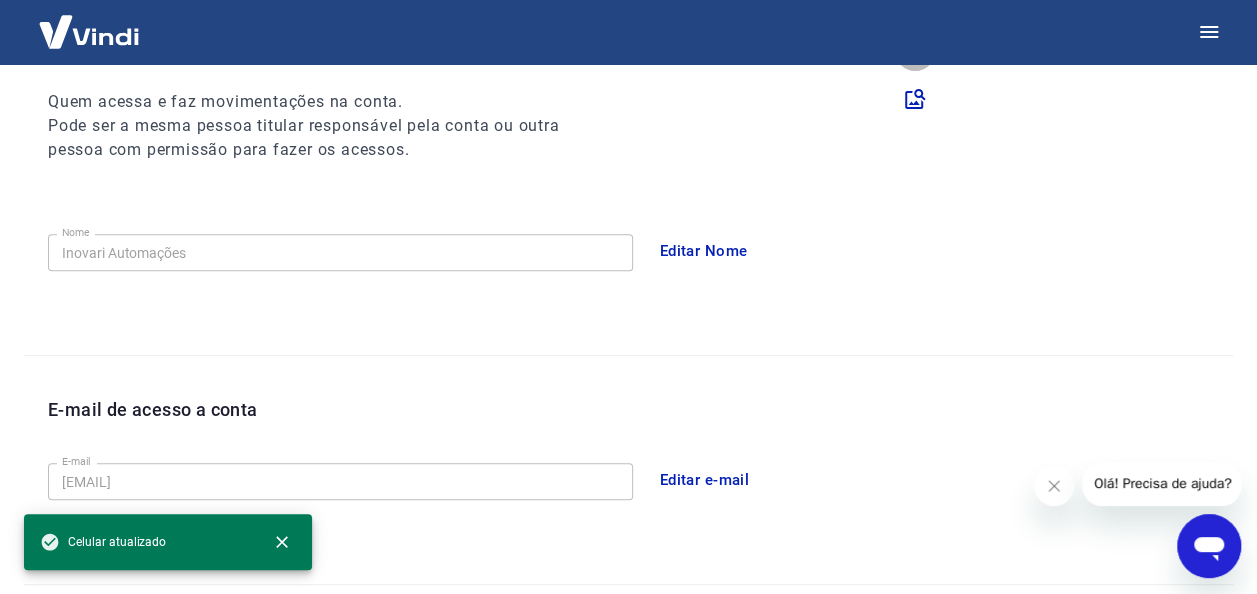 scroll, scrollTop: 0, scrollLeft: 0, axis: both 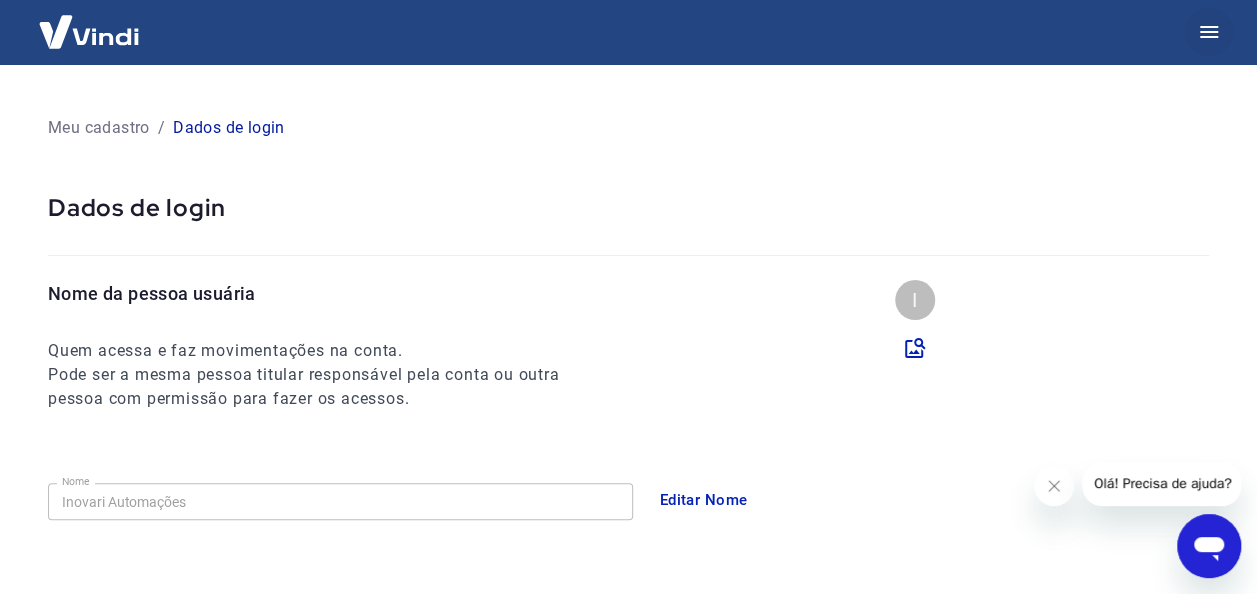 click 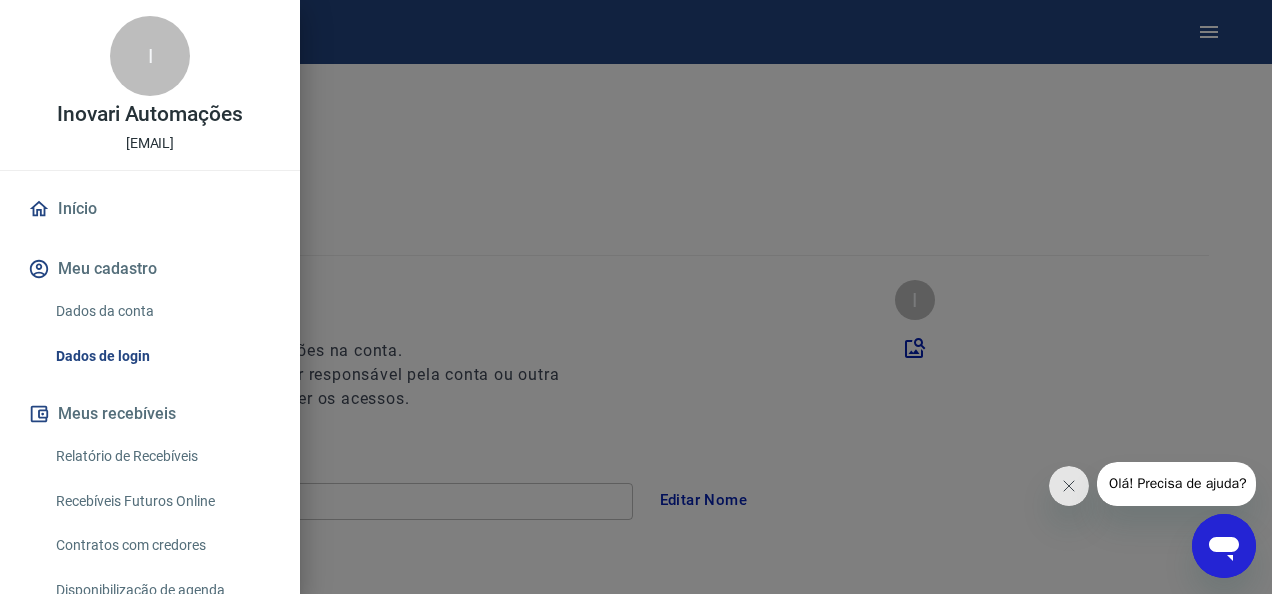 click at bounding box center [636, 297] 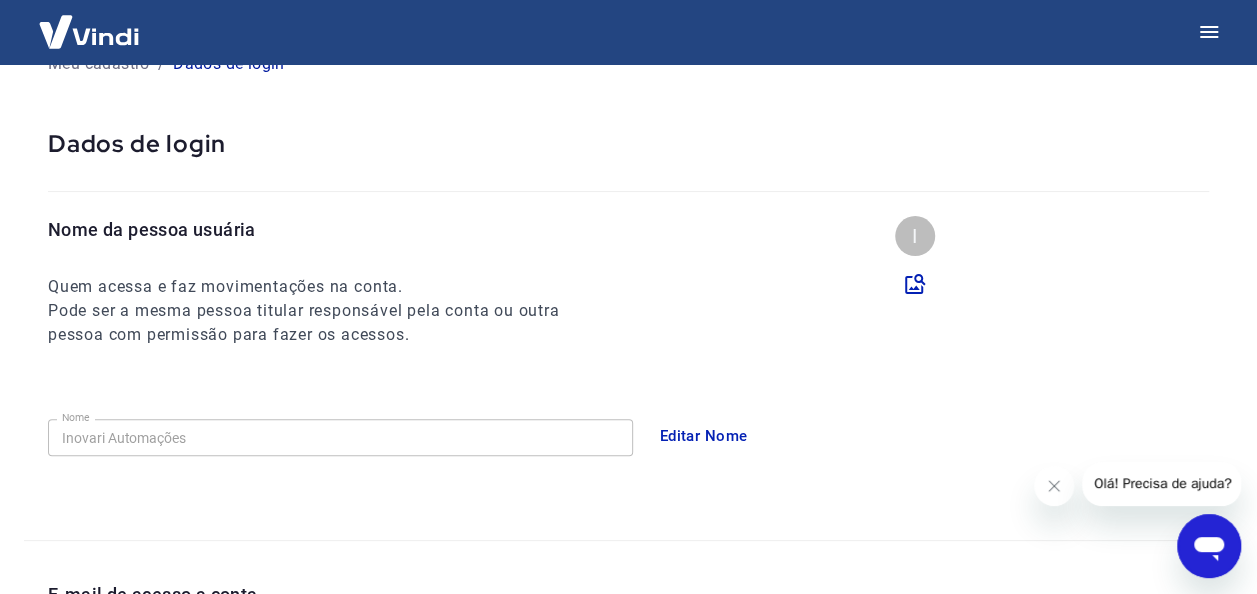 scroll, scrollTop: 0, scrollLeft: 0, axis: both 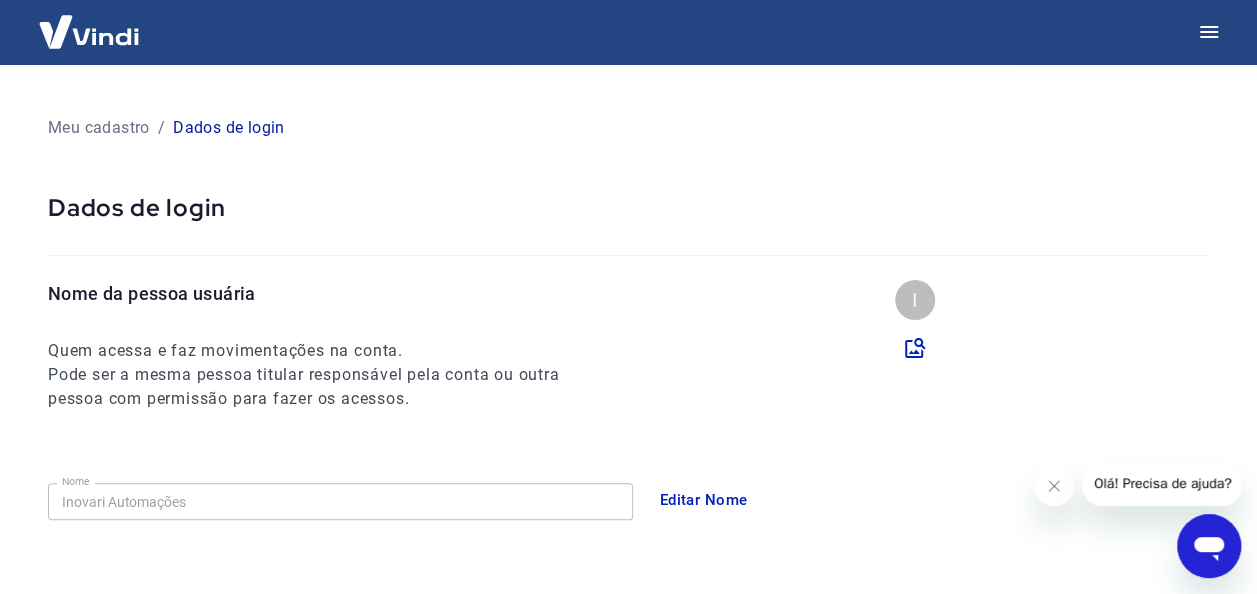 click at bounding box center (89, 31) 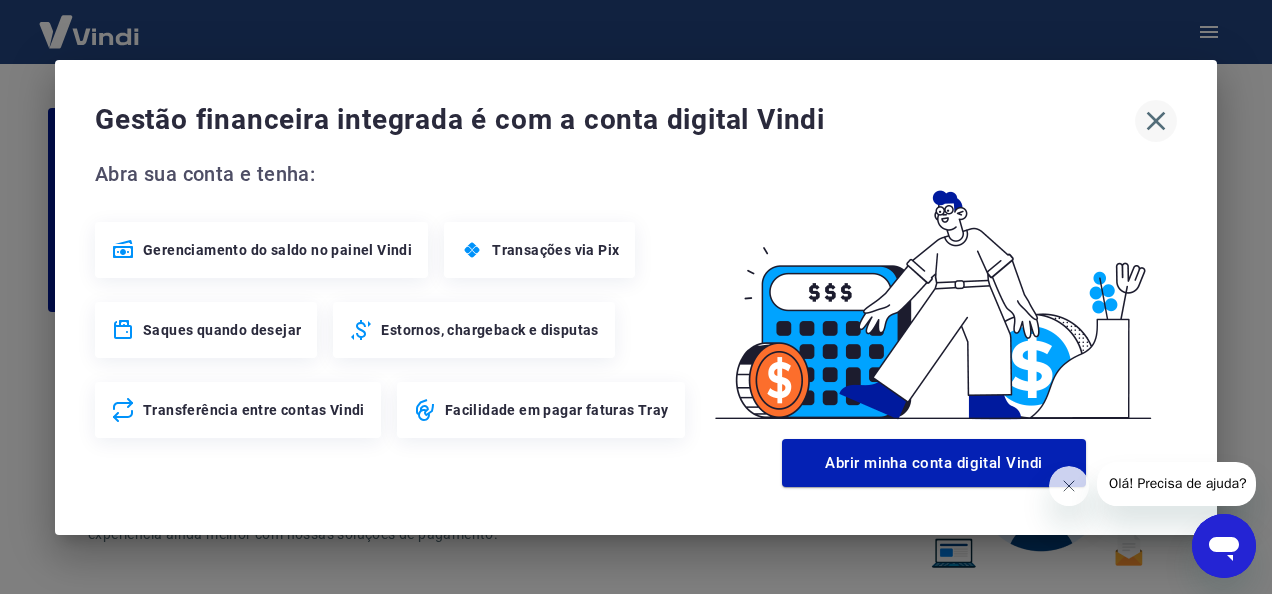 click 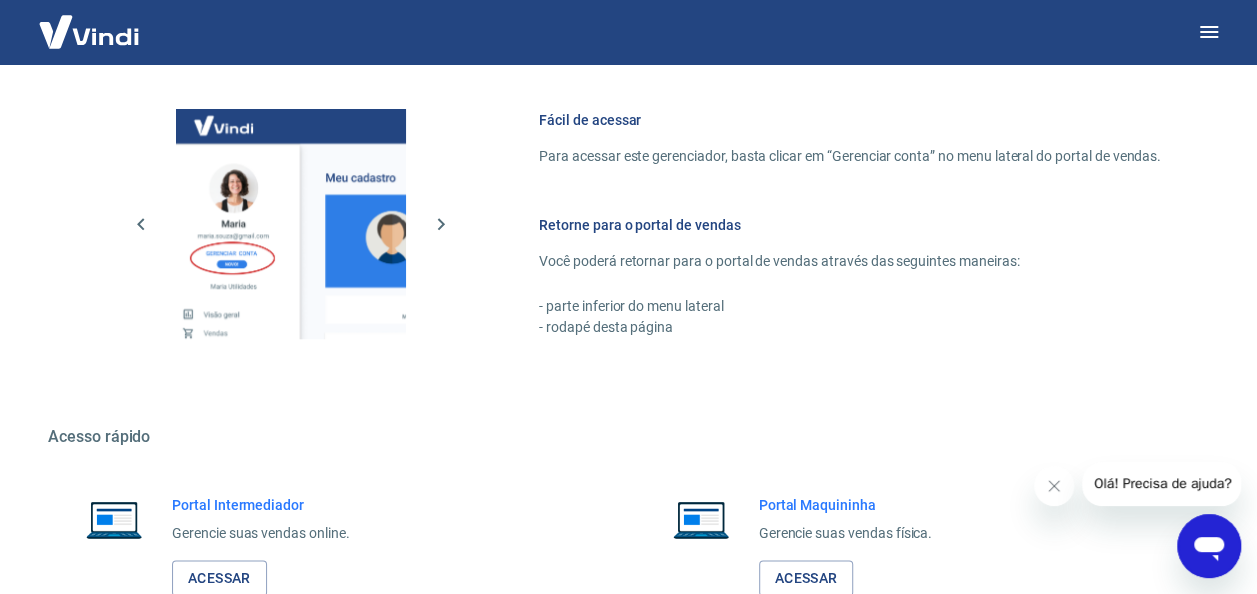 scroll, scrollTop: 1170, scrollLeft: 0, axis: vertical 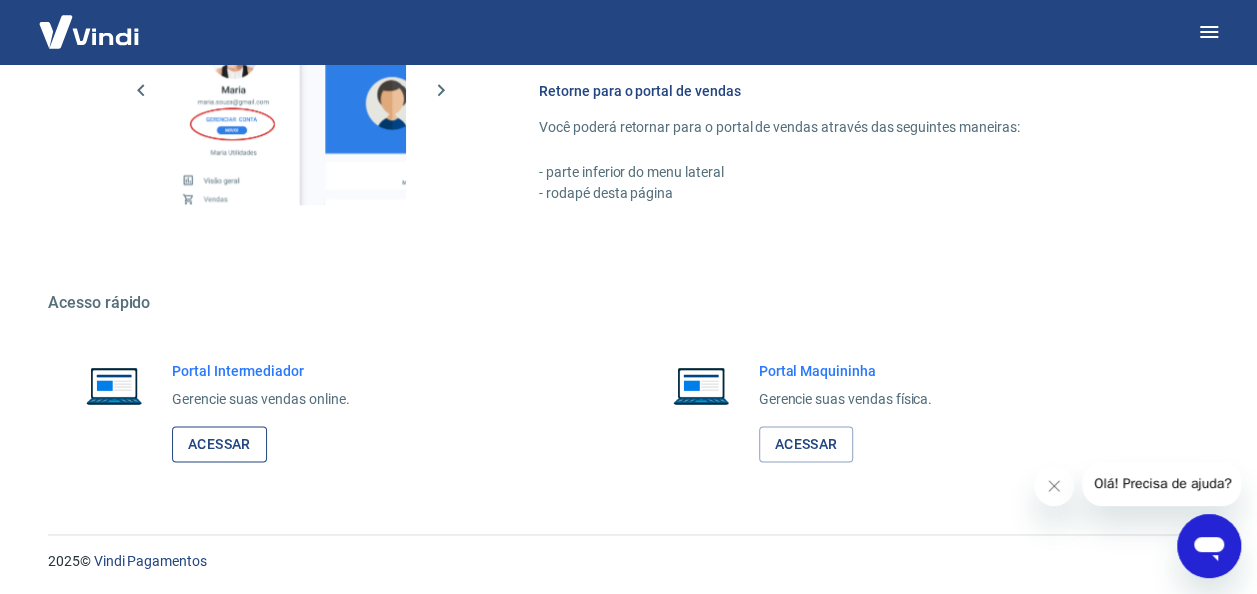 click on "Acessar" at bounding box center (219, 444) 